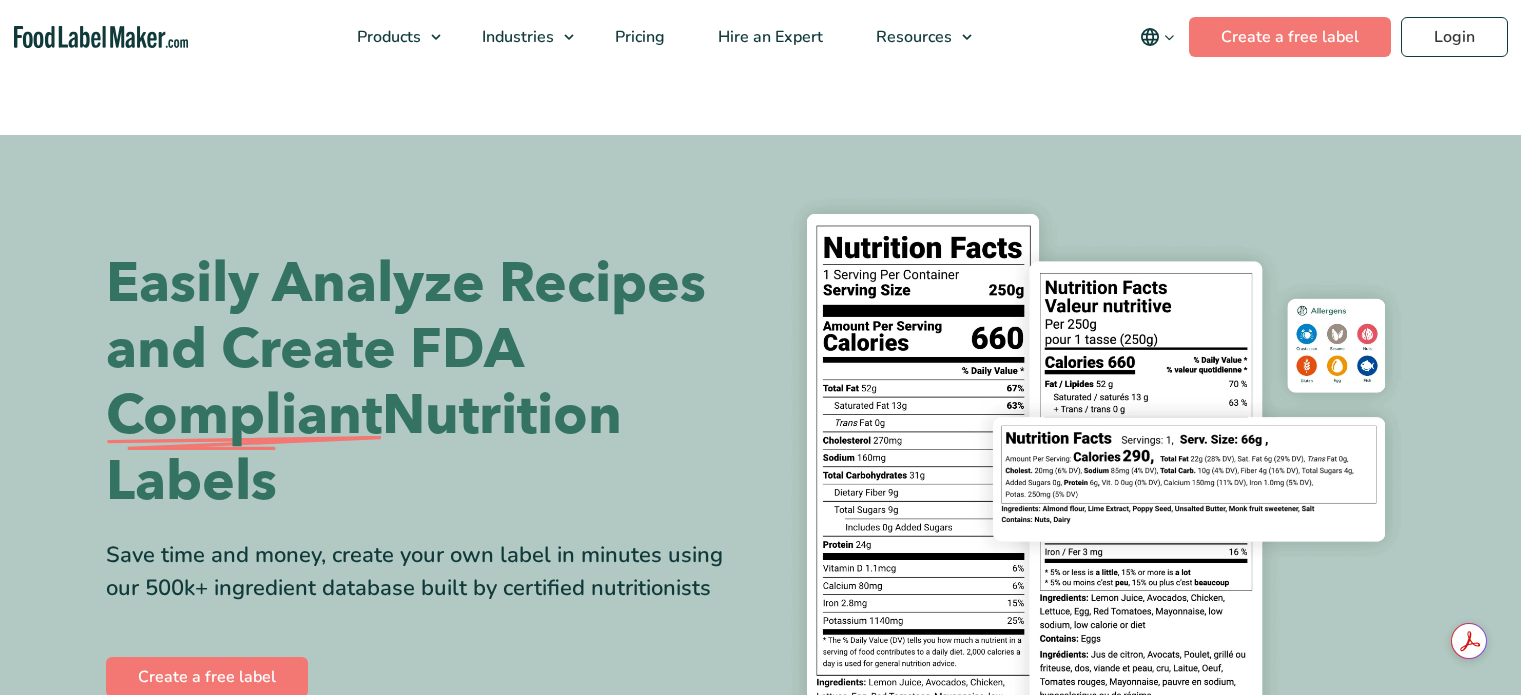 scroll, scrollTop: 0, scrollLeft: 0, axis: both 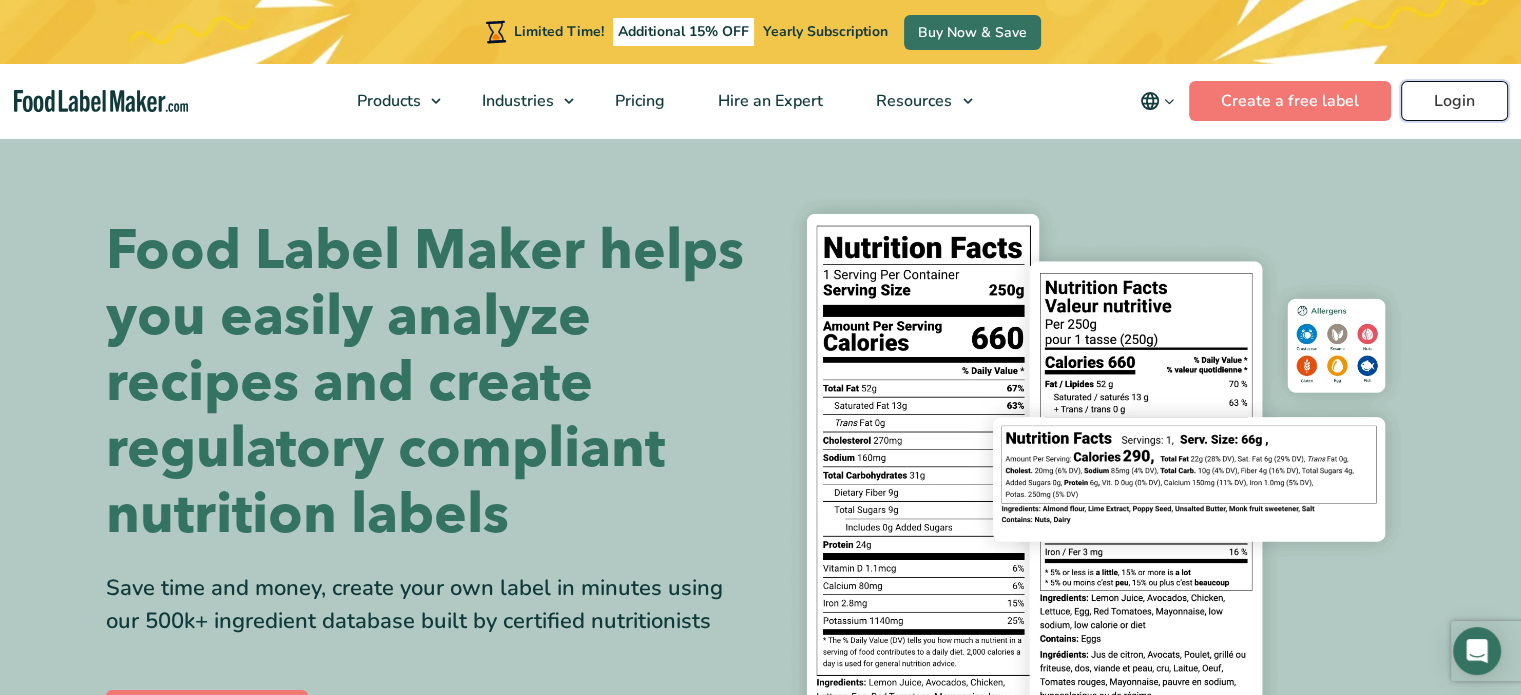 click on "Login" at bounding box center (1454, 101) 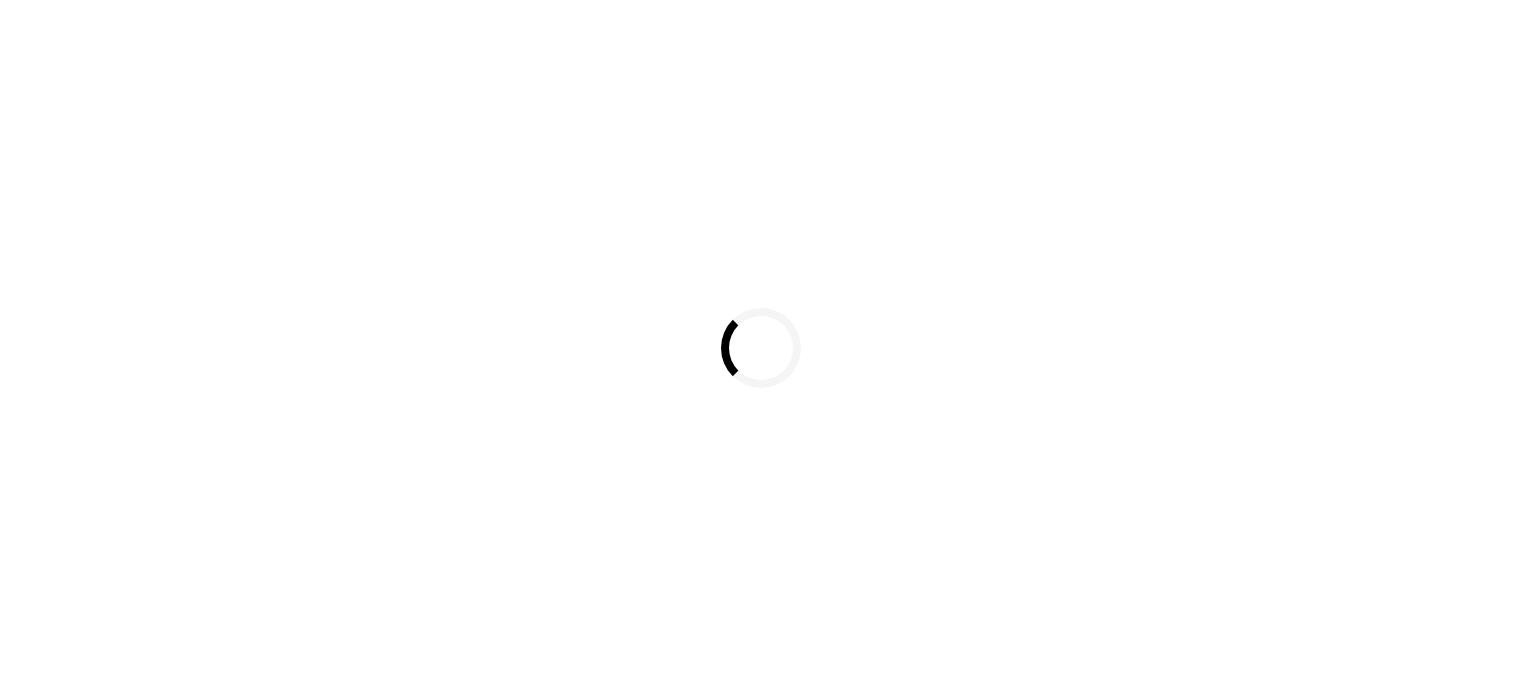 scroll, scrollTop: 0, scrollLeft: 0, axis: both 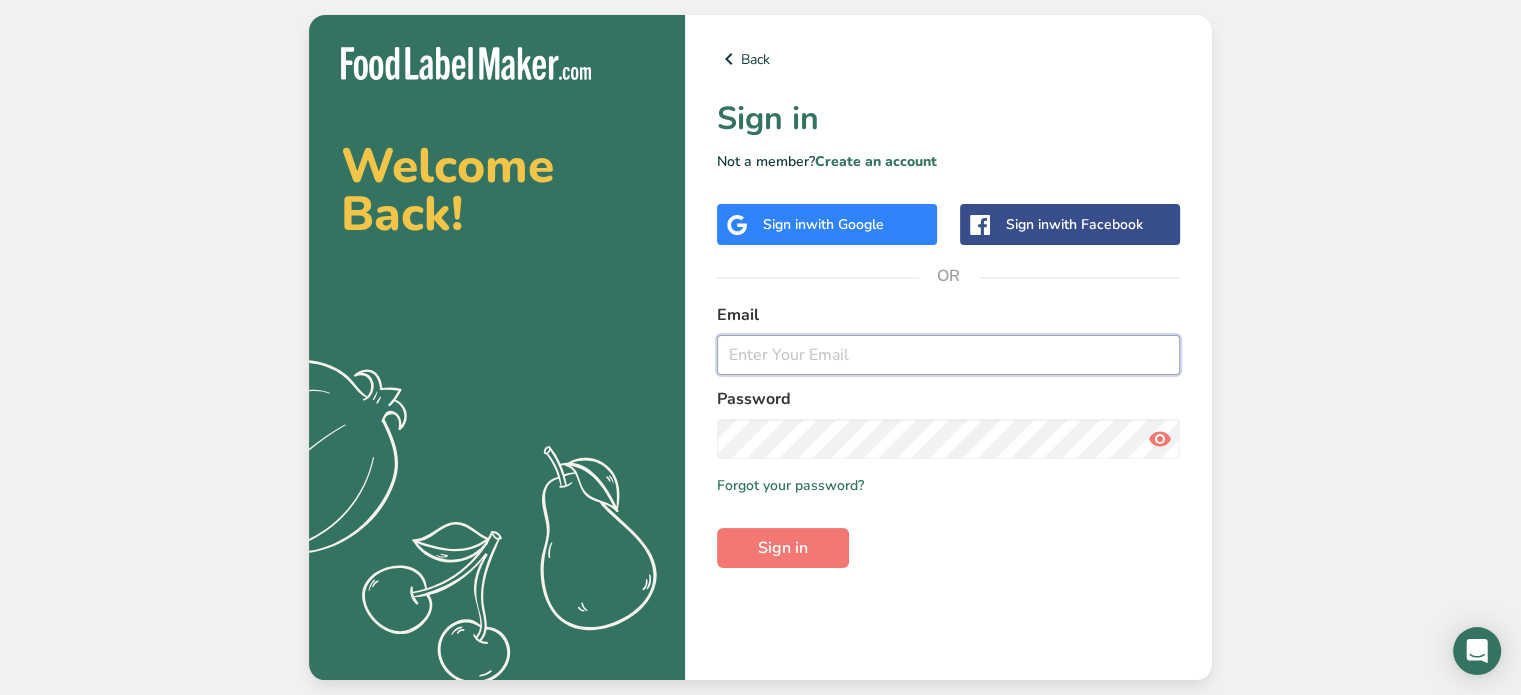 click at bounding box center [948, 355] 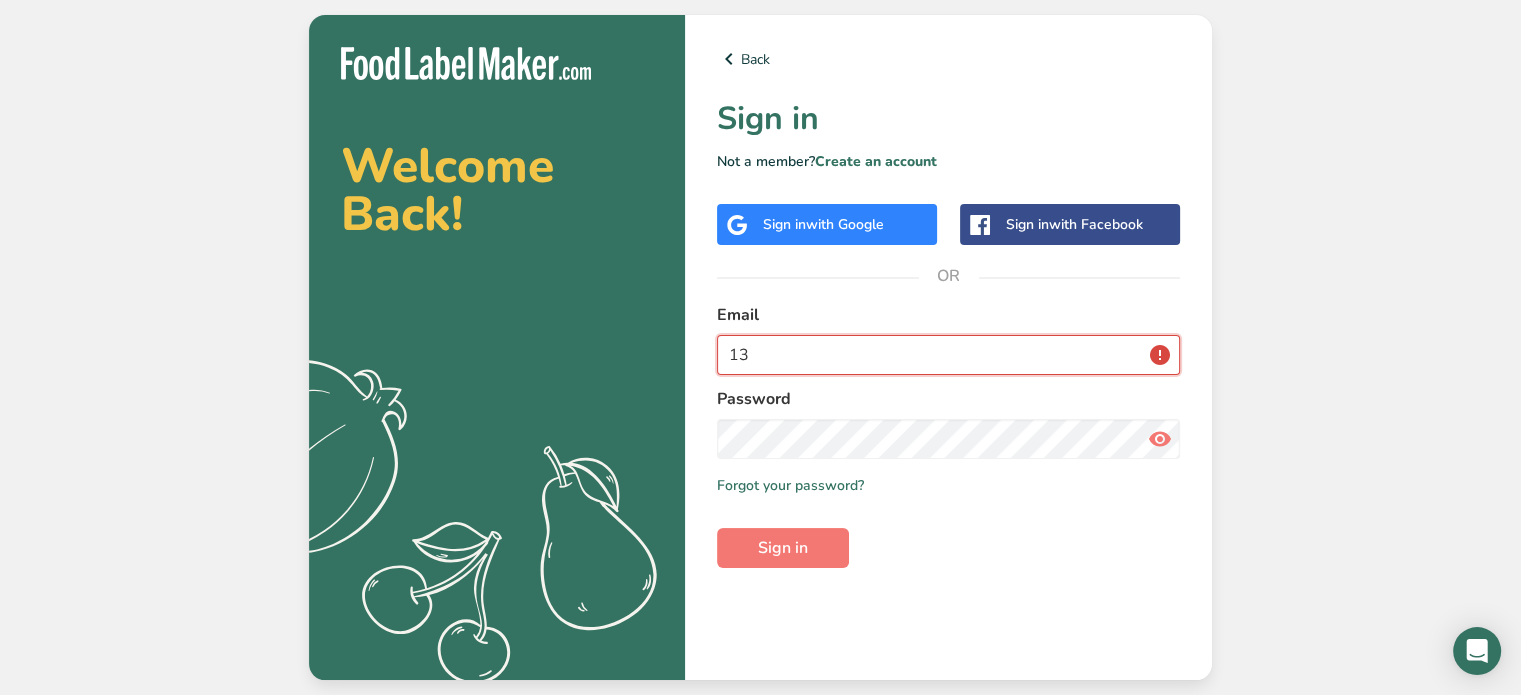 type on "1" 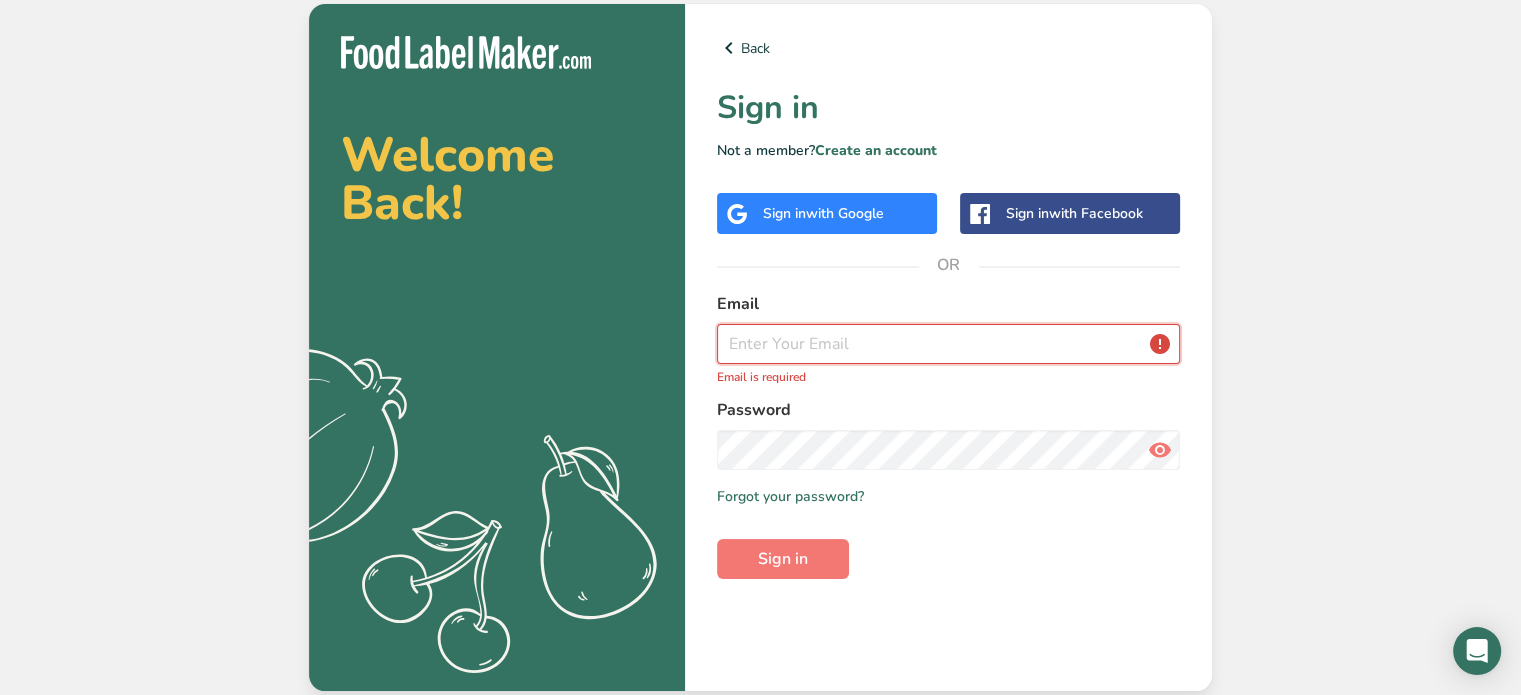 type on "[EMAIL]" 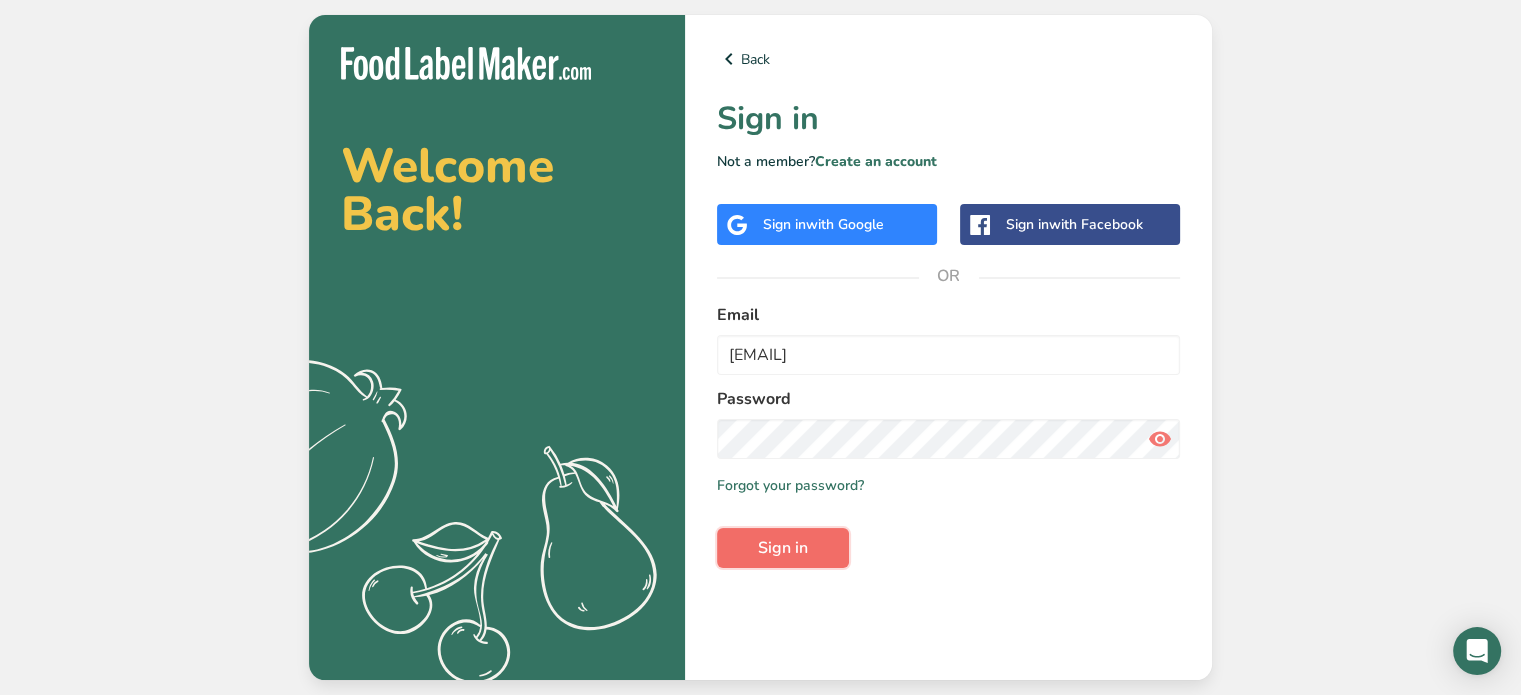 click on "Sign in" at bounding box center (783, 548) 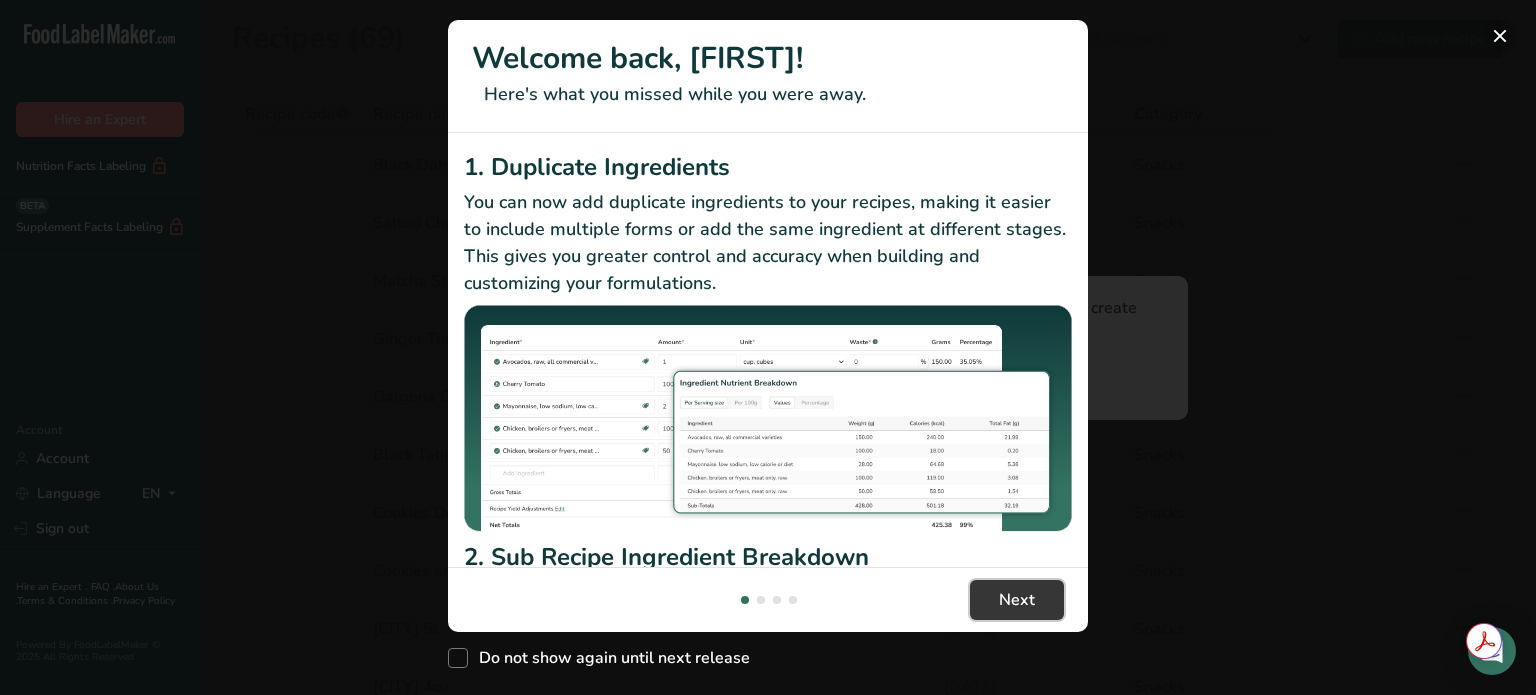 drag, startPoint x: 1002, startPoint y: 601, endPoint x: 1502, endPoint y: 36, distance: 754.47003 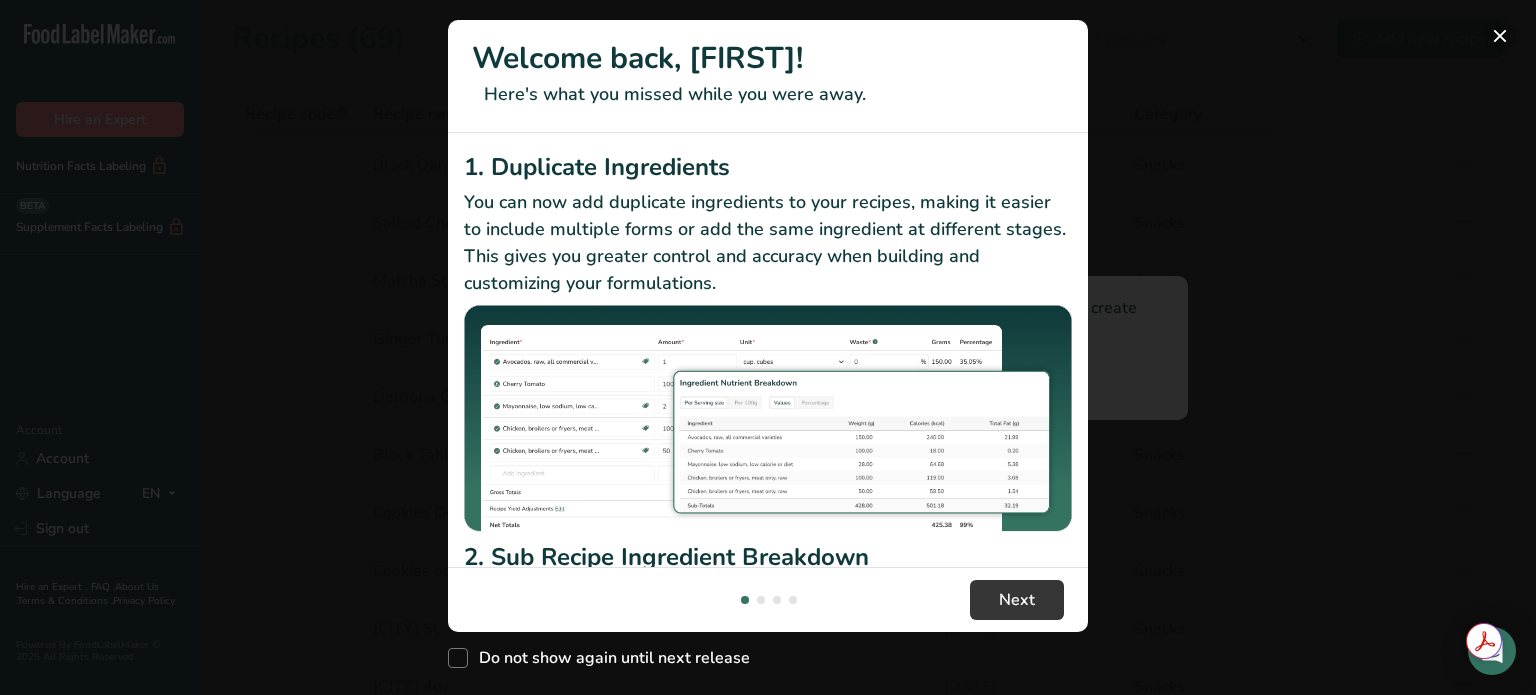 click at bounding box center (1500, 36) 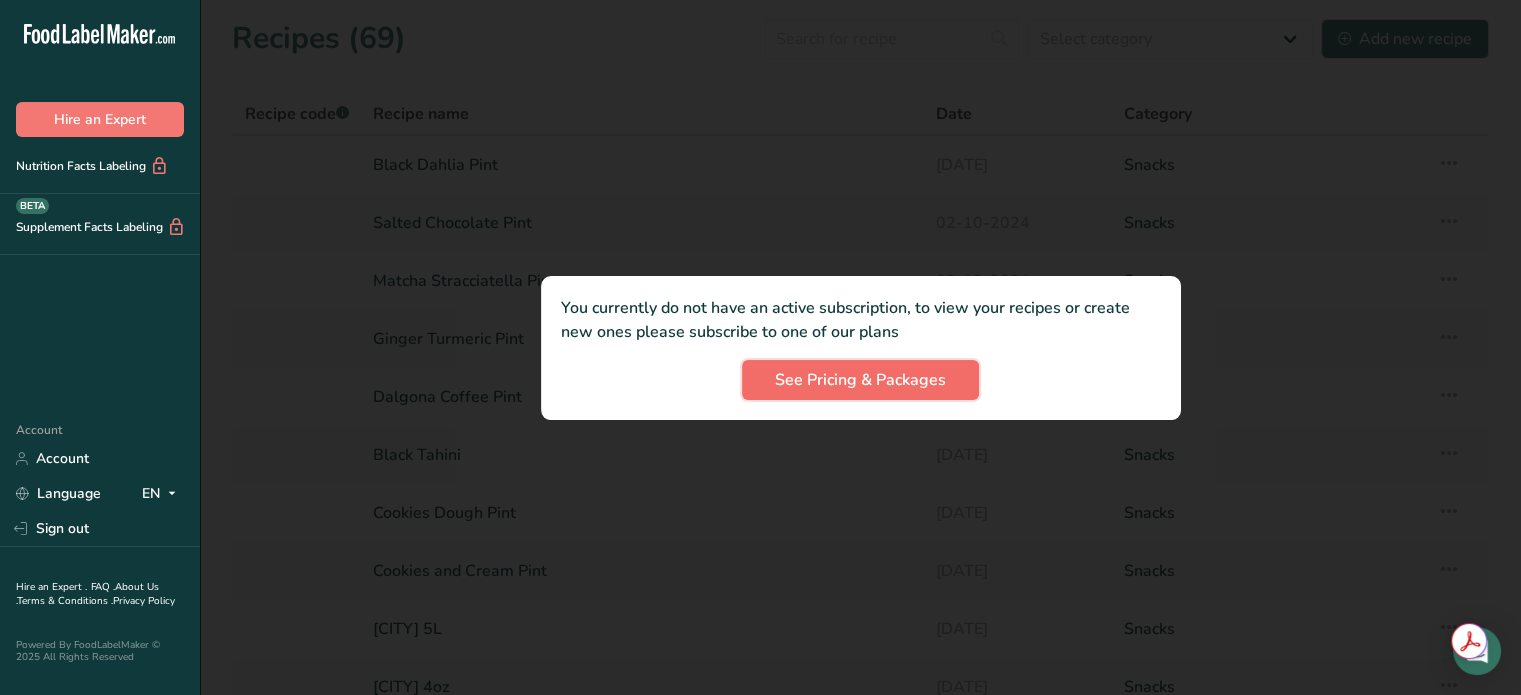 click on "See Pricing & Packages" at bounding box center [860, 380] 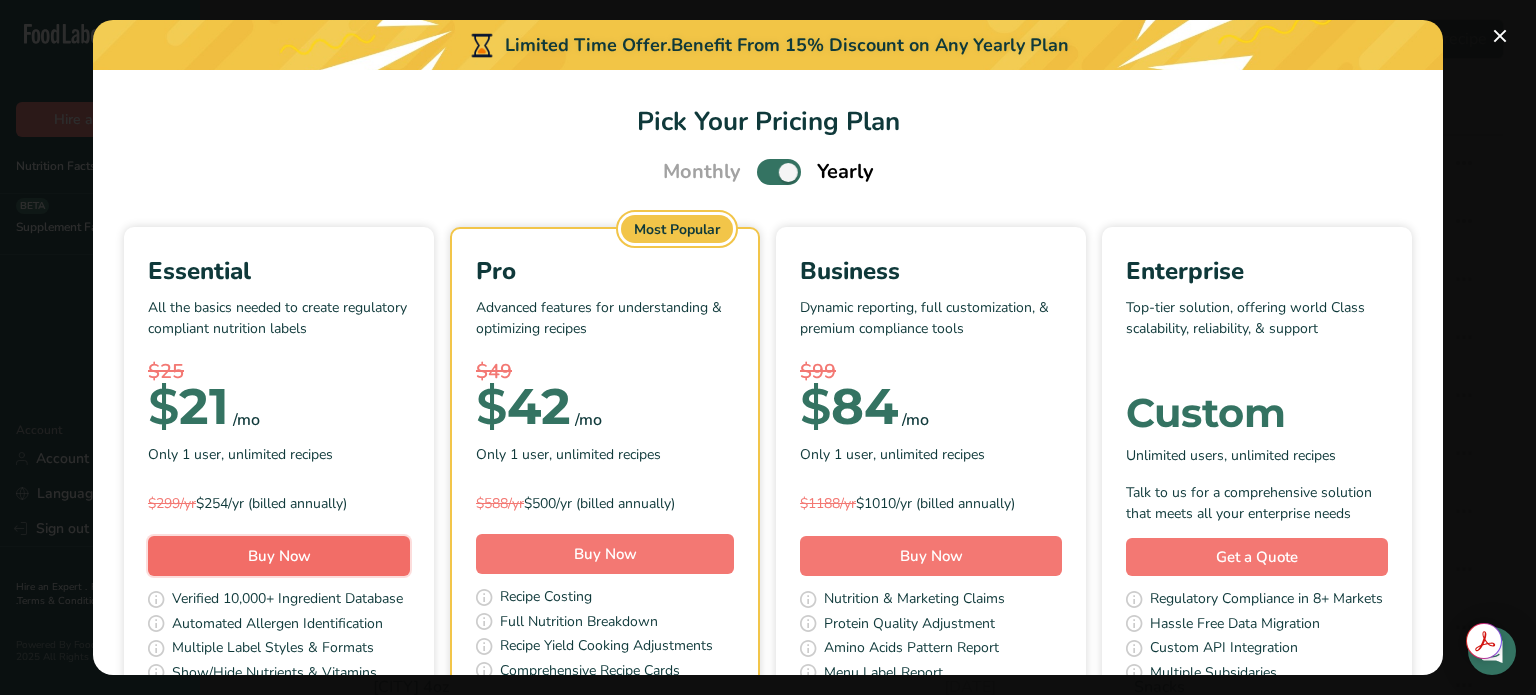 click on "Buy Now" at bounding box center (279, 556) 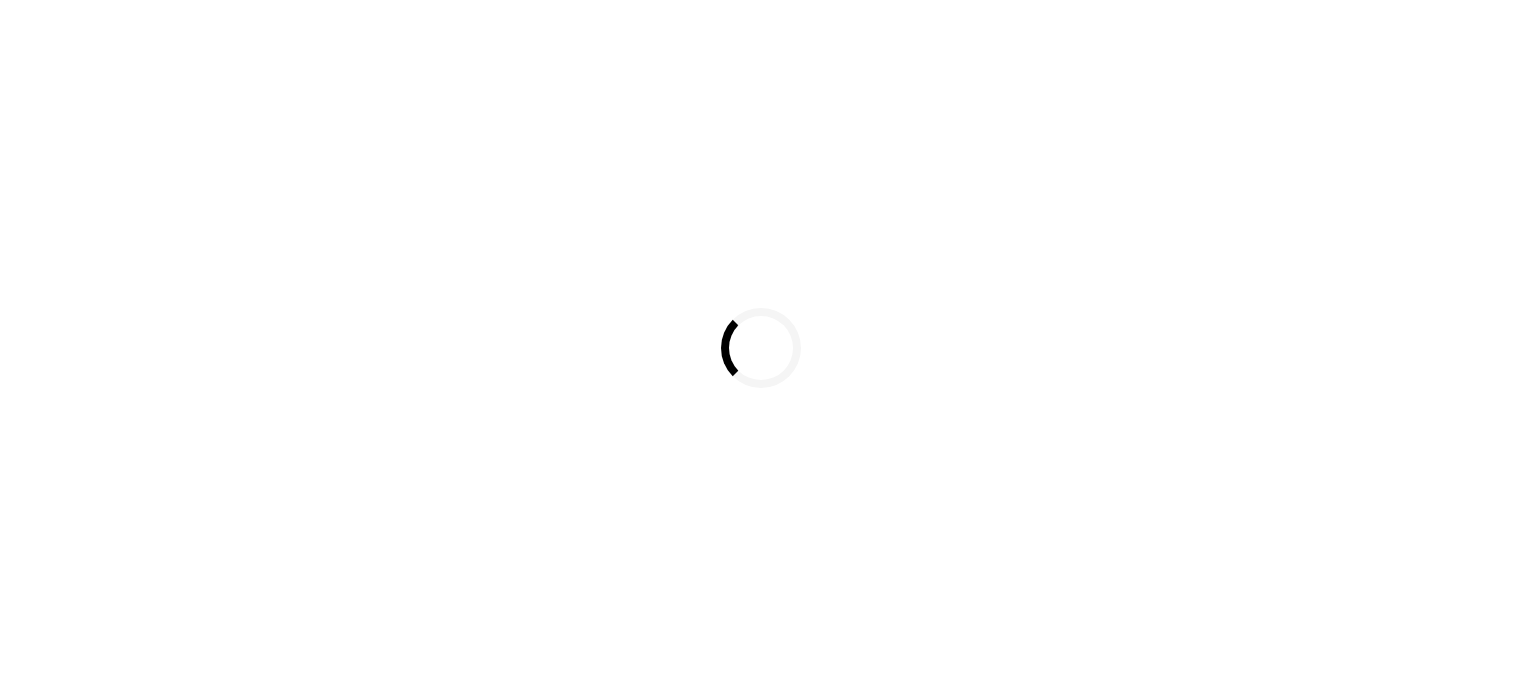 scroll, scrollTop: 0, scrollLeft: 0, axis: both 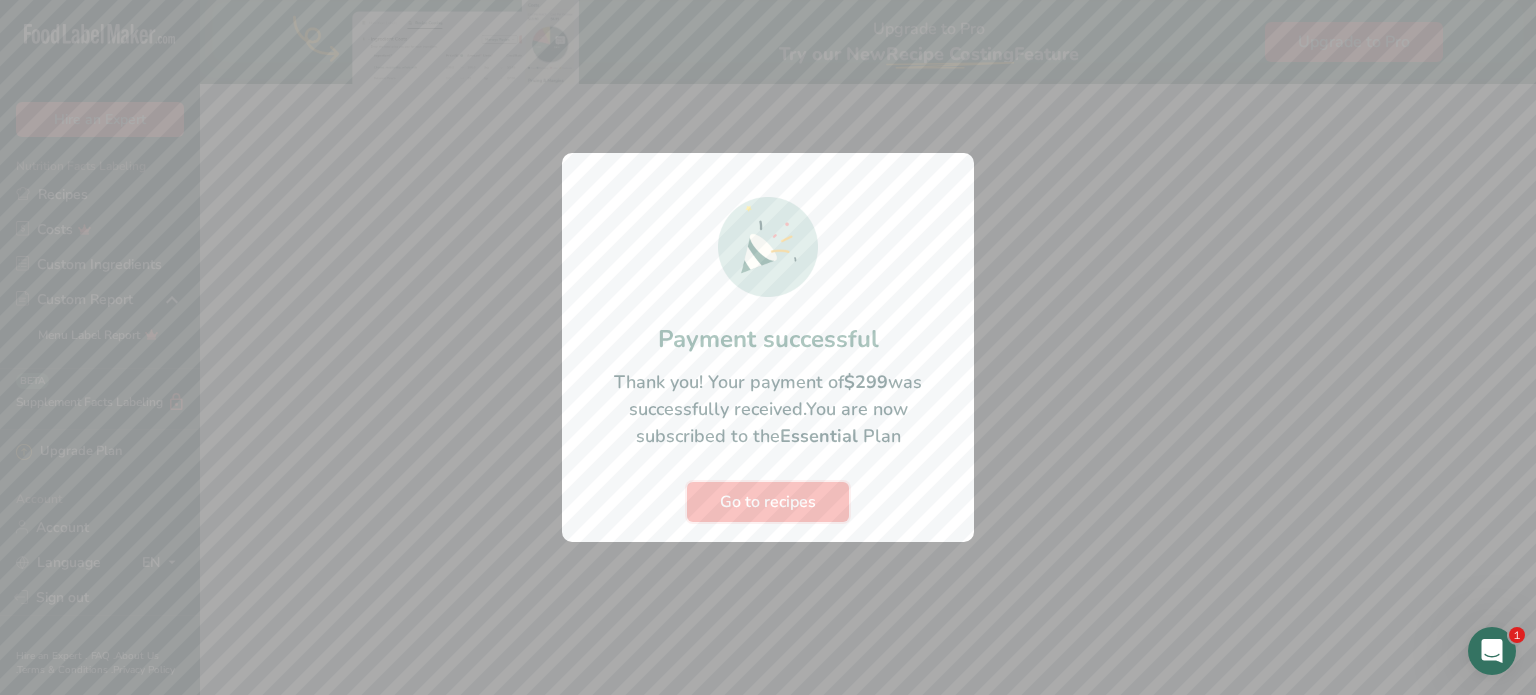 click on "Go to recipes" at bounding box center (768, 502) 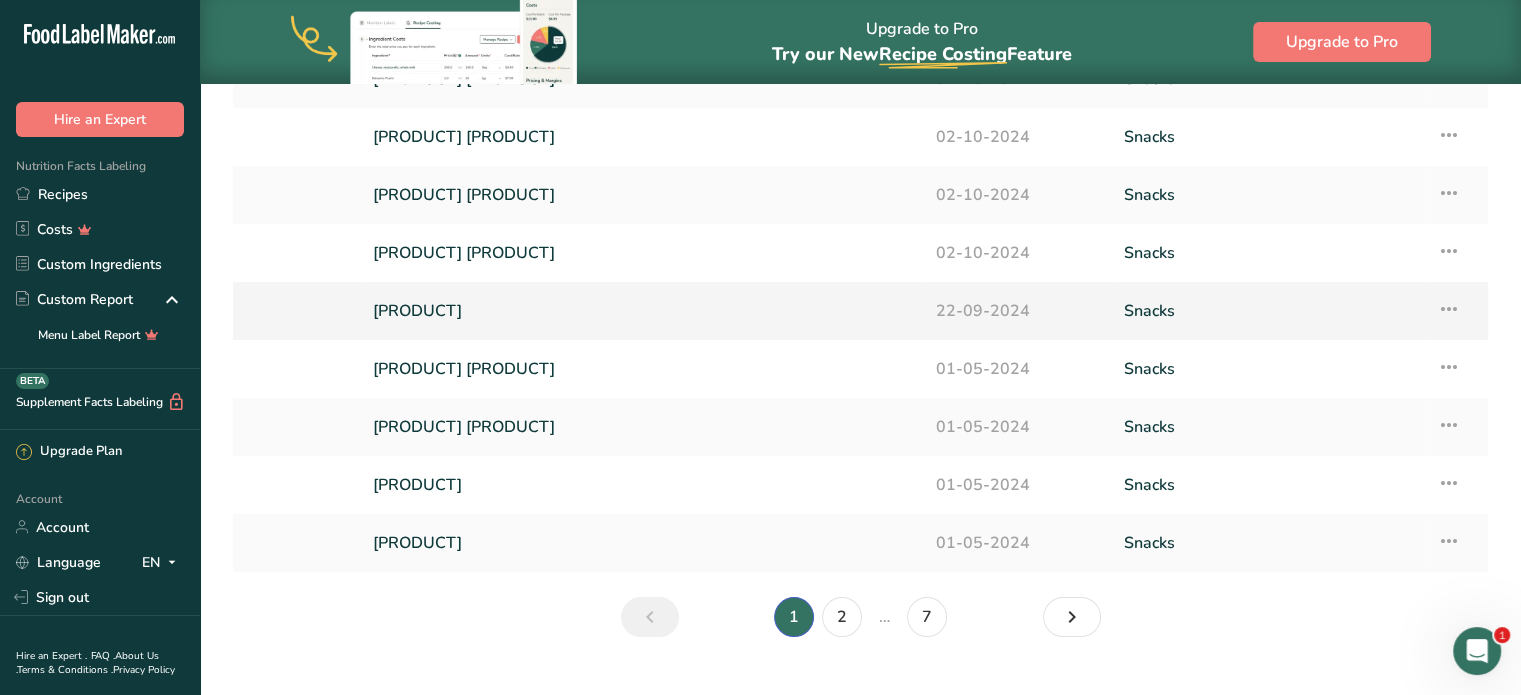 scroll, scrollTop: 228, scrollLeft: 0, axis: vertical 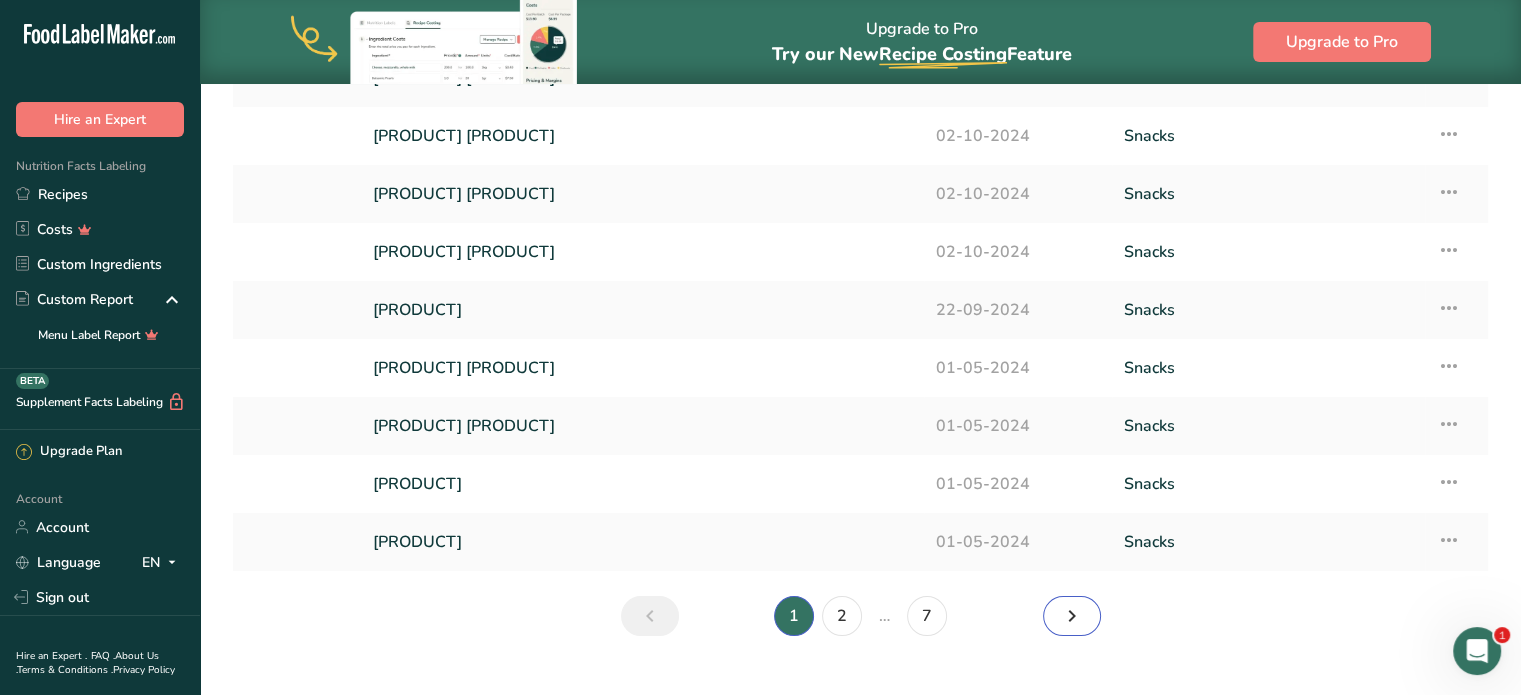 click at bounding box center (1072, 616) 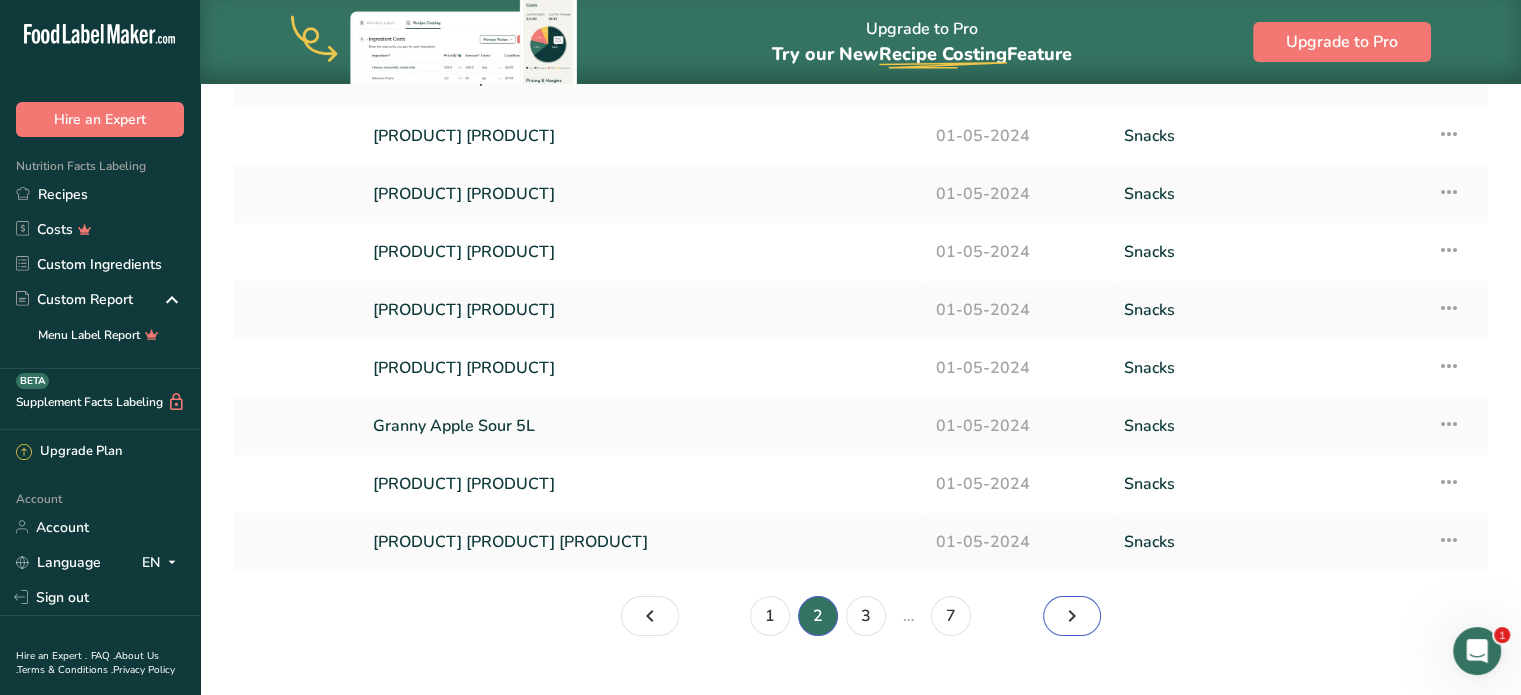 click at bounding box center (1072, 616) 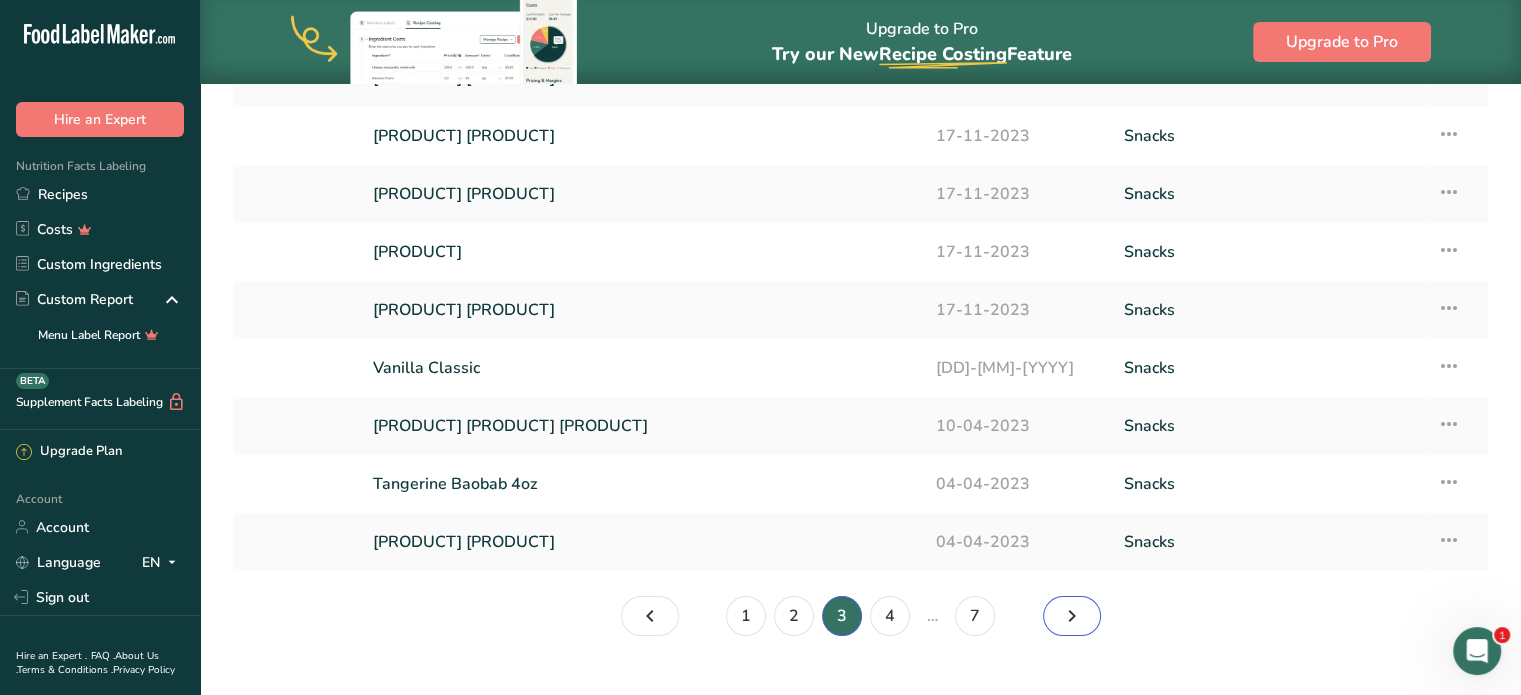 click at bounding box center [1072, 616] 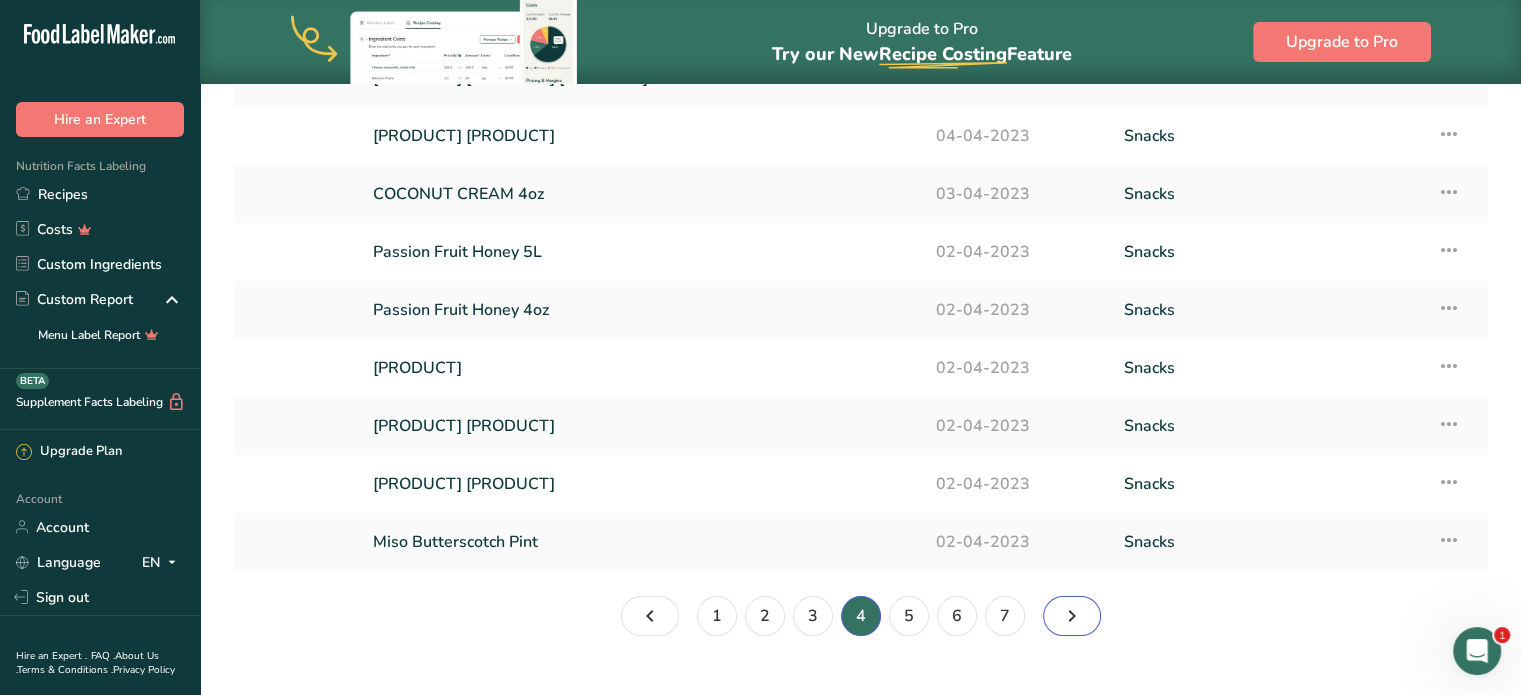 click at bounding box center (1072, 616) 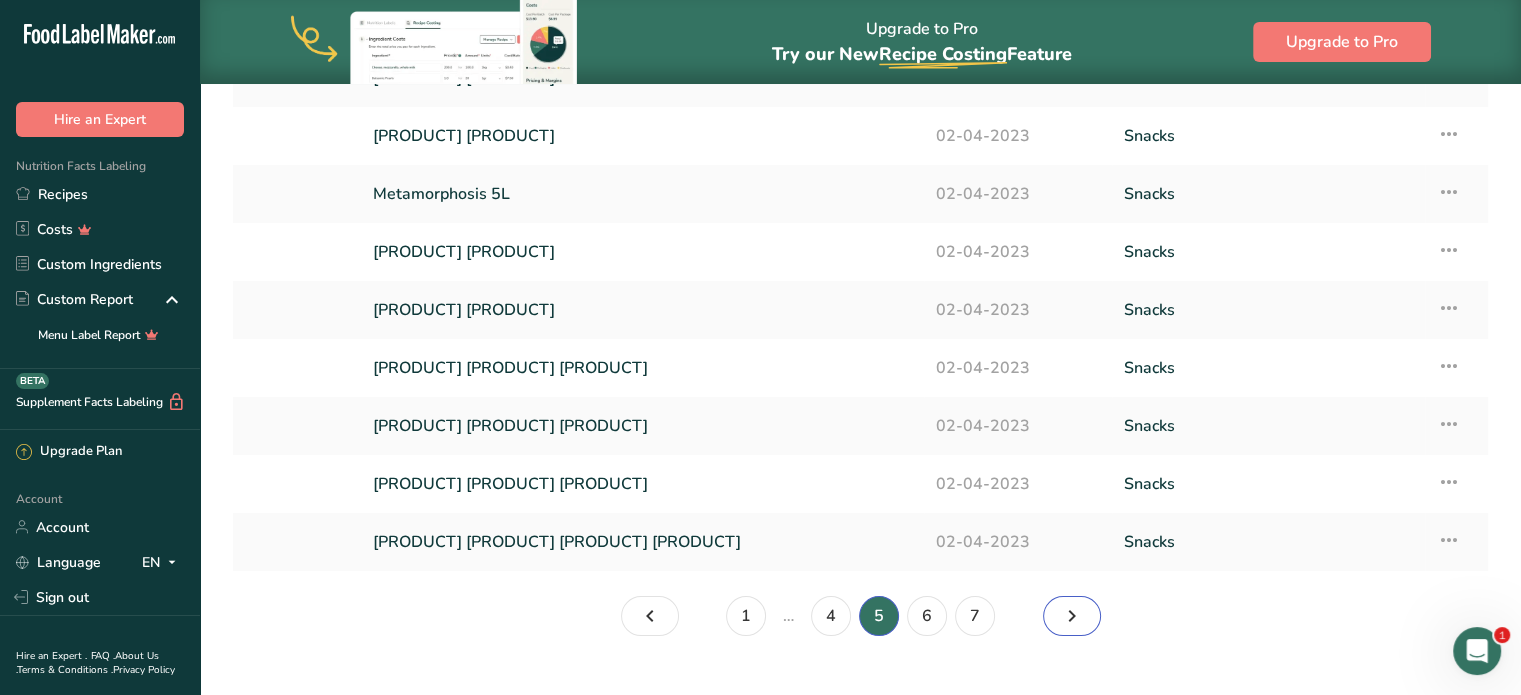 click at bounding box center [1072, 616] 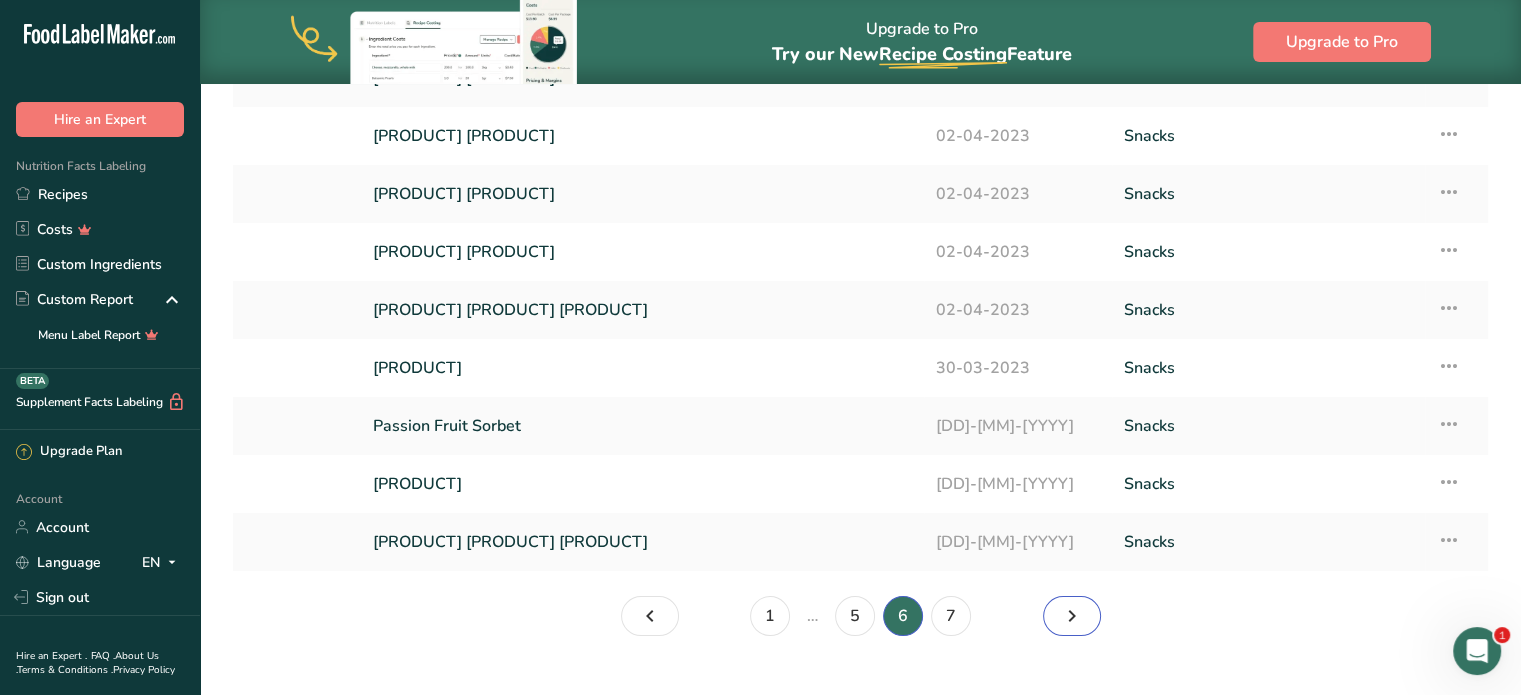 click at bounding box center (1072, 616) 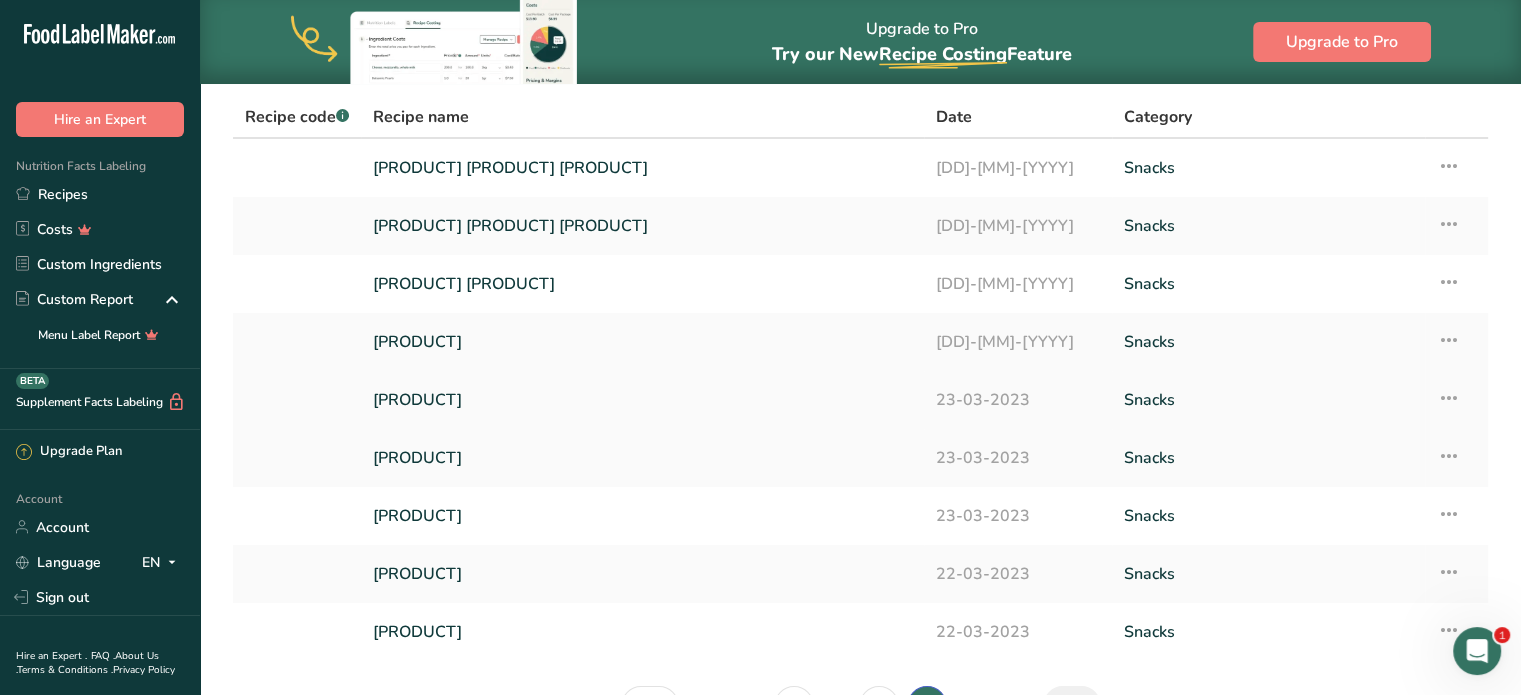 scroll, scrollTop: 206, scrollLeft: 0, axis: vertical 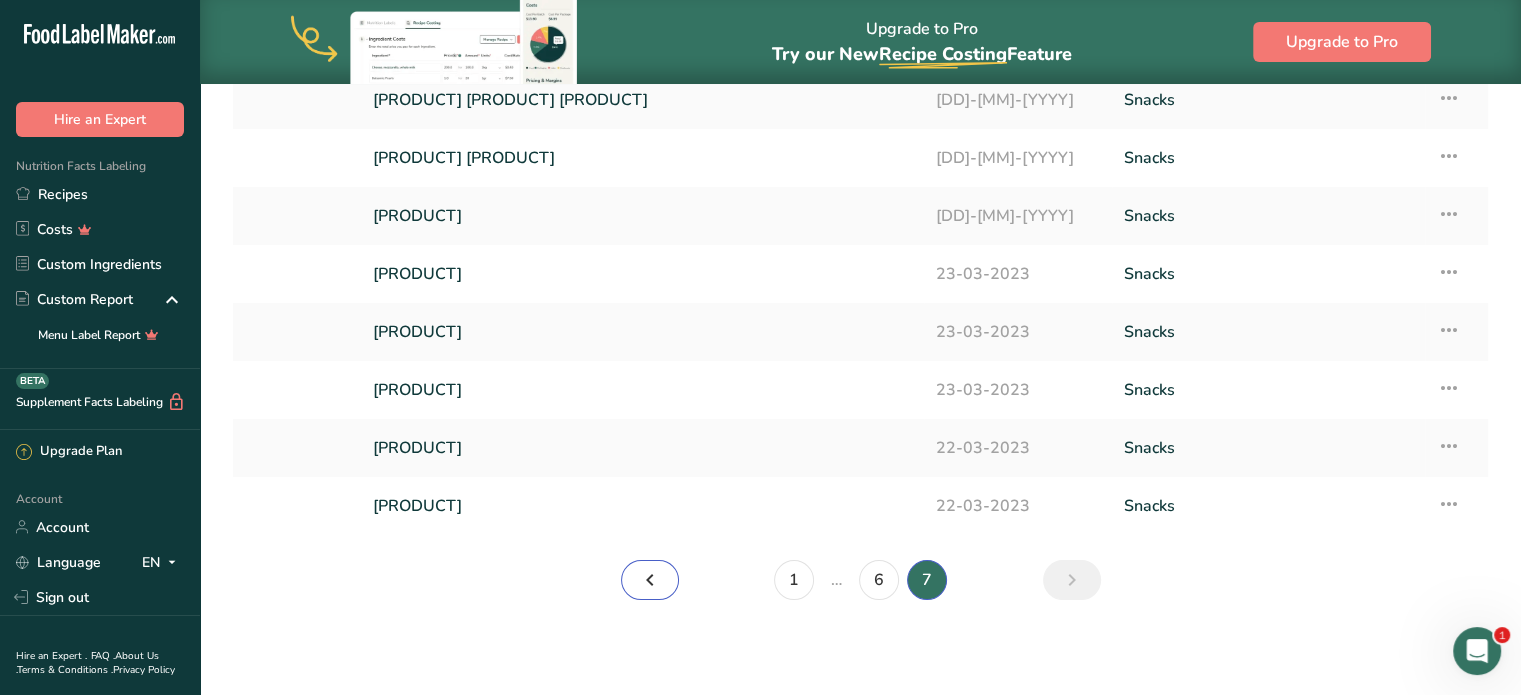 click at bounding box center [650, 580] 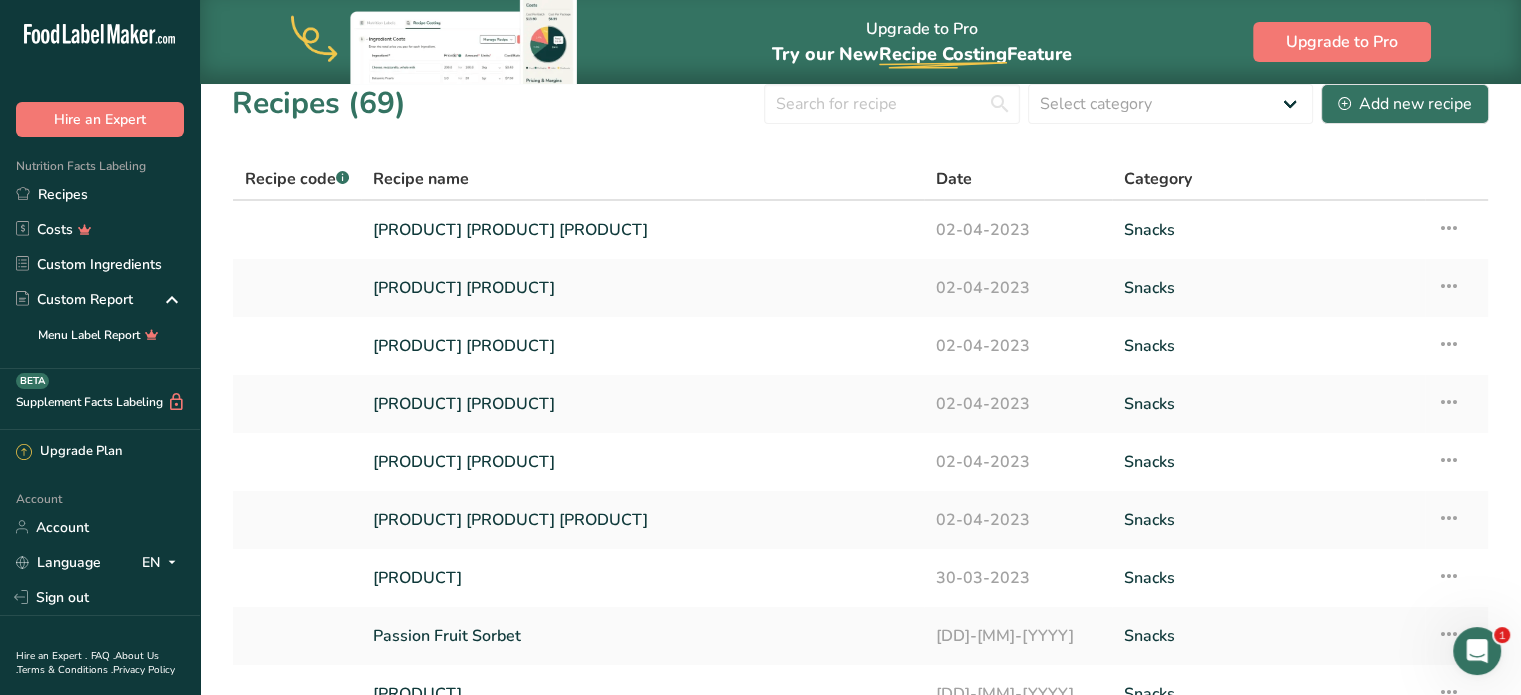 scroll, scrollTop: 264, scrollLeft: 0, axis: vertical 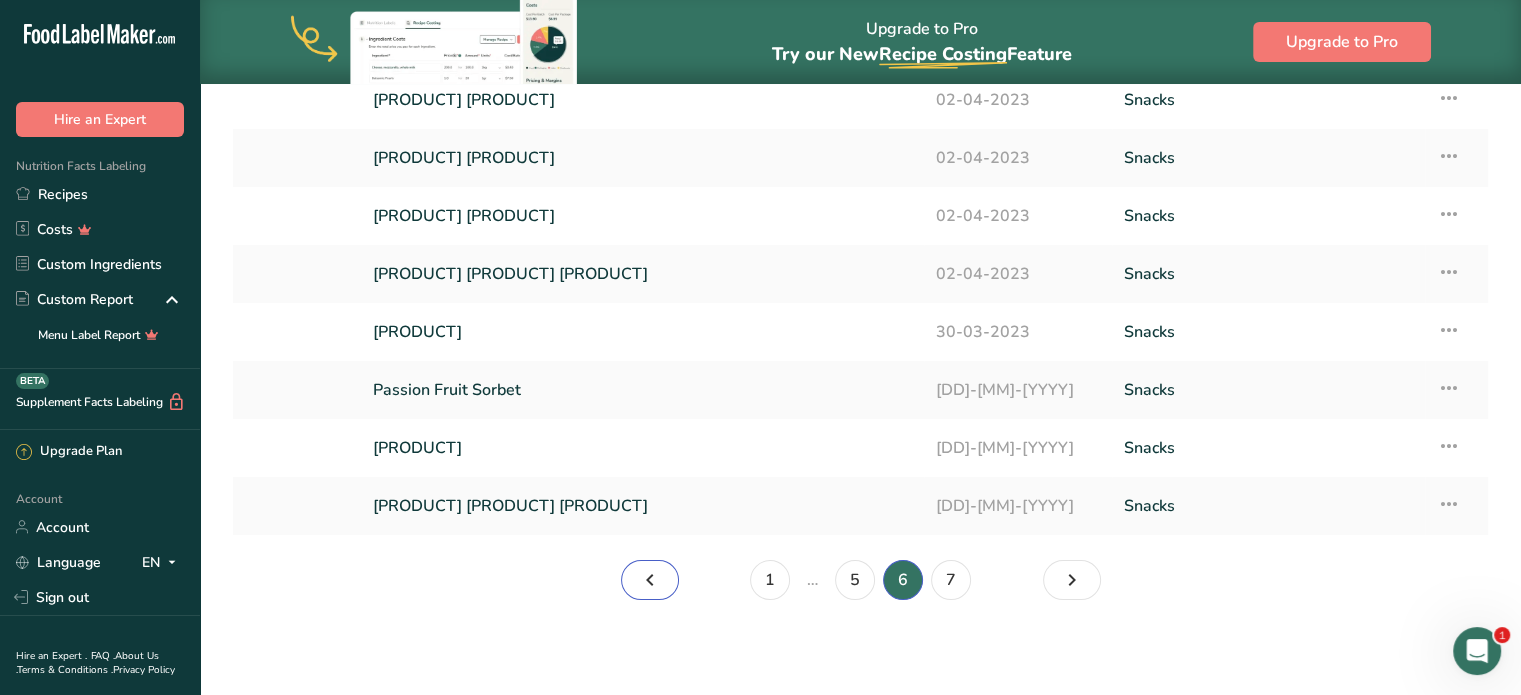 click at bounding box center [650, 580] 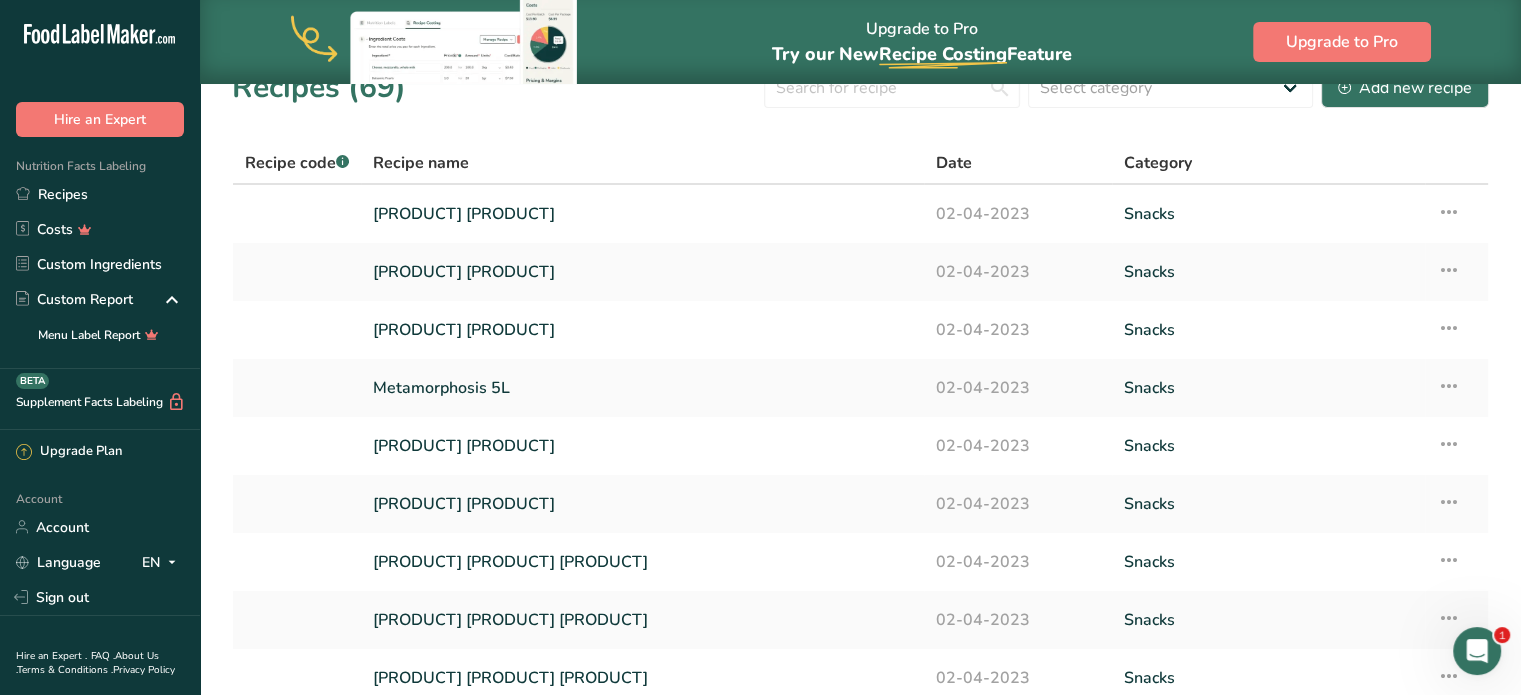scroll, scrollTop: 264, scrollLeft: 0, axis: vertical 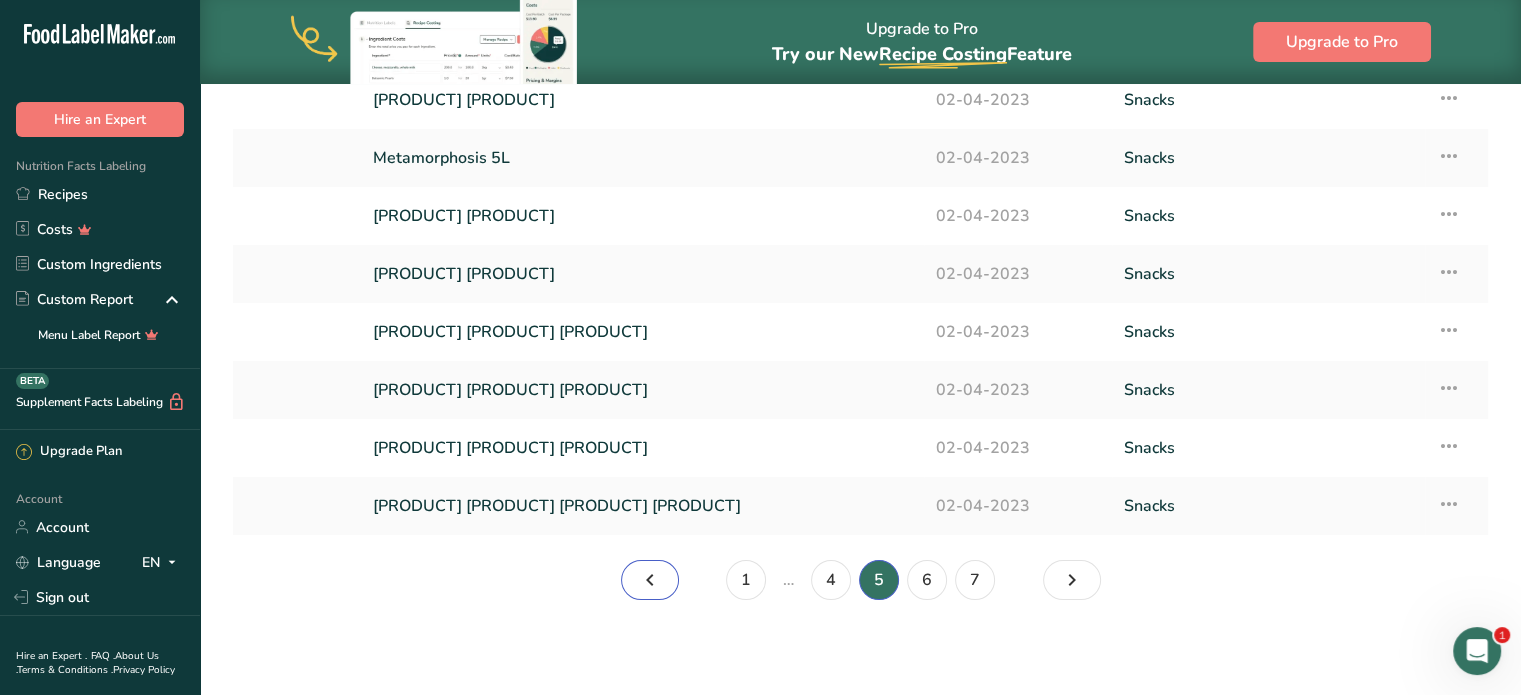 click at bounding box center [650, 580] 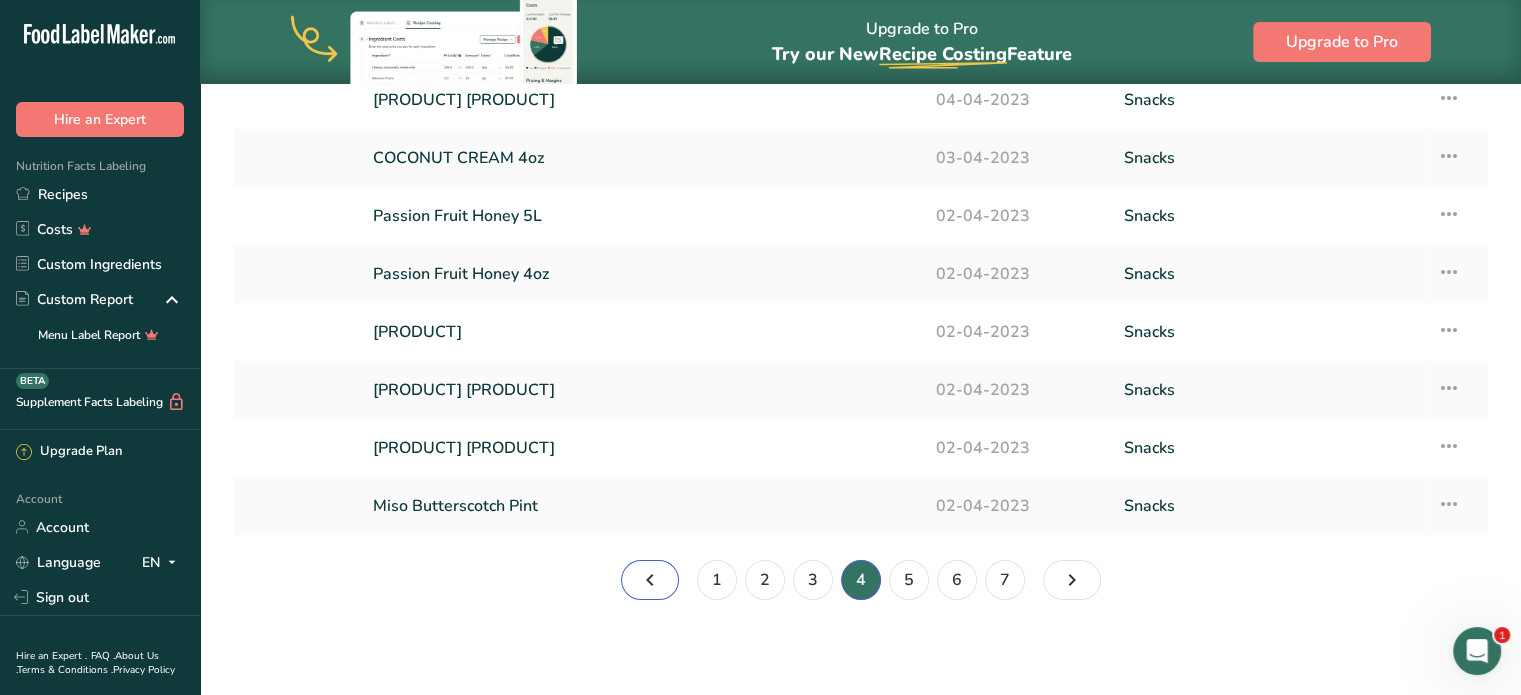 scroll, scrollTop: 0, scrollLeft: 0, axis: both 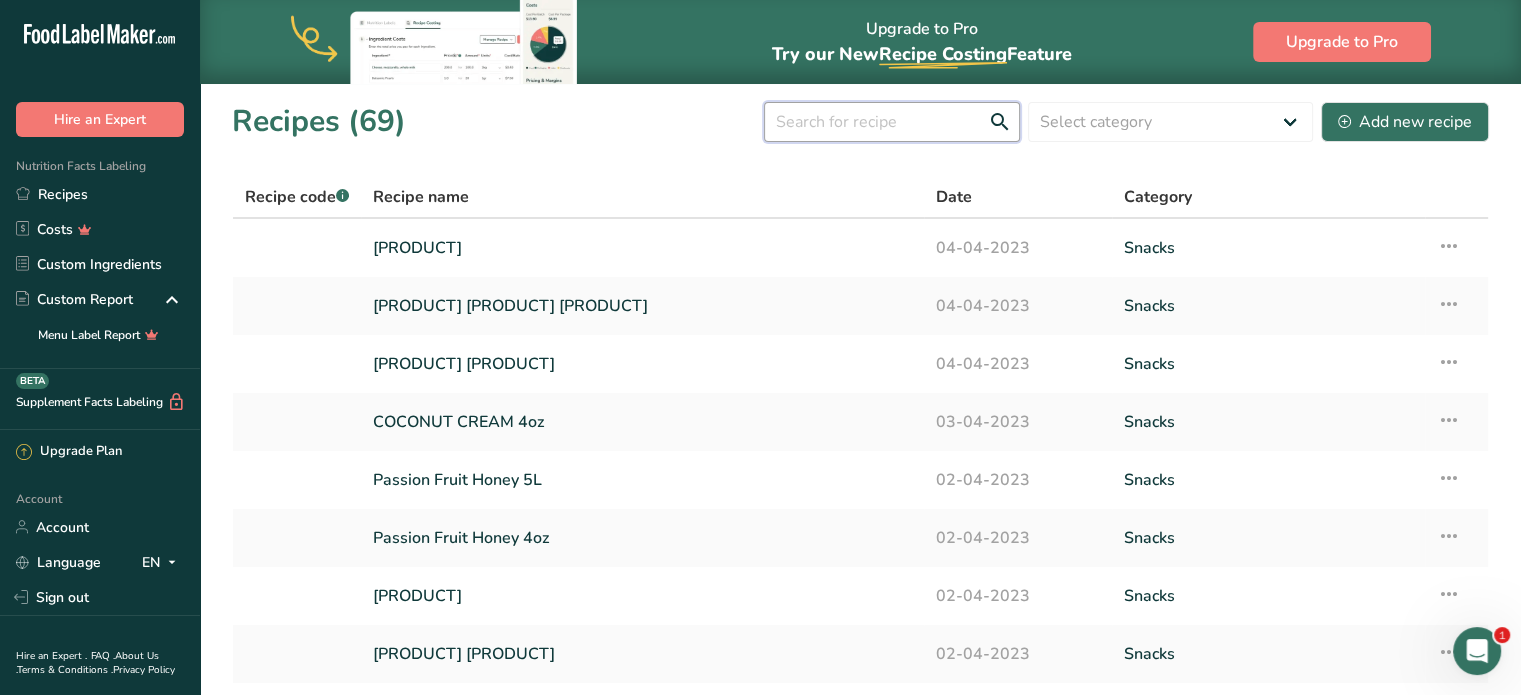 click at bounding box center (892, 122) 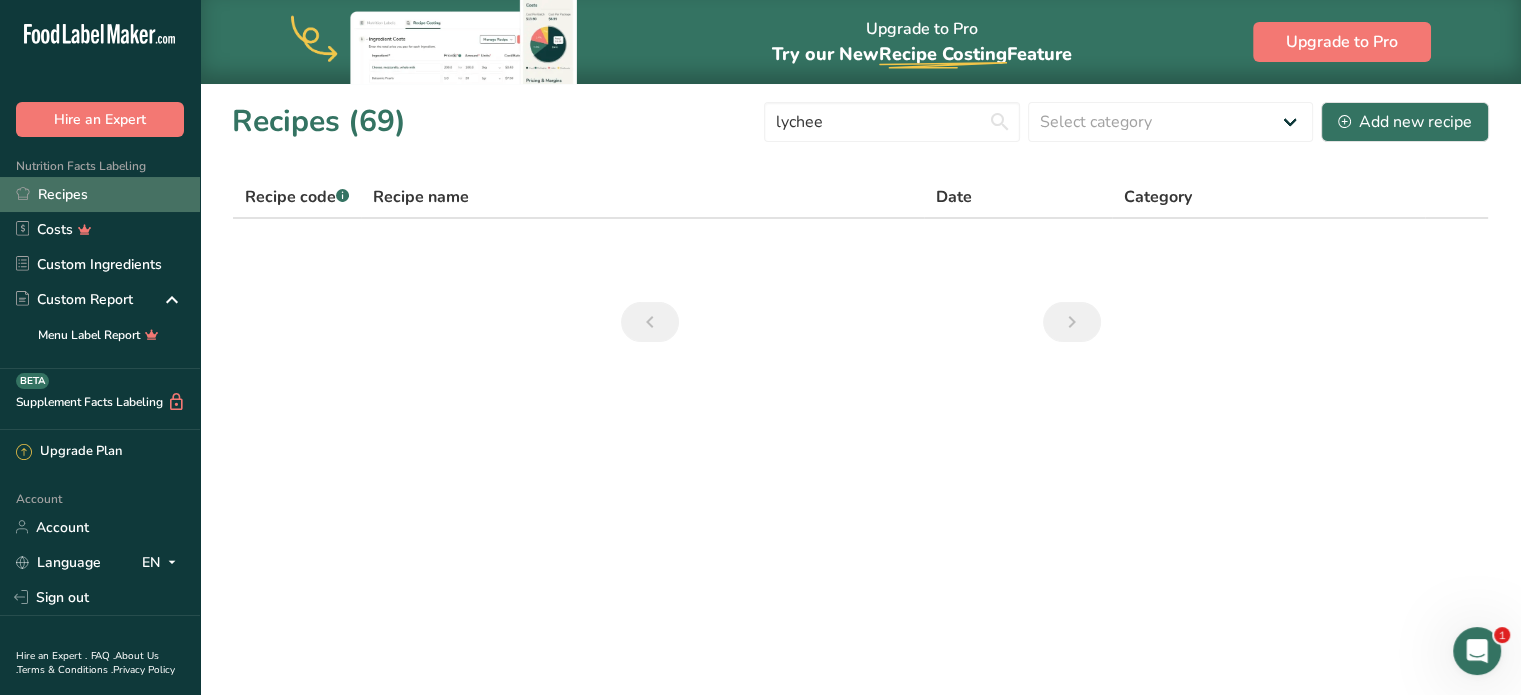 click on "Recipes" at bounding box center [100, 194] 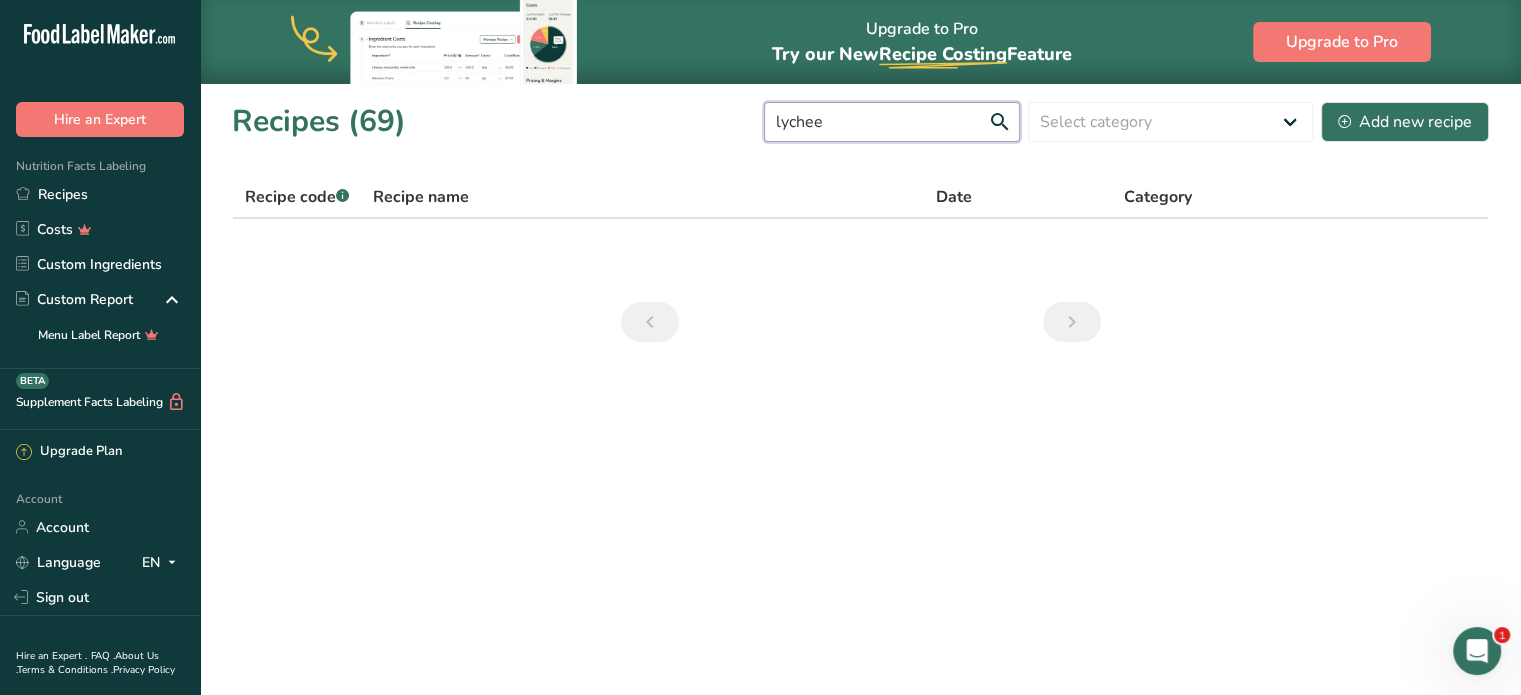 click on "lychee" at bounding box center (892, 122) 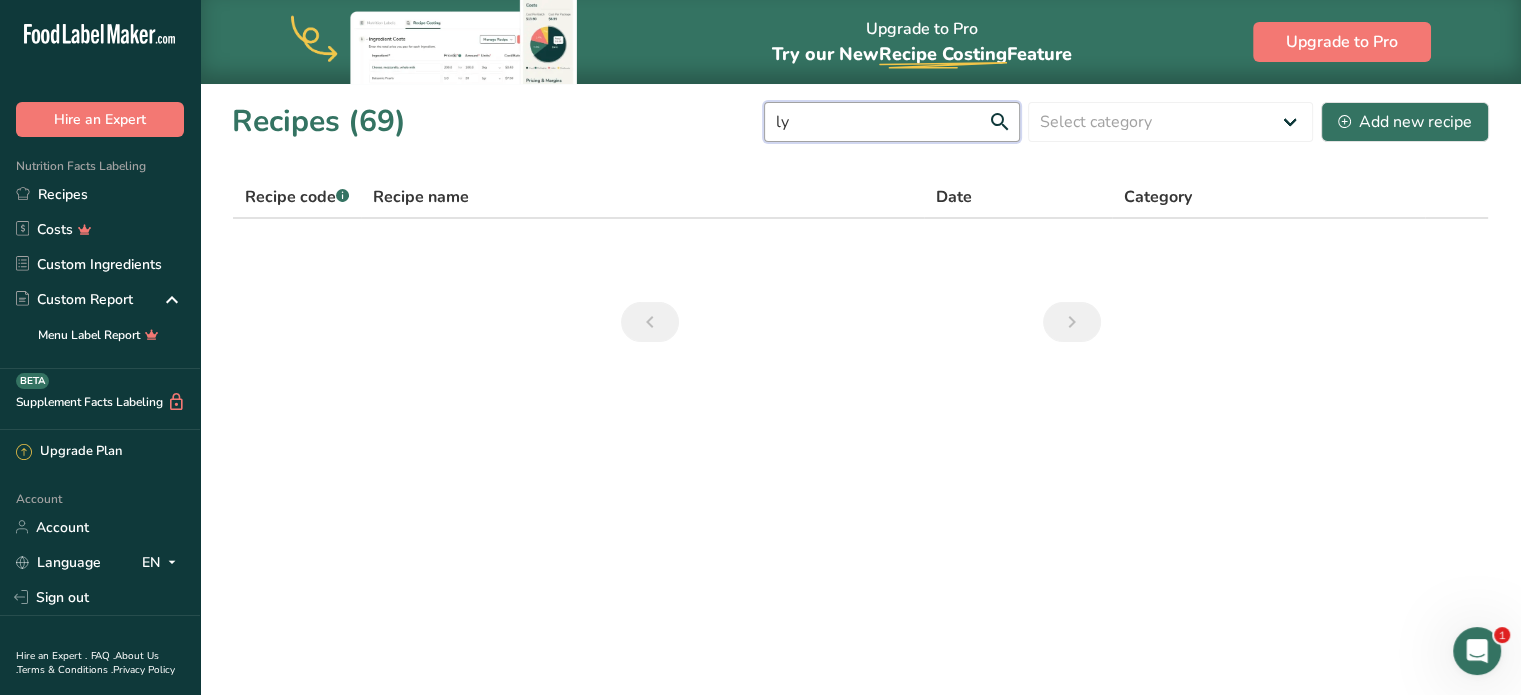 type on "l" 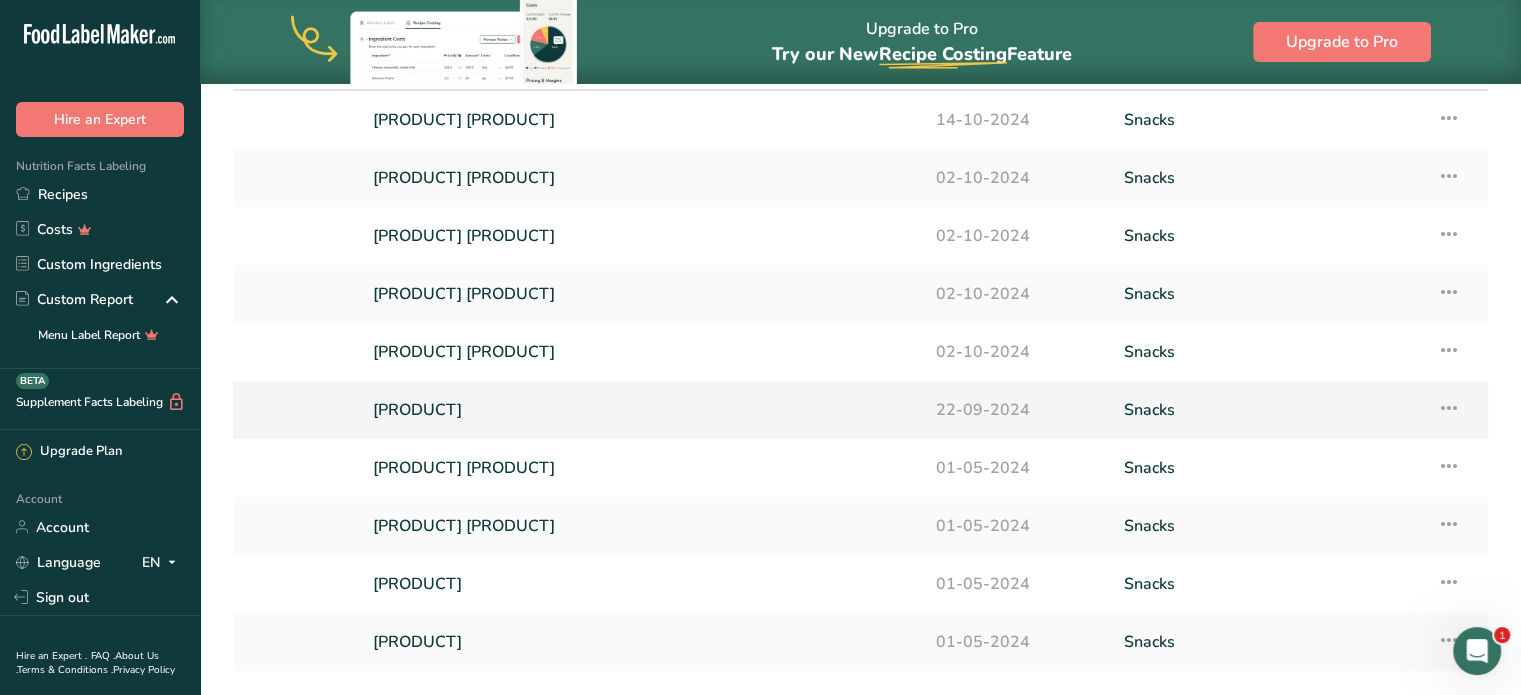 scroll, scrollTop: 264, scrollLeft: 0, axis: vertical 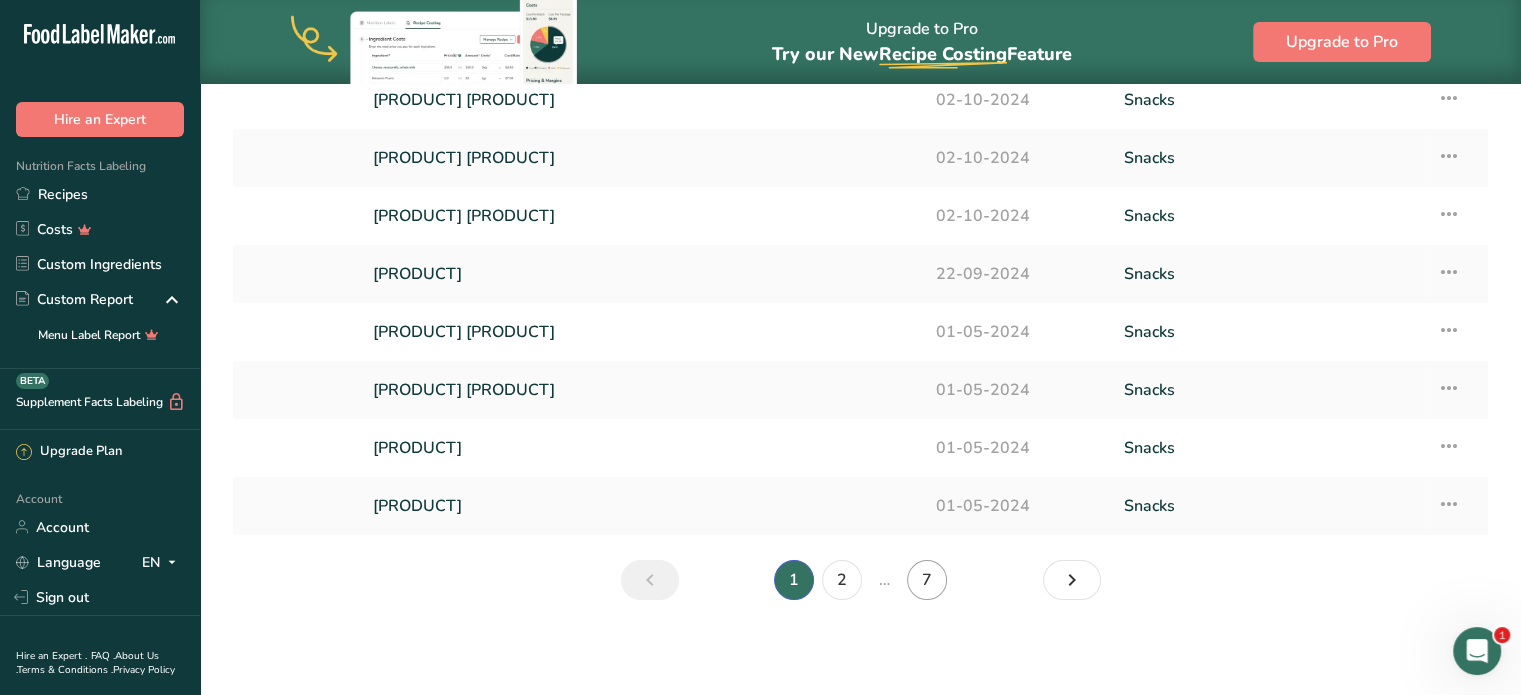 type 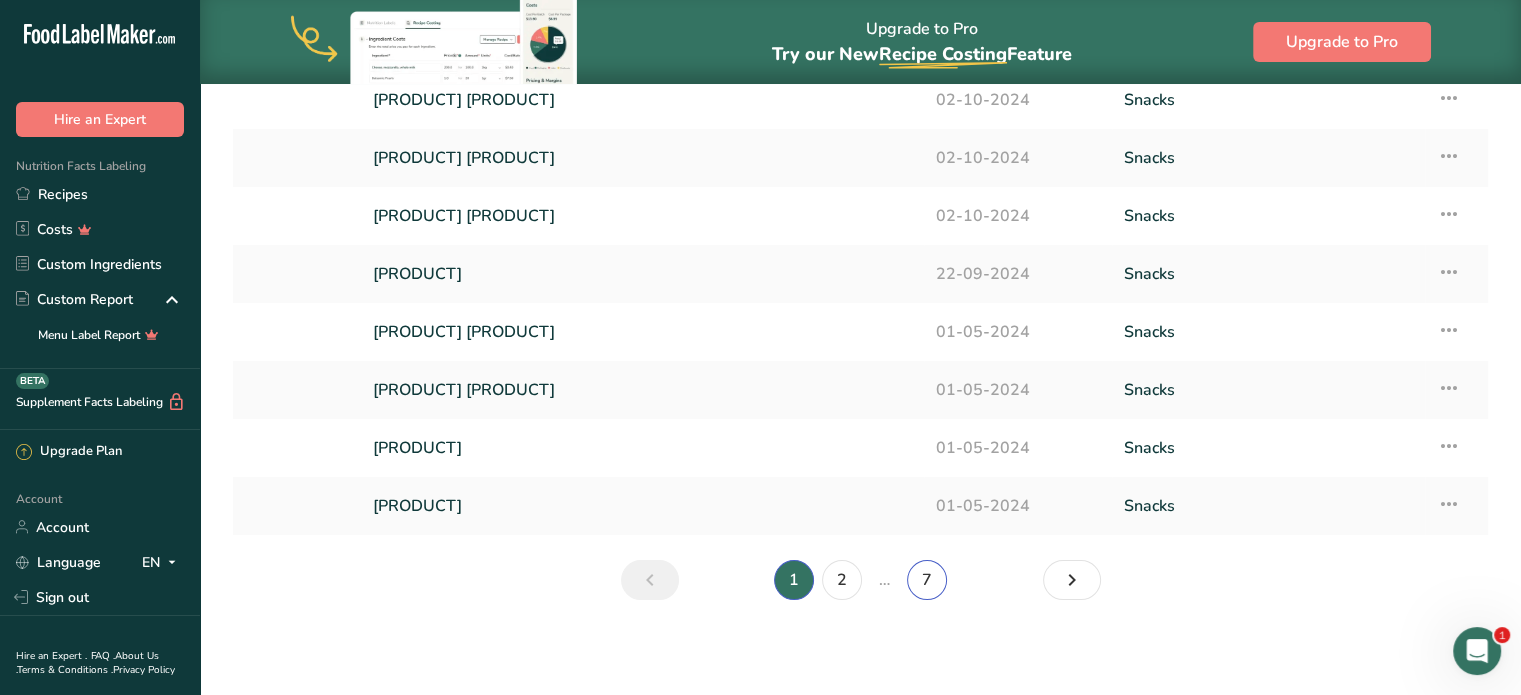 click on "7" at bounding box center [927, 580] 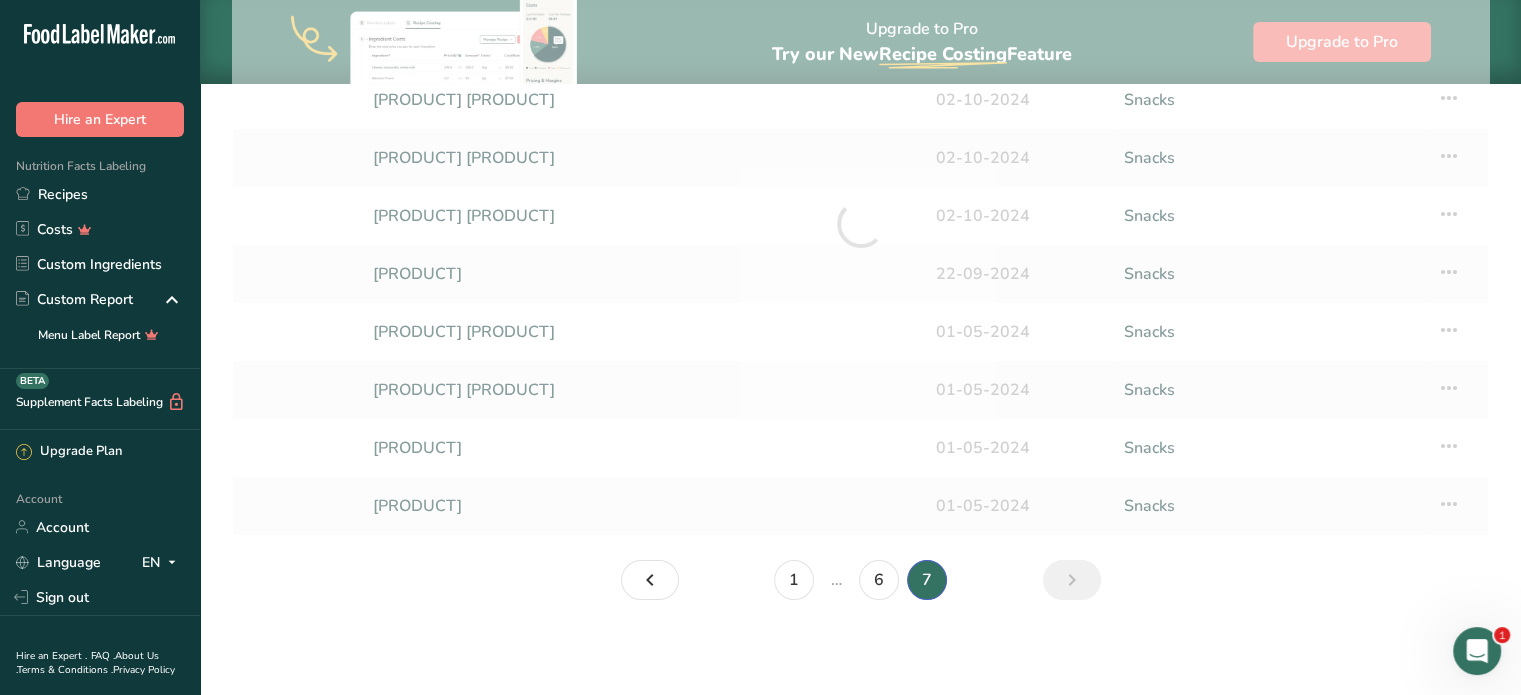 scroll, scrollTop: 206, scrollLeft: 0, axis: vertical 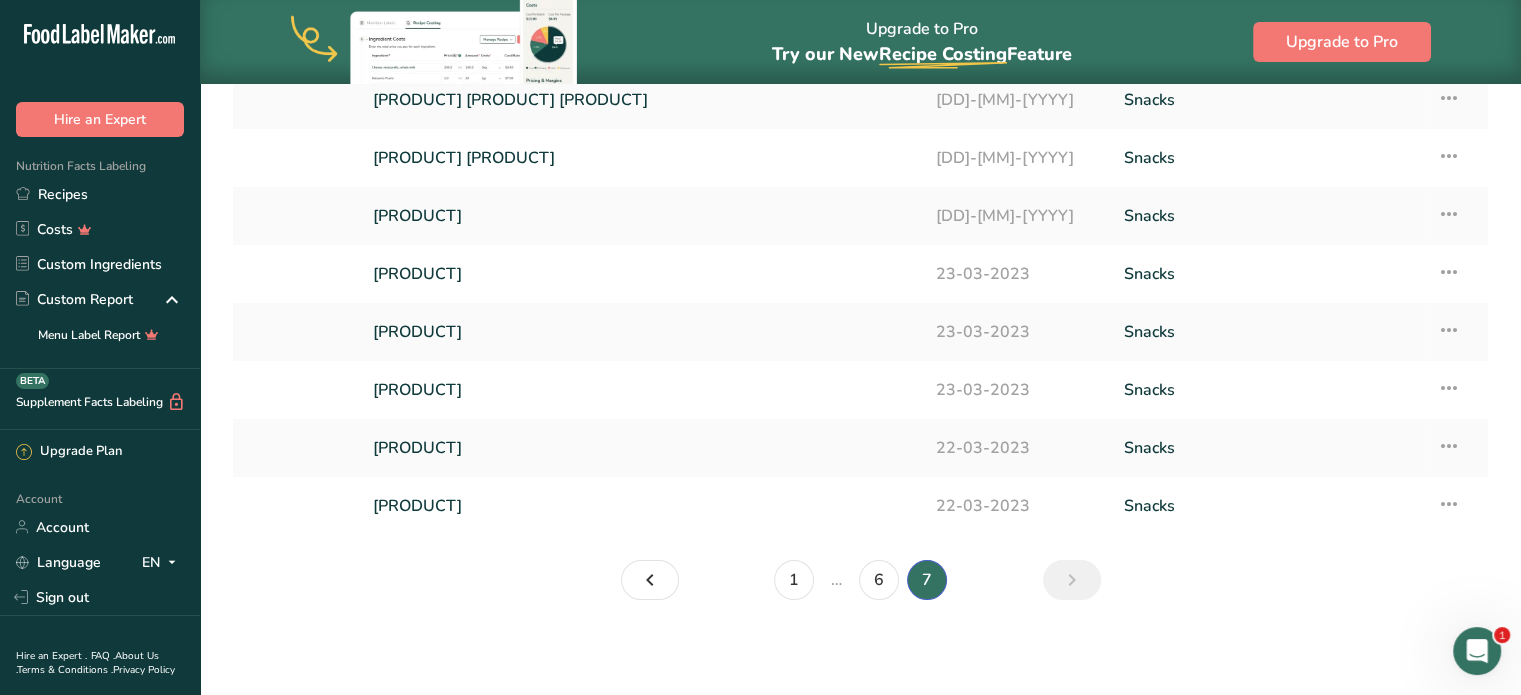 click on "Upgrade to Pro
Try our New
Recipe Costing
.a-29{fill:none;stroke-linecap:round;stroke-width:3px;}
Feature
Upgrade to Pro
Recipes (69)
Select category
All
Baked Goods
Beverages
Confectionery
Cooked Meals, Salads, & Sauces
Dairy
Snacks
Add new recipe
Recipe code
.a-a{fill:#347362;}.b-a{fill:#fff;}          Recipe name   Date   Category
[PRODUCT] [PRODUCT] [PRODUCT] [PRODUCT]
24-03-2023
Snacks
Recipe Setup       Delete Recipe           Duplicate Recipe             Scale Recipe             Save as Sub-Recipe   .a-a{fill:#347362;}.b-a{fill:#fff;}" at bounding box center (760, 245) 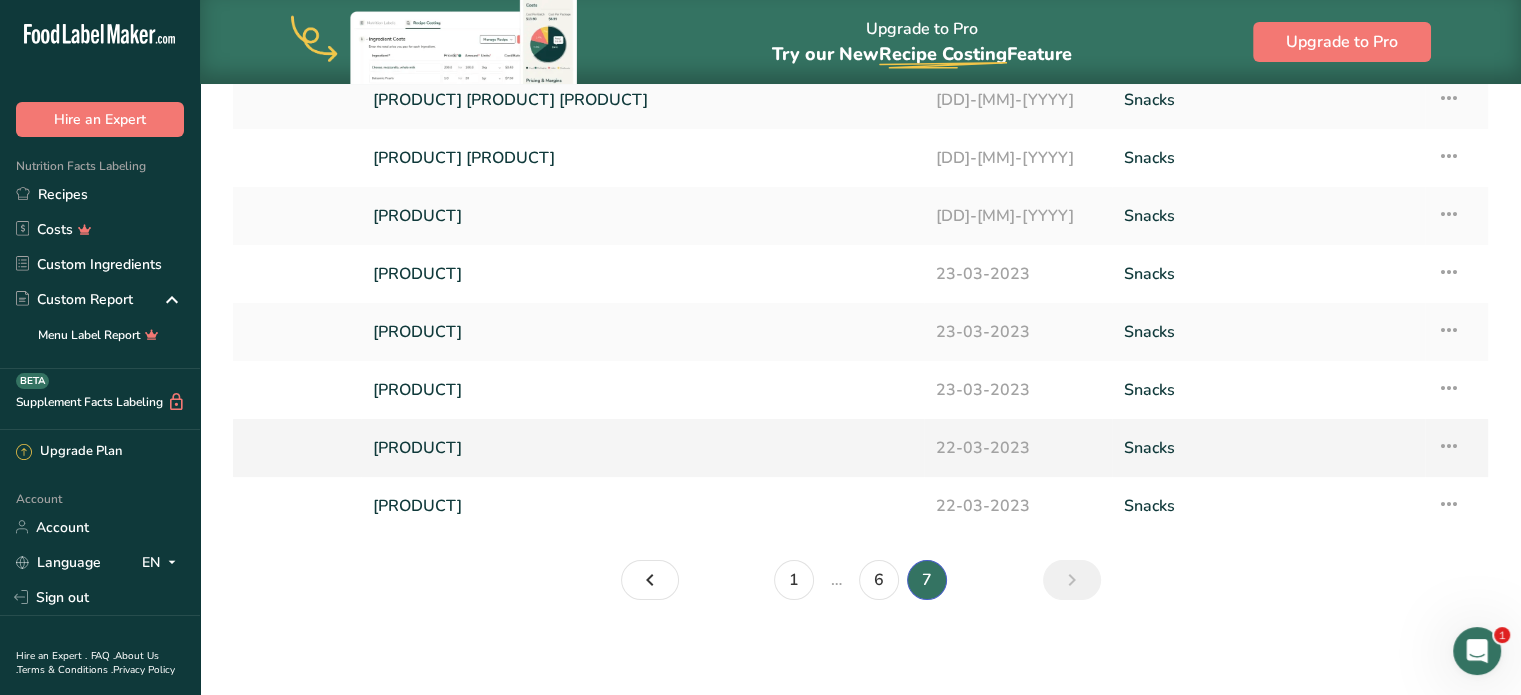 click on "[PRODUCT]" at bounding box center (642, 448) 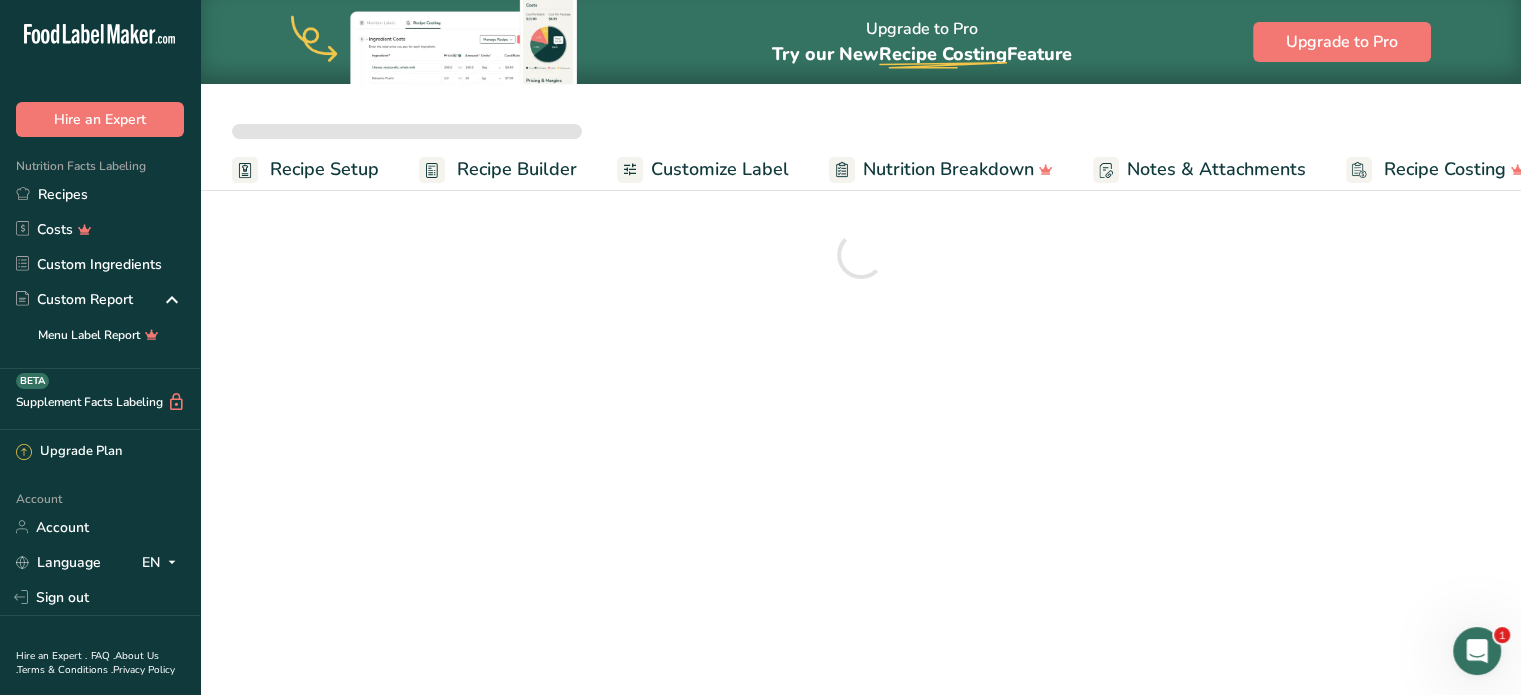 scroll, scrollTop: 0, scrollLeft: 0, axis: both 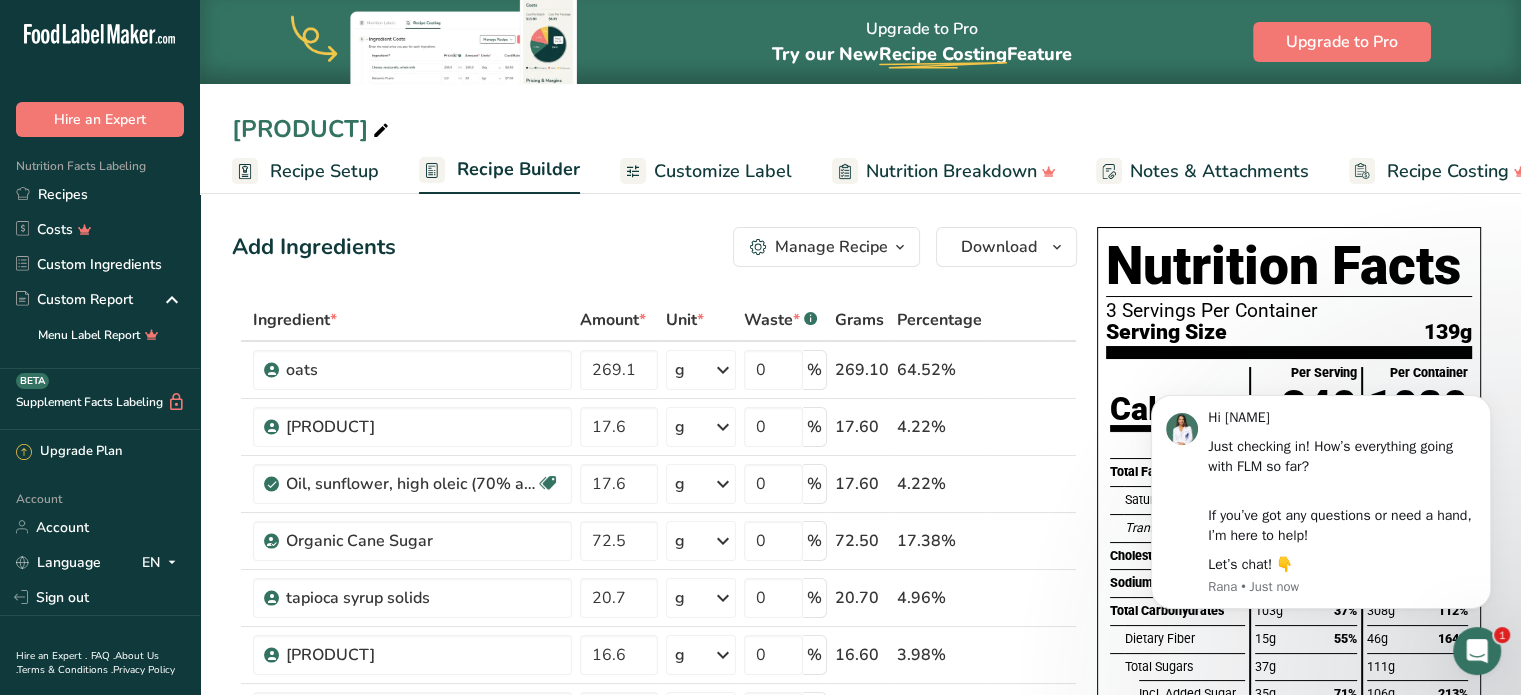 click on "Manage Recipe" at bounding box center [831, 247] 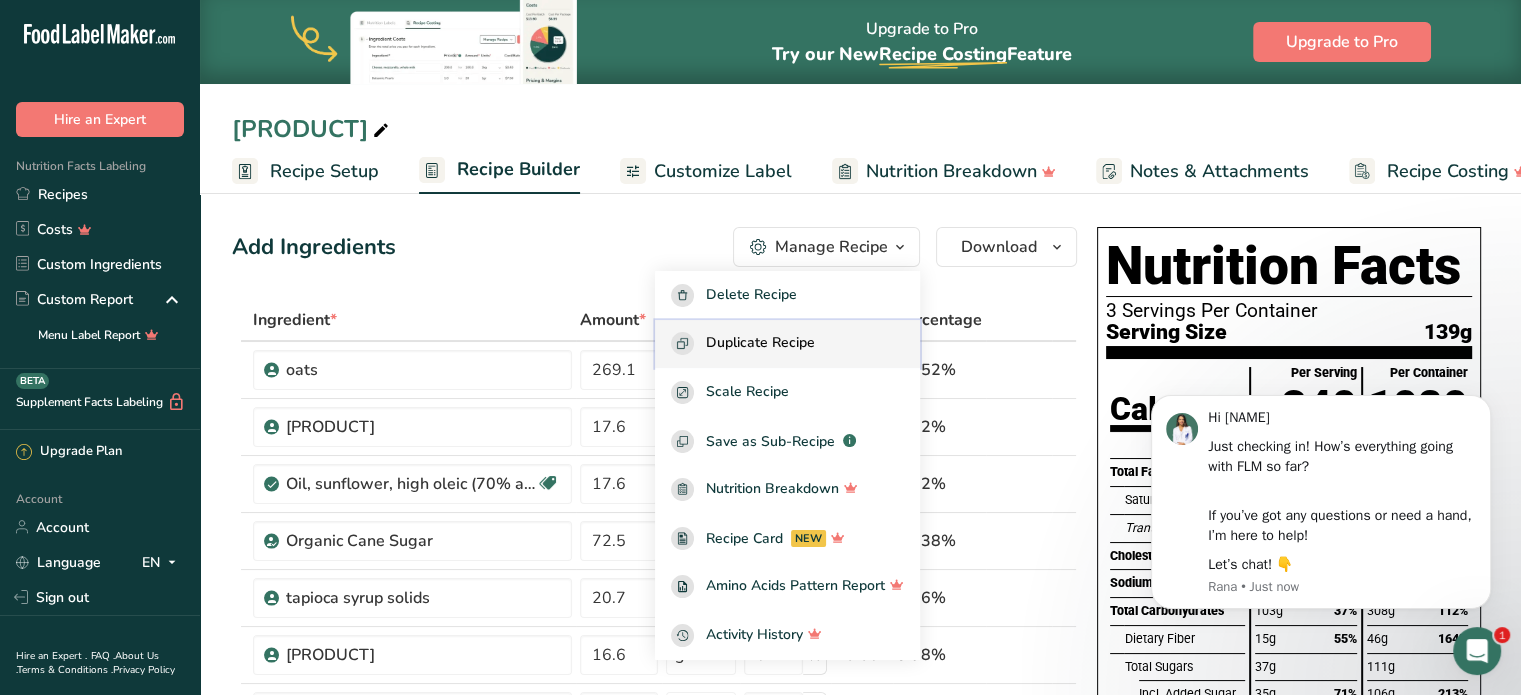 click on "Duplicate Recipe" at bounding box center [760, 343] 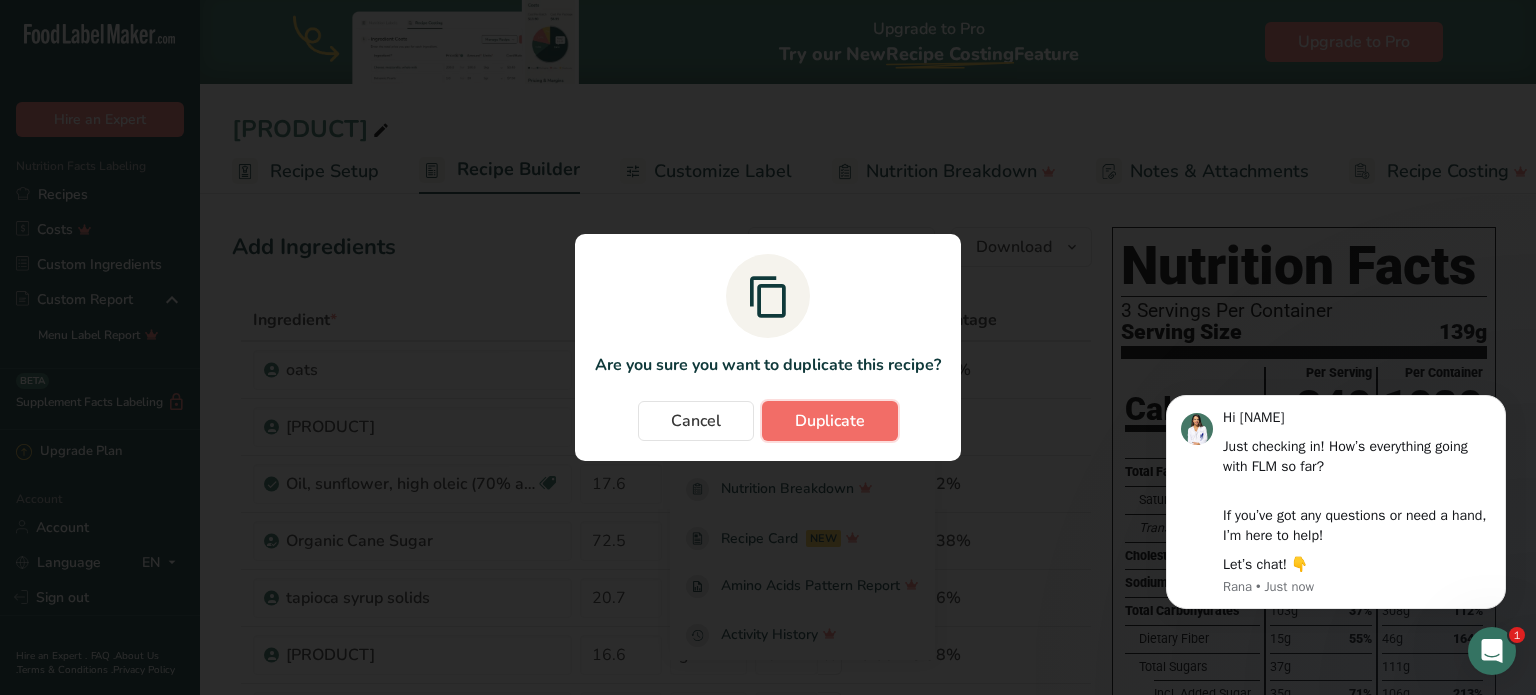 click on "Duplicate" at bounding box center (830, 421) 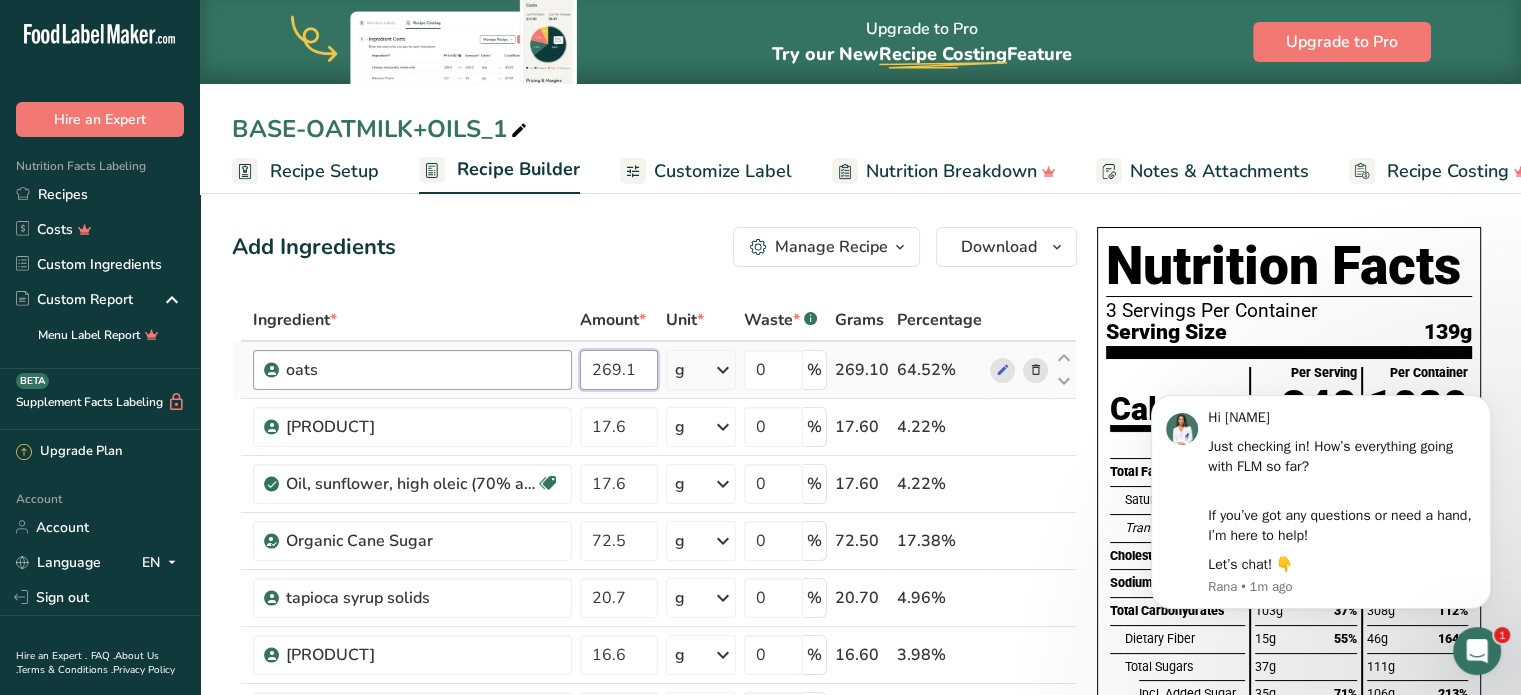 drag, startPoint x: 636, startPoint y: 371, endPoint x: 532, endPoint y: 359, distance: 104.69002 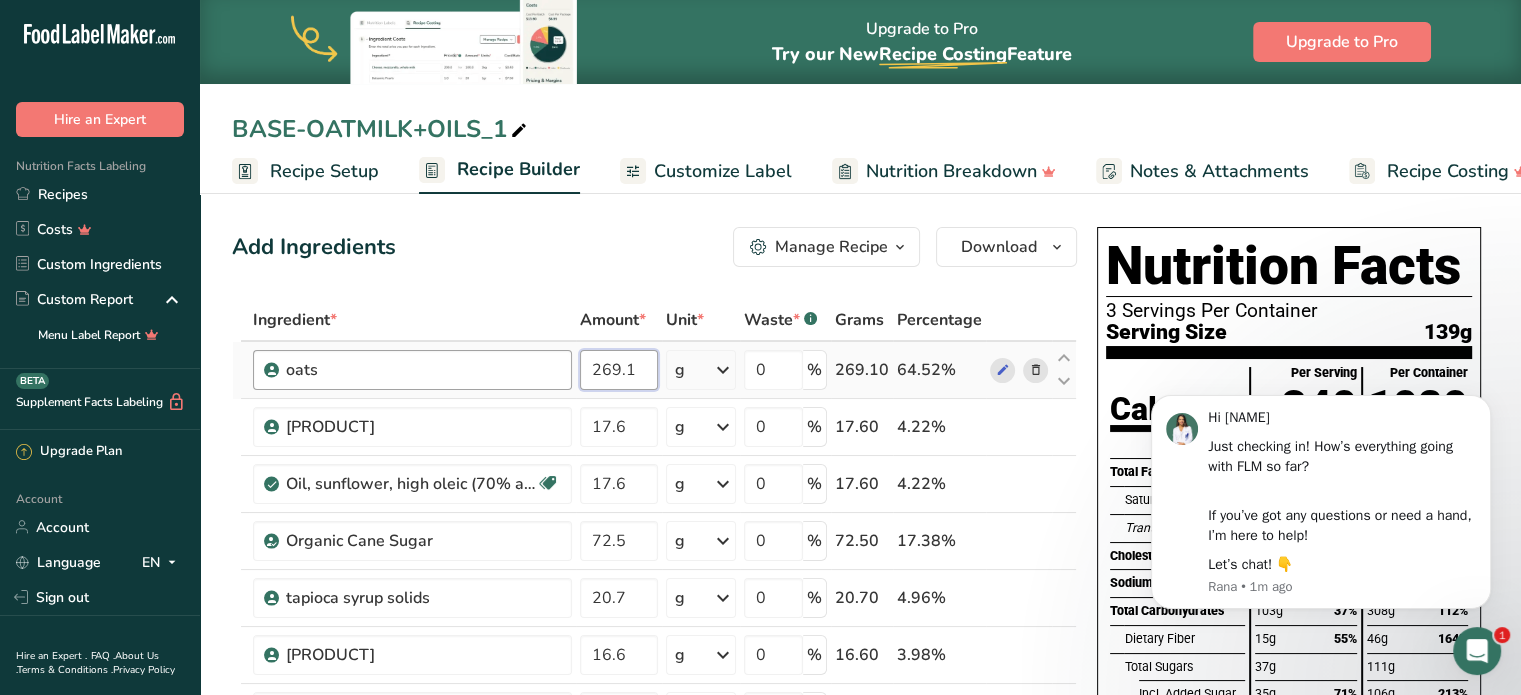 click on "oats
269.1
g
Weight Units
g
kg
mg
See more
Volume Units
l
mL
fl oz
See more
0
%
269.10
64.52%" at bounding box center [654, 370] 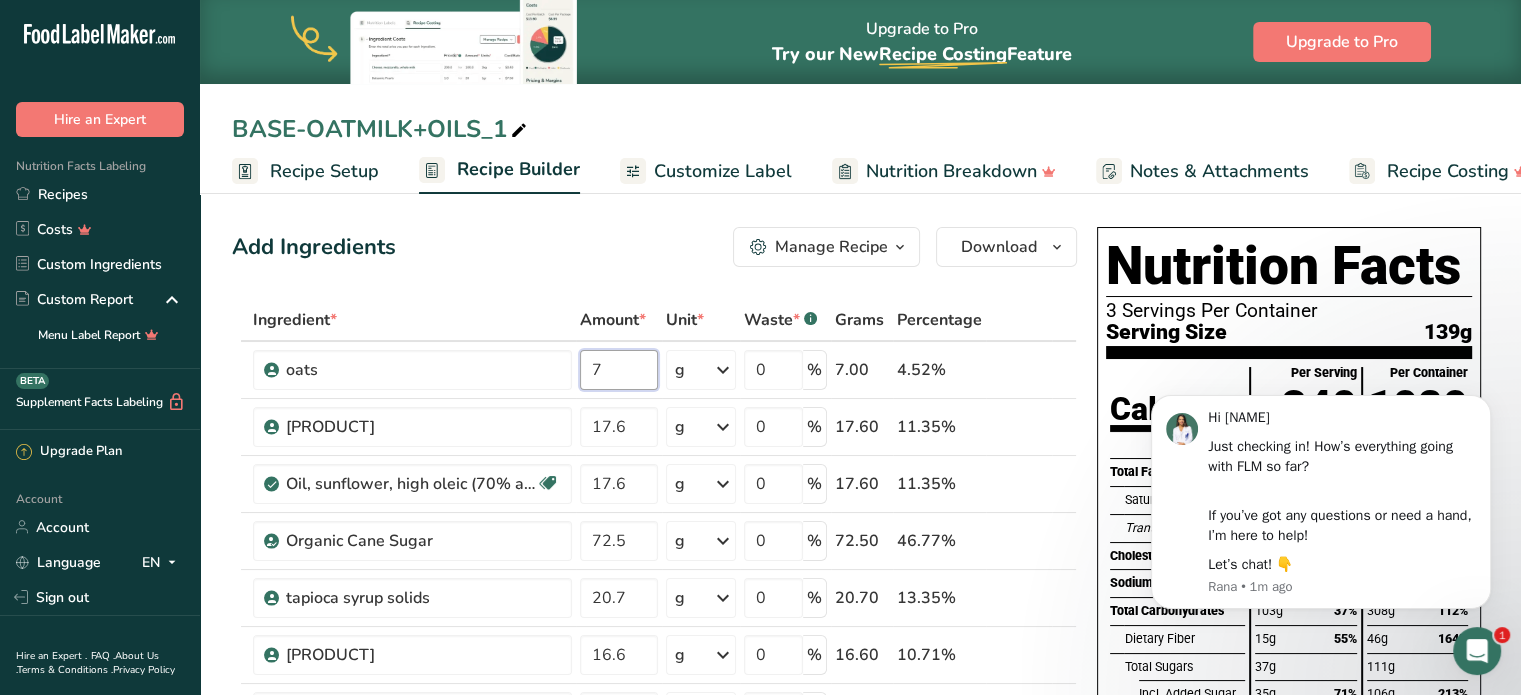 type on "7" 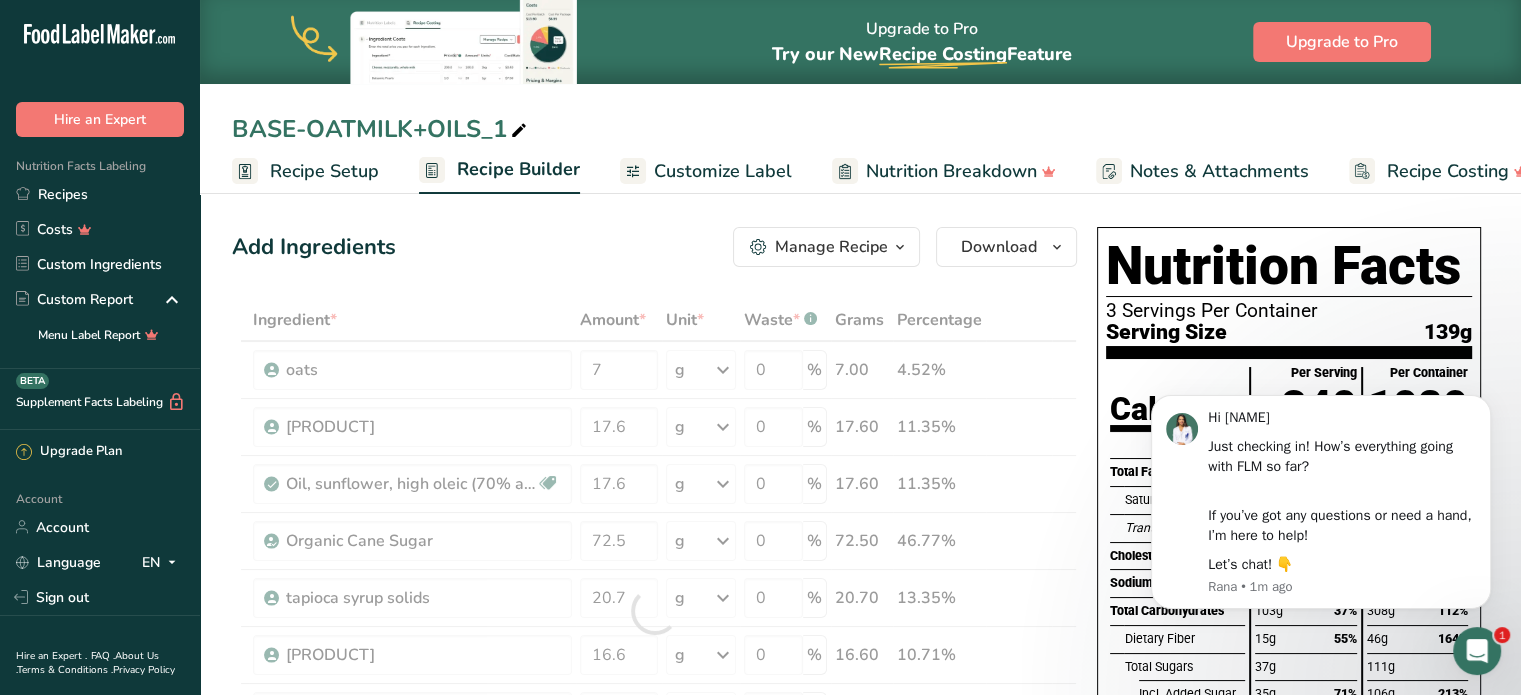 click on "Add Ingredients
Manage Recipe         Delete Recipe           Duplicate Recipe             Scale Recipe             Save as Sub-Recipe   .a-a{fill:#347362;}.b-a{fill:#fff;}                               Nutrition Breakdown                   Recipe Card
NEW
Amino Acids Pattern Report             Activity History
Download
Choose your preferred label style
Standard FDA label
Standard FDA label
The most common format for nutrition facts labels in compliance with the FDA's typeface, style and requirements
Tabular FDA label
A label format compliant with the FDA regulations presented in a tabular (horizontal) display.
Linear FDA label
A simple linear display for small sized packages.
Simplified FDA label" at bounding box center (660, 889) 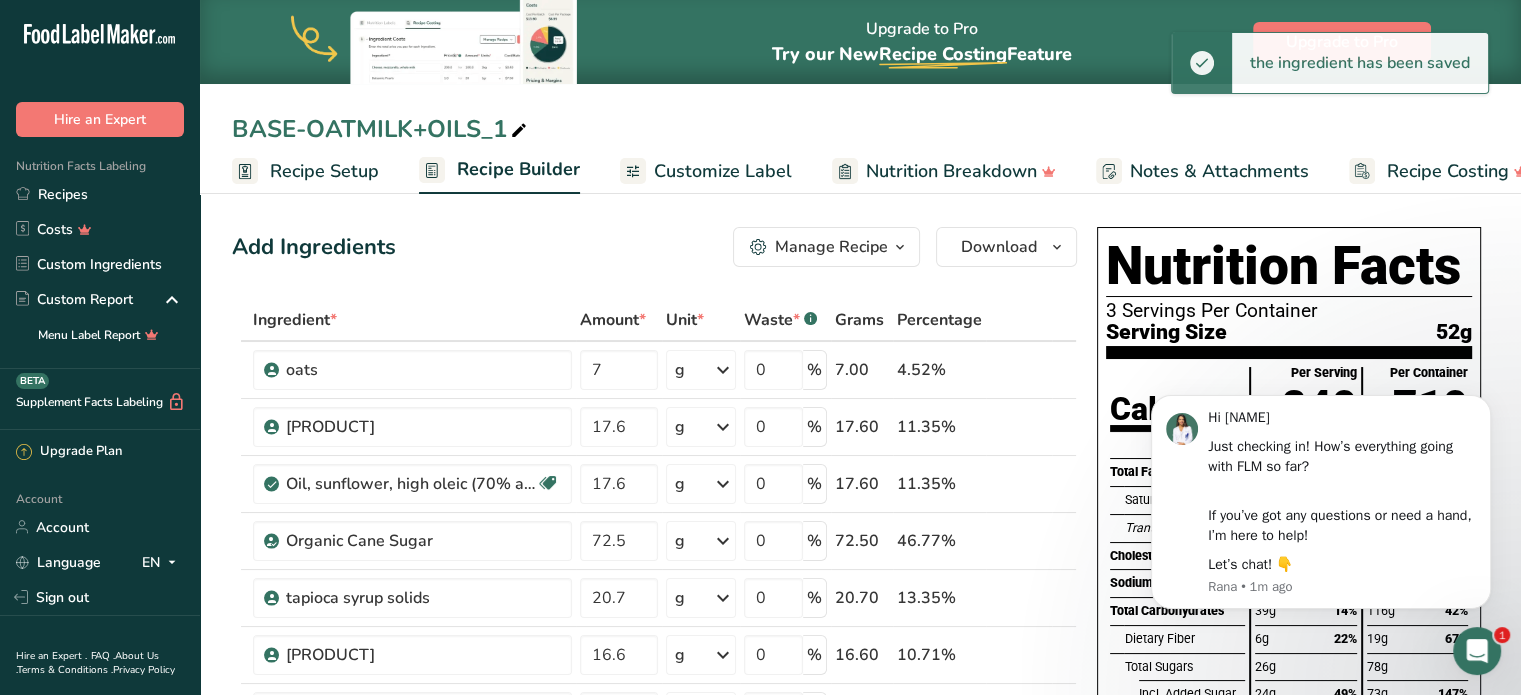 scroll, scrollTop: 190, scrollLeft: 0, axis: vertical 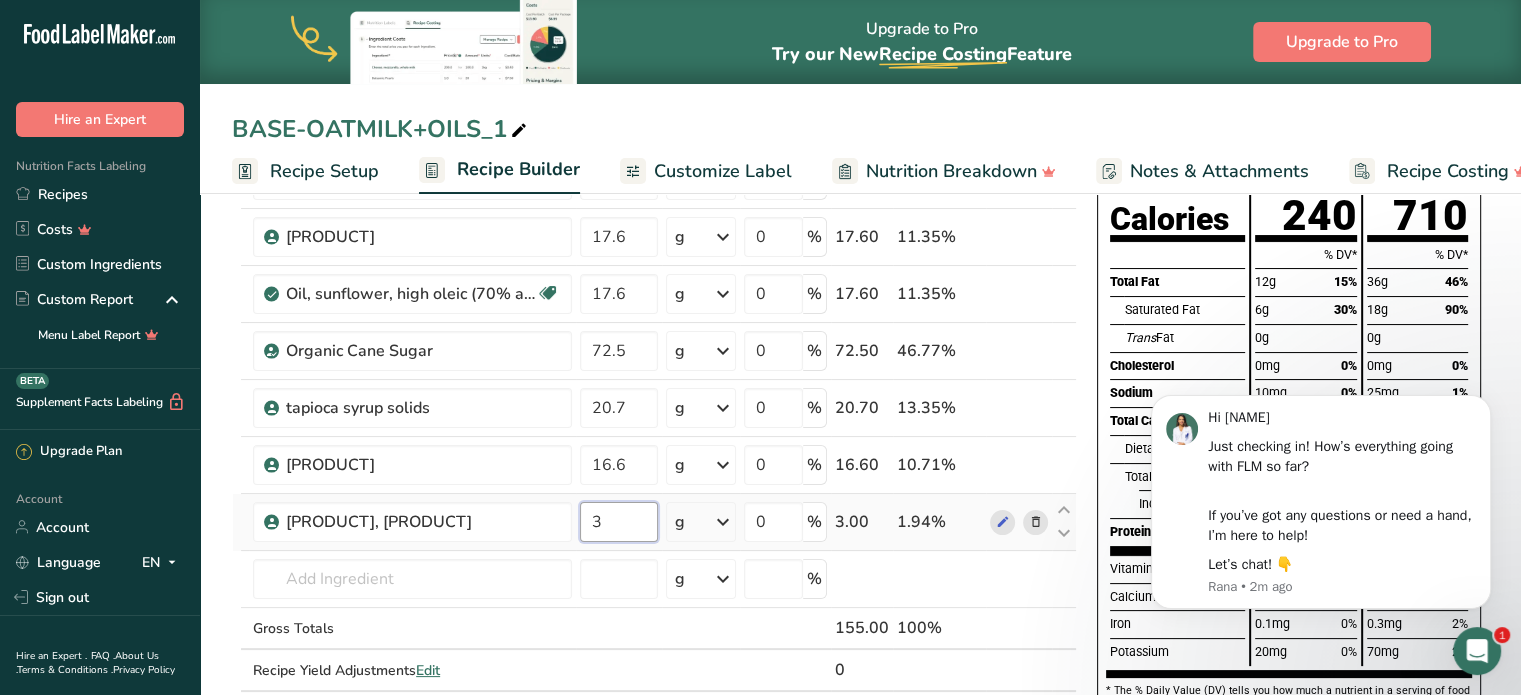click on "3" at bounding box center [619, 522] 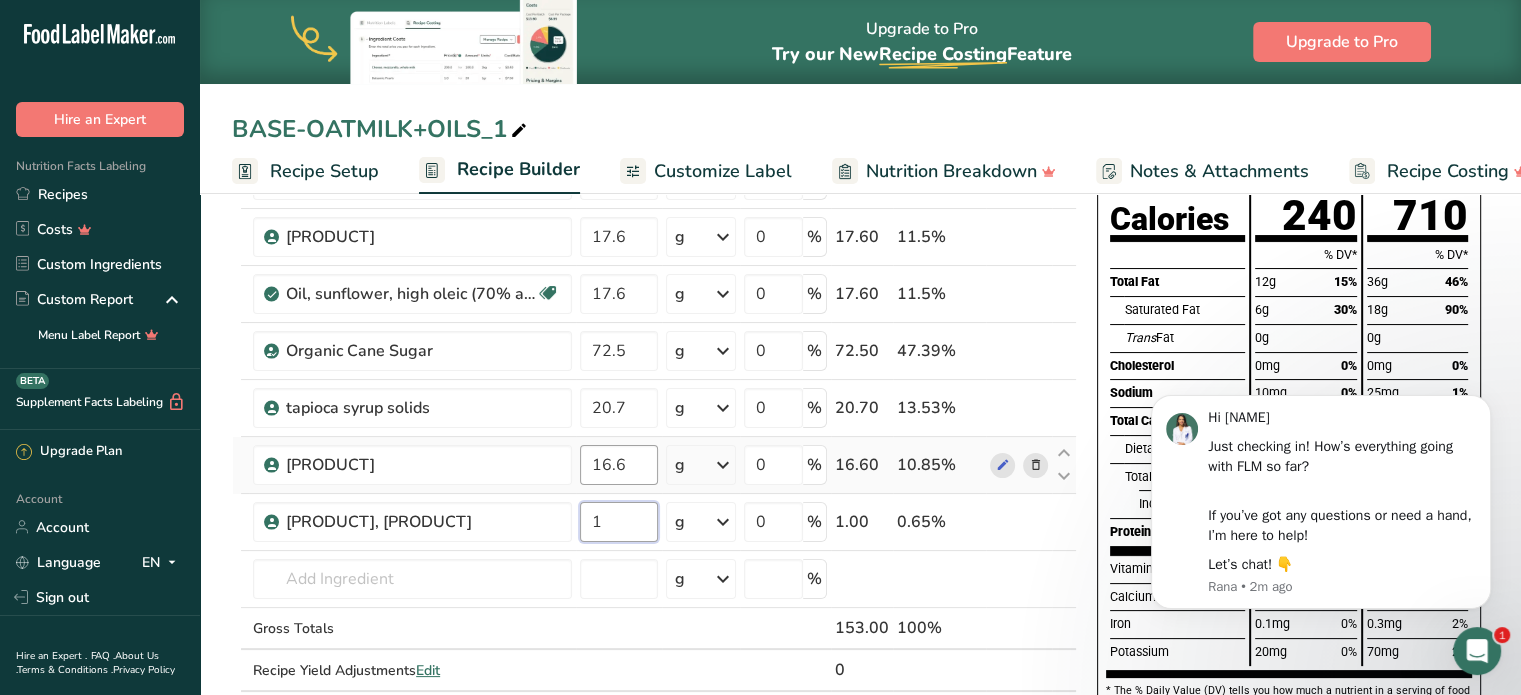 type on "1" 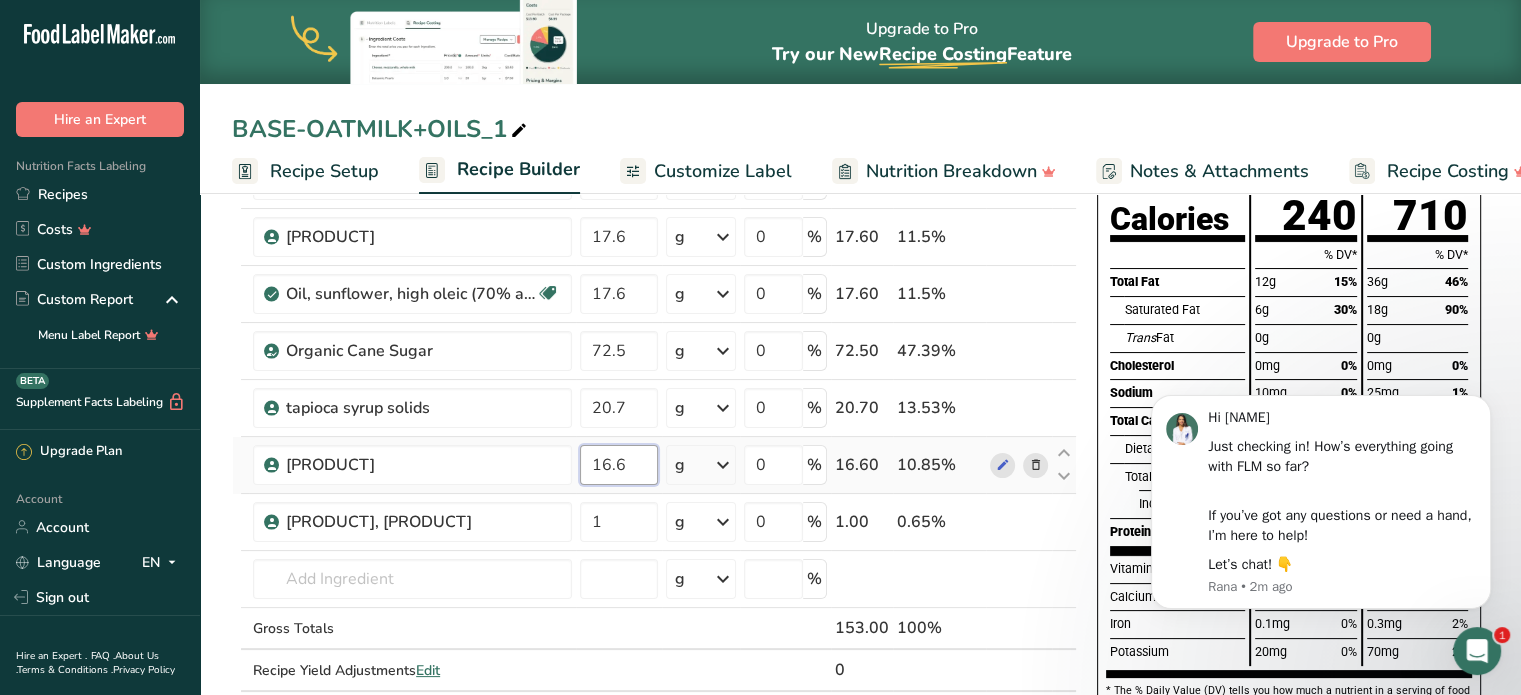 click on "Ingredient *
Amount *
Unit *
Waste *   .a-a{fill:#347362;}.b-a{fill:#fff;}          Grams
Percentage
oats
7
g
Weight Units
g
kg
mg
See more
Volume Units
l
mL
fl oz
See more
0
%
7.00
4.58%
Earth Circle Organic Virgin Coconut Oil
17.6
g
Weight Units
g
kg
mg
See more
Volume Units
l
mL
fl oz
See more
0
%
17.60
11.47%
Dairy free
Gluten free" at bounding box center (654, 421) 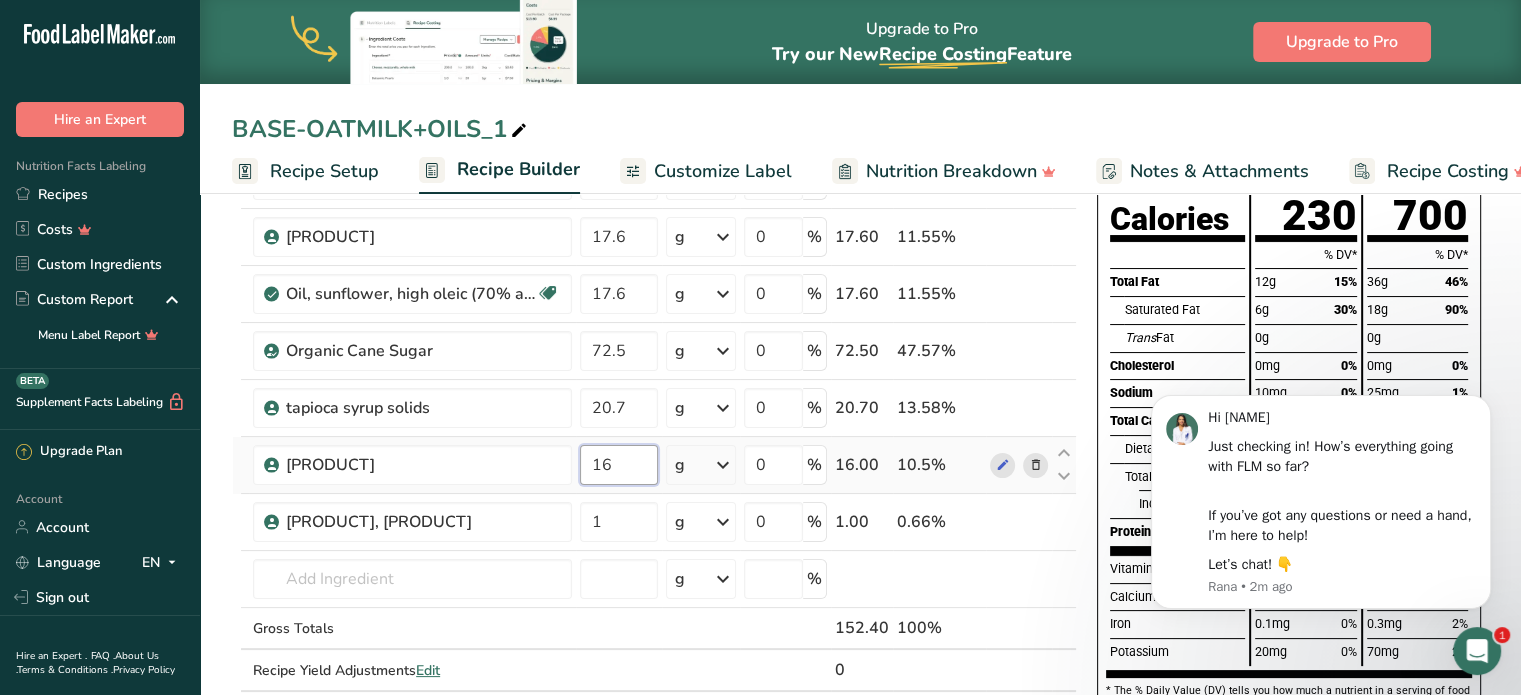 type on "1" 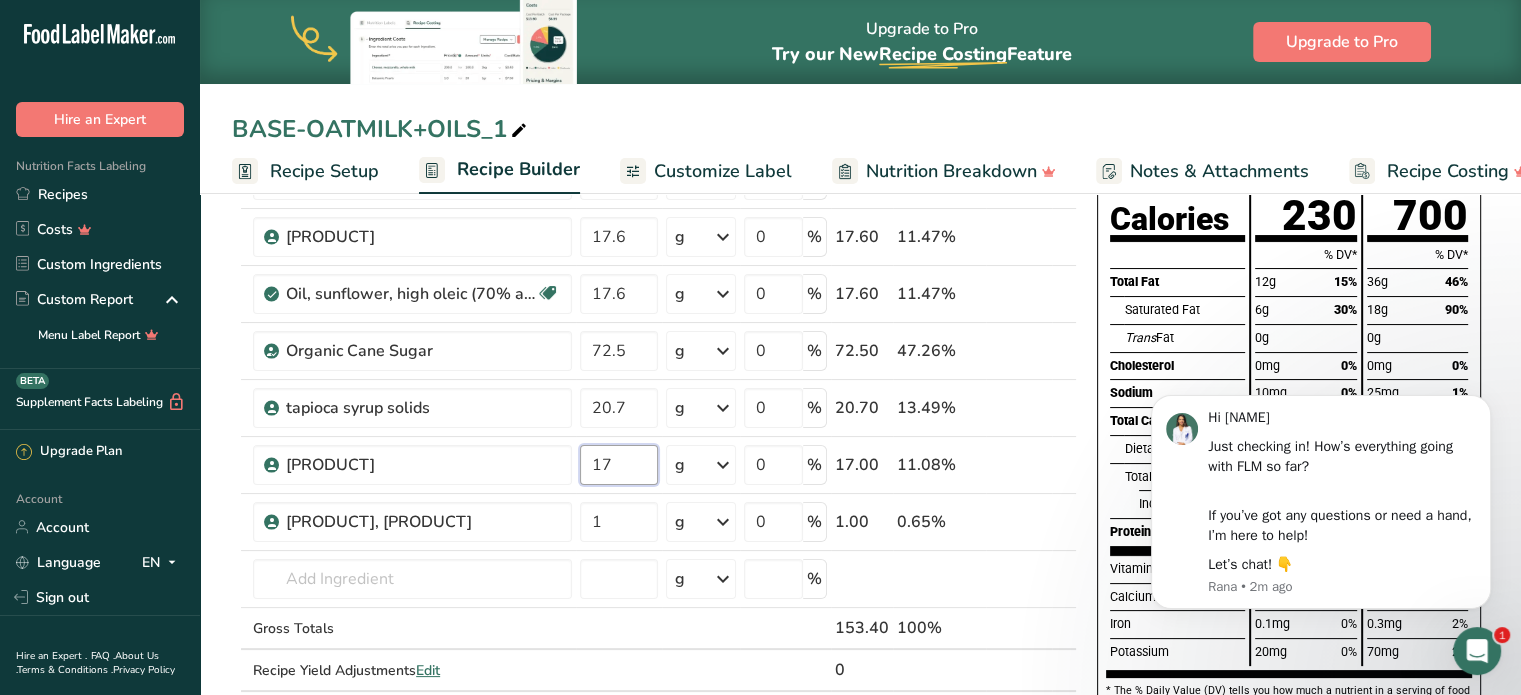 type on "17" 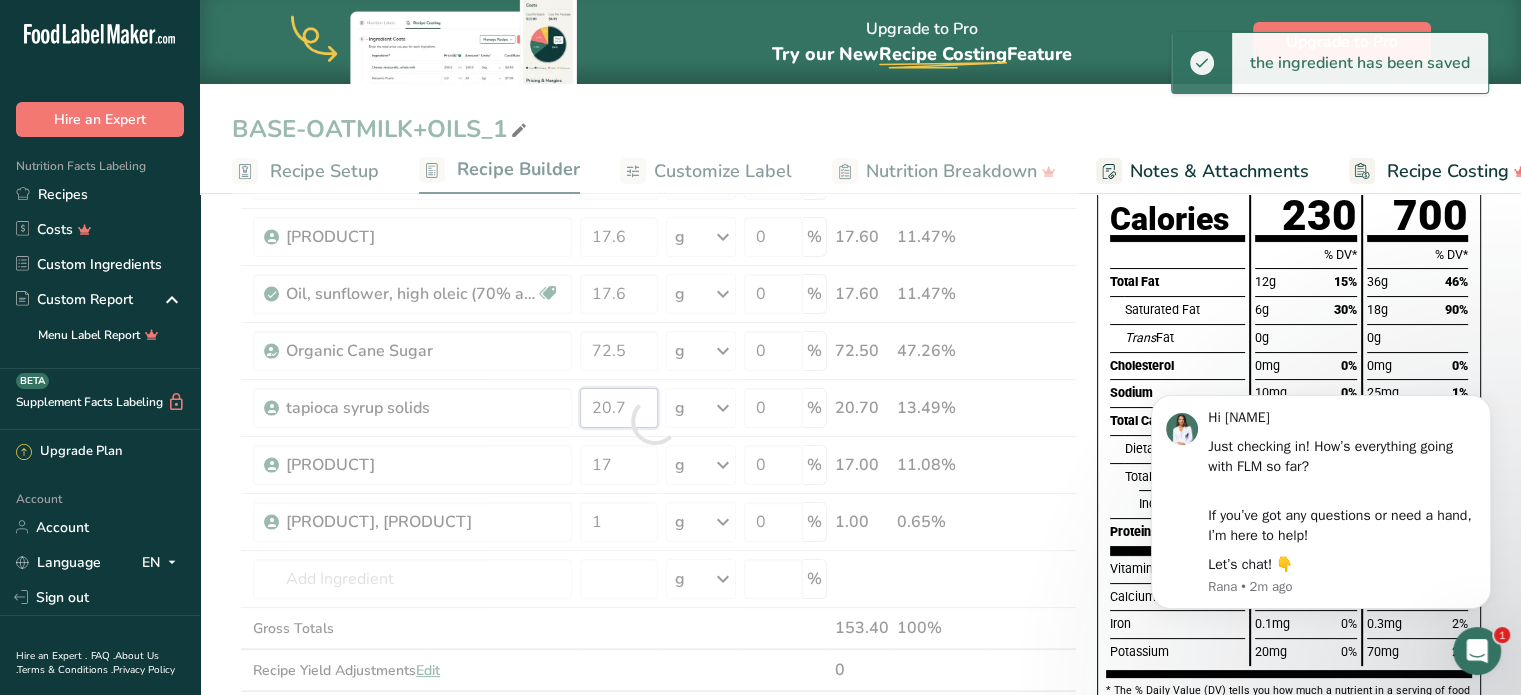 drag, startPoint x: 636, startPoint y: 408, endPoint x: 534, endPoint y: 391, distance: 103.40696 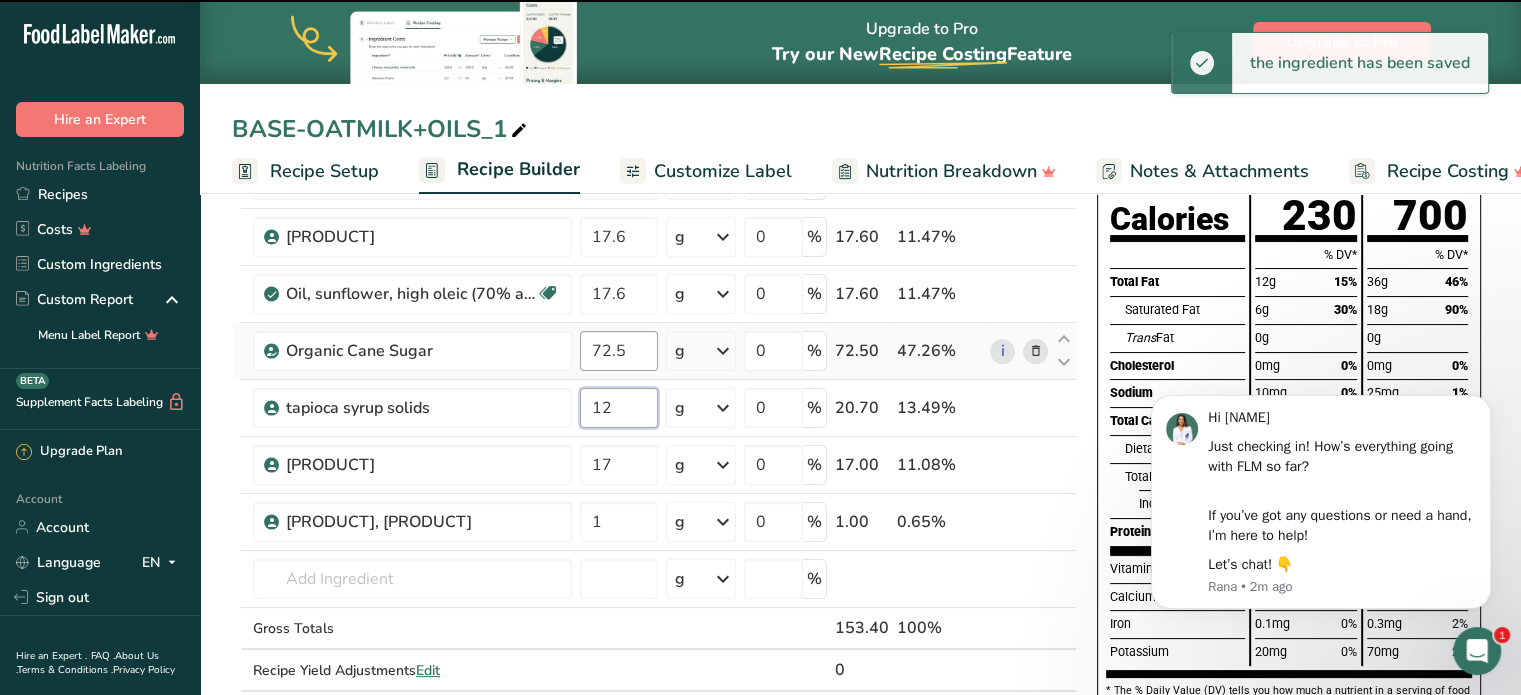 type on "20.7" 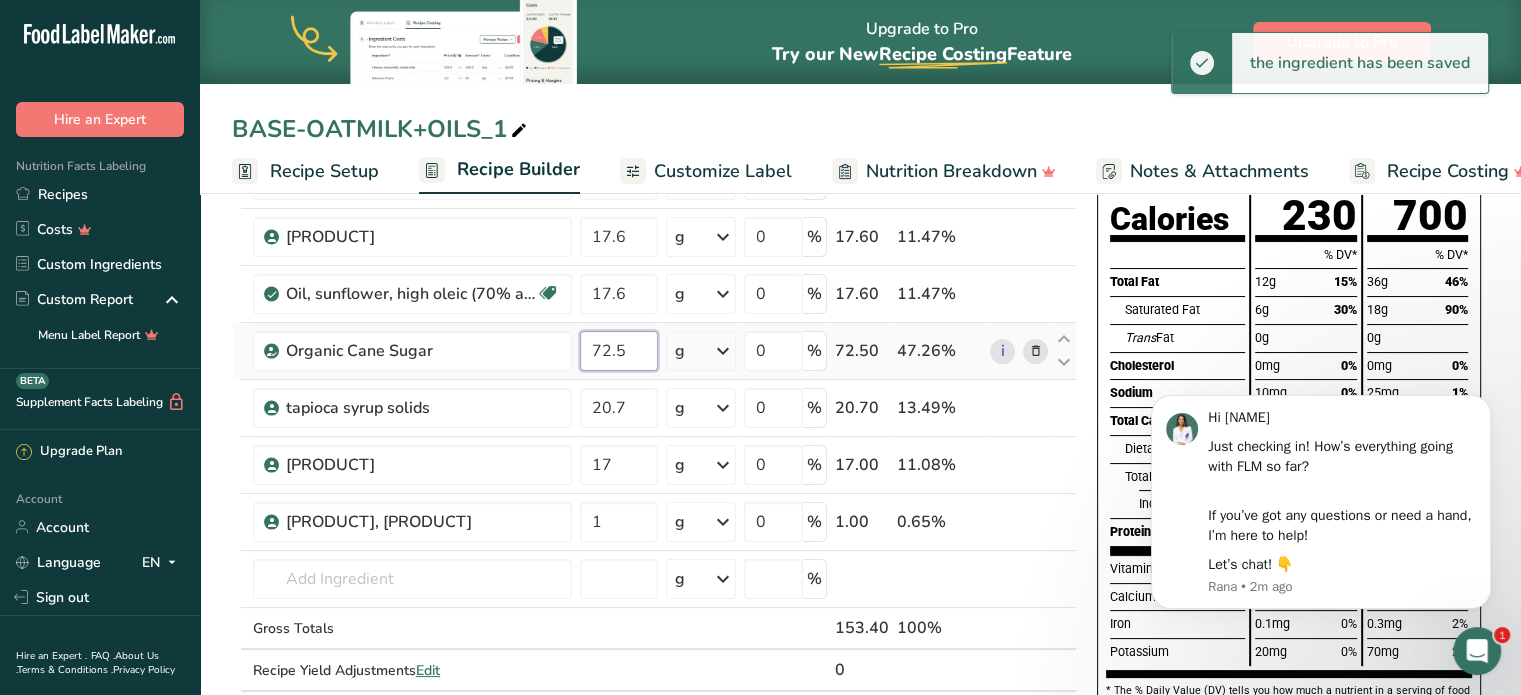 click on "Ingredient *
Amount *
Unit *
Waste *   .a-a{fill:#347362;}.b-a{fill:#fff;}          Grams
Percentage
oats
7
g
Weight Units
g
kg
mg
See more
Volume Units
l
mL
fl oz
See more
0
%
7.00
4.56%
Earth Circle Organic Virgin Coconut Oil
17.6
g
Weight Units
g
kg
mg
See more
Volume Units
l
mL
fl oz
See more
0
%
17.60
11.47%
Dairy free
Gluten free" at bounding box center (654, 421) 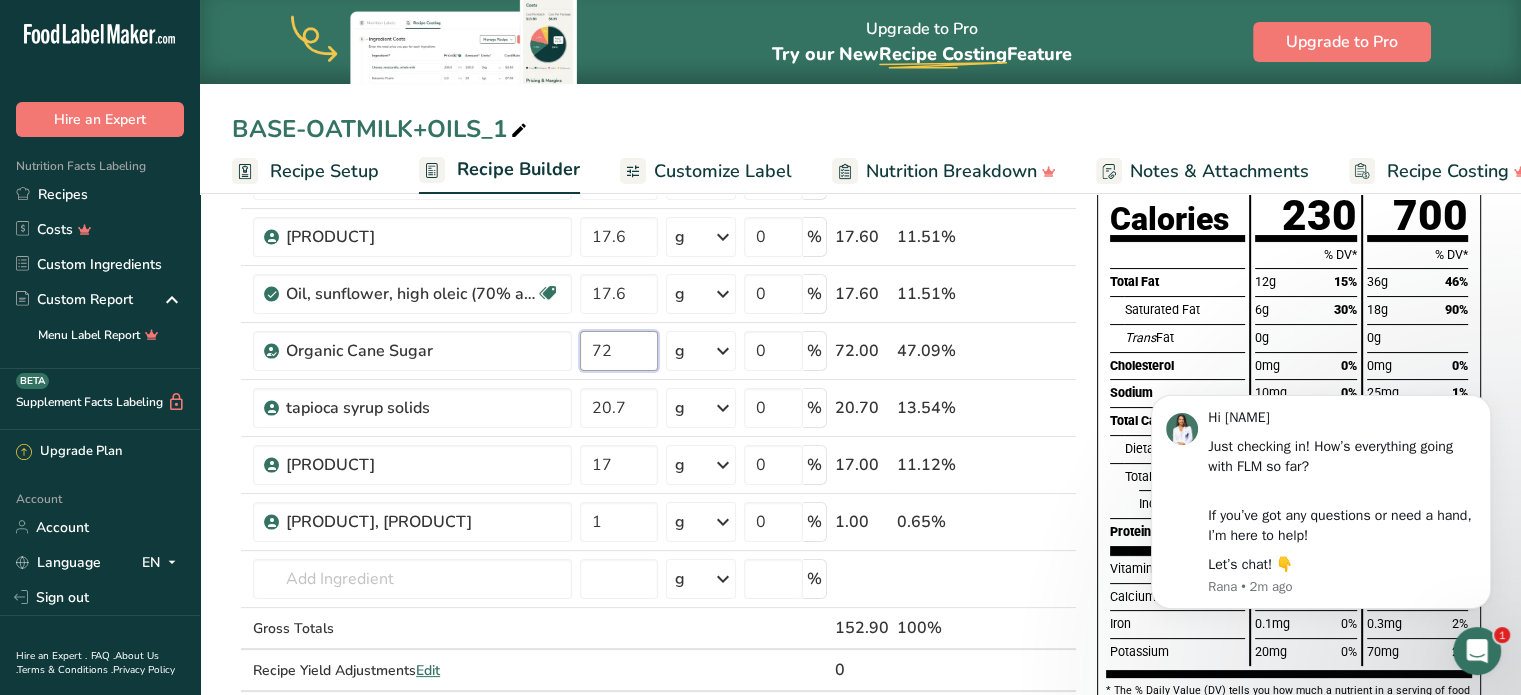 type on "72" 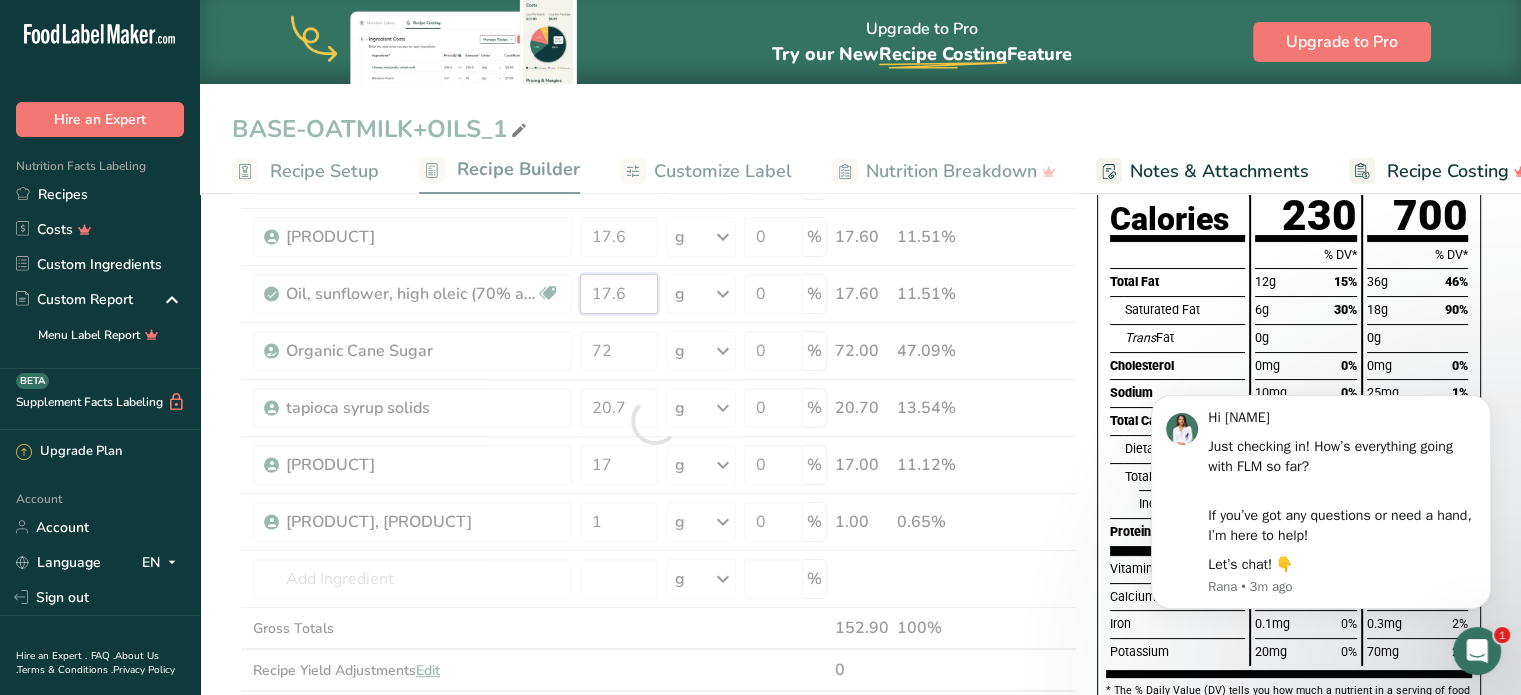 drag, startPoint x: 636, startPoint y: 285, endPoint x: 460, endPoint y: 254, distance: 178.70926 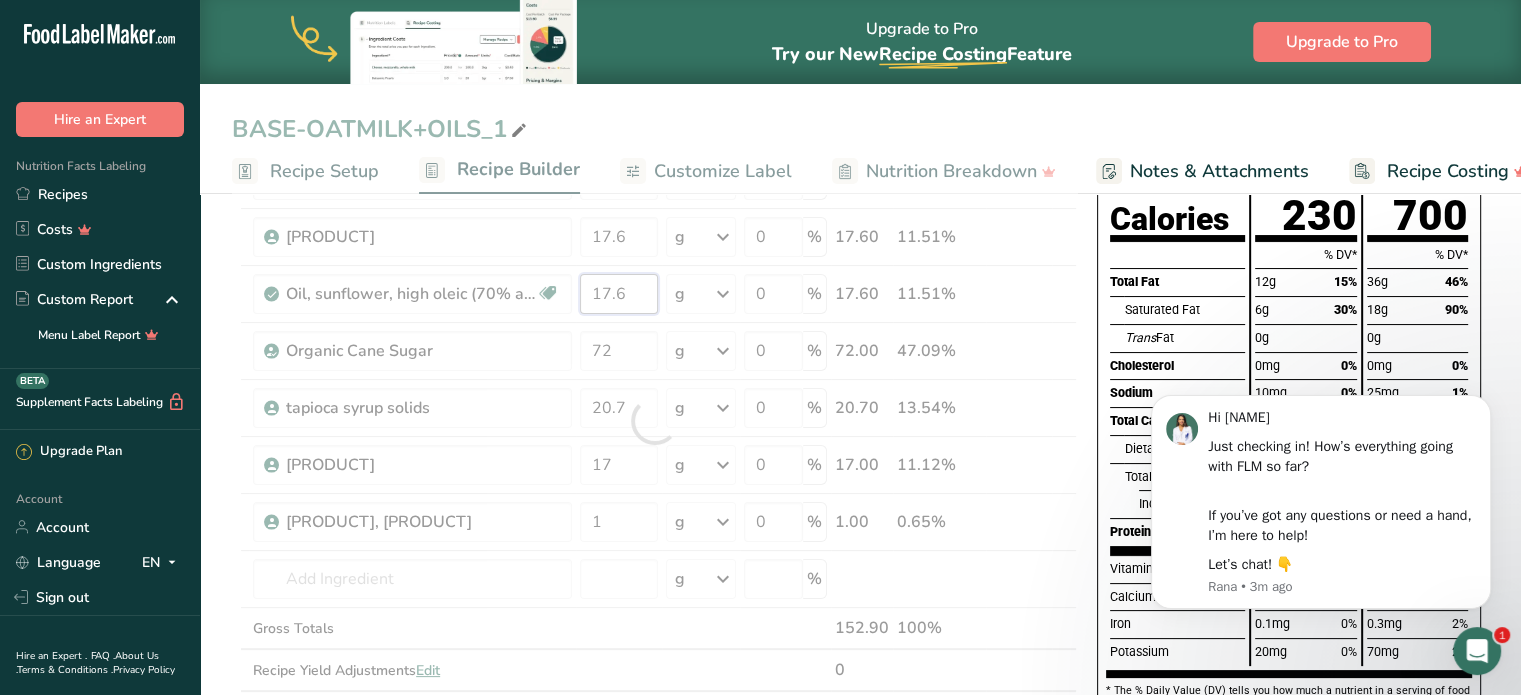 click on "Ingredient *
Amount *
Unit *
Waste *   .a-a{fill:#347362;}.b-a{fill:#fff;}          Grams
Percentage
oats
7
g
Weight Units
g
kg
mg
See more
Volume Units
l
mL
fl oz
See more
0
%
7.00
4.58%
Earth Circle Organic Virgin Coconut Oil
17.6
g
Weight Units
g
kg
mg
See more
Volume Units
l
mL
fl oz
See more
0
%
17.60
11.51%
Dairy free
Gluten free" at bounding box center [654, 421] 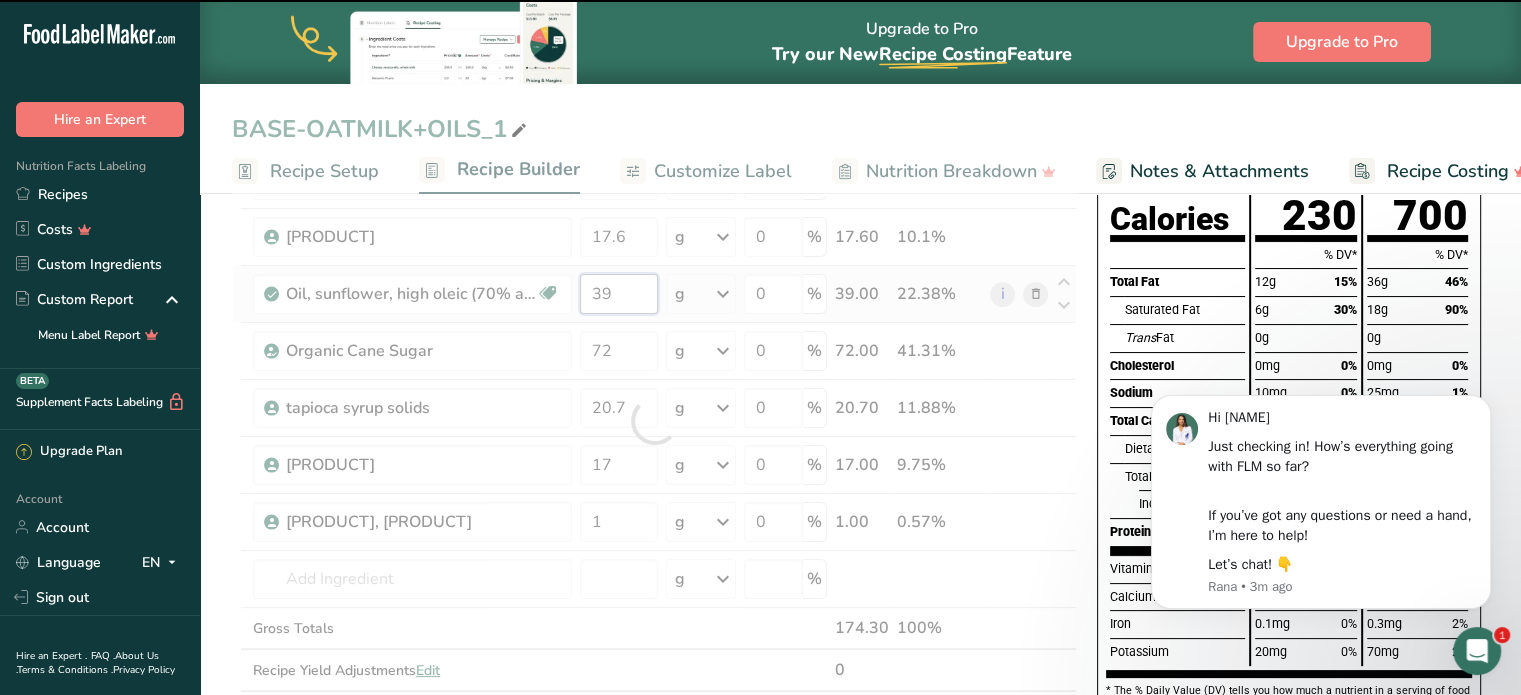 type on "17.6" 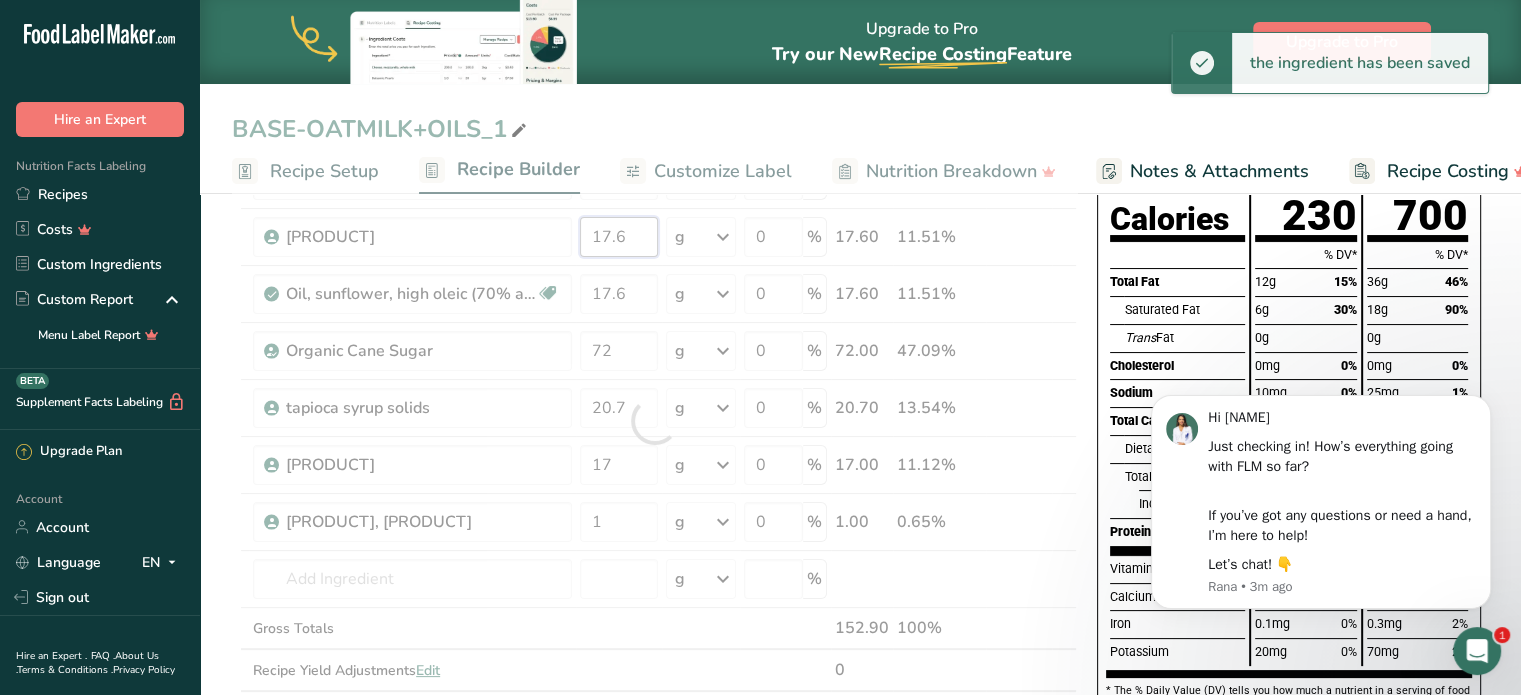drag, startPoint x: 637, startPoint y: 230, endPoint x: 540, endPoint y: 217, distance: 97.867256 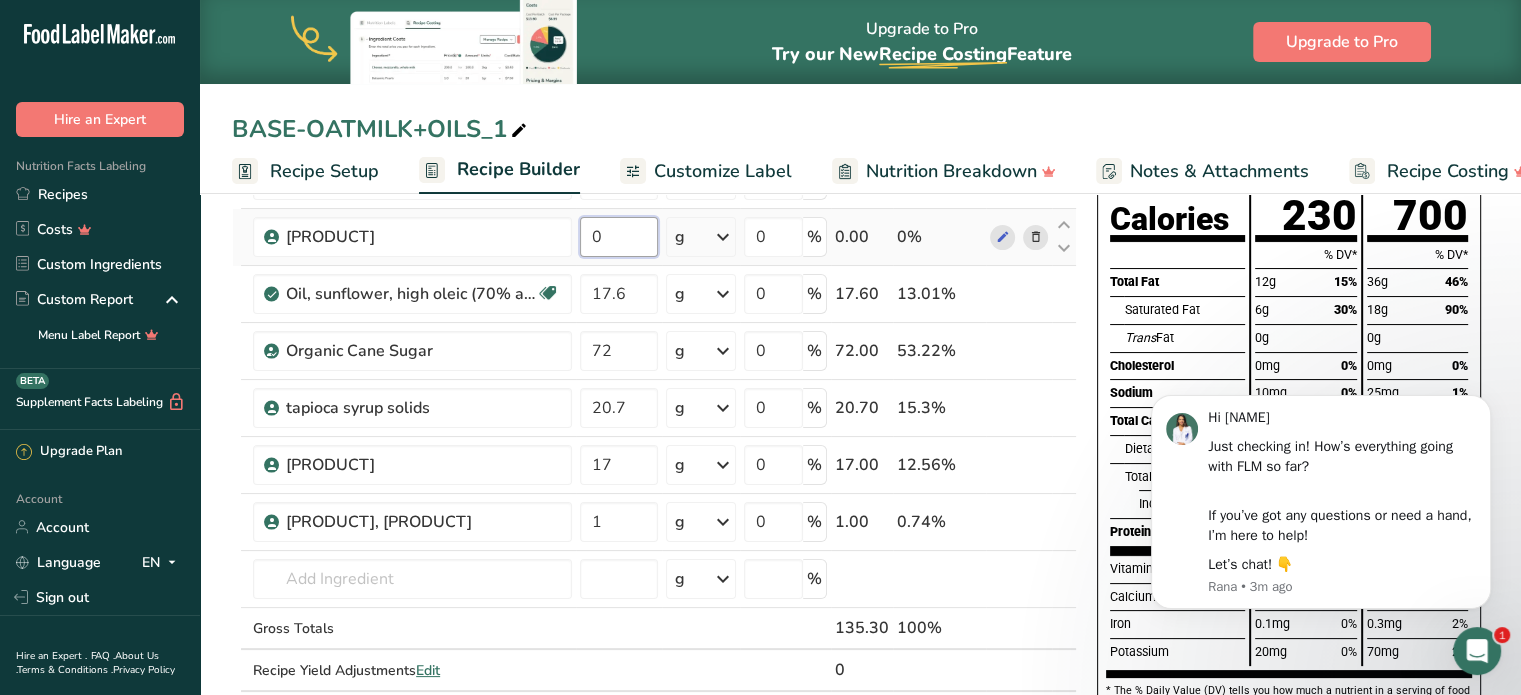 type on "0" 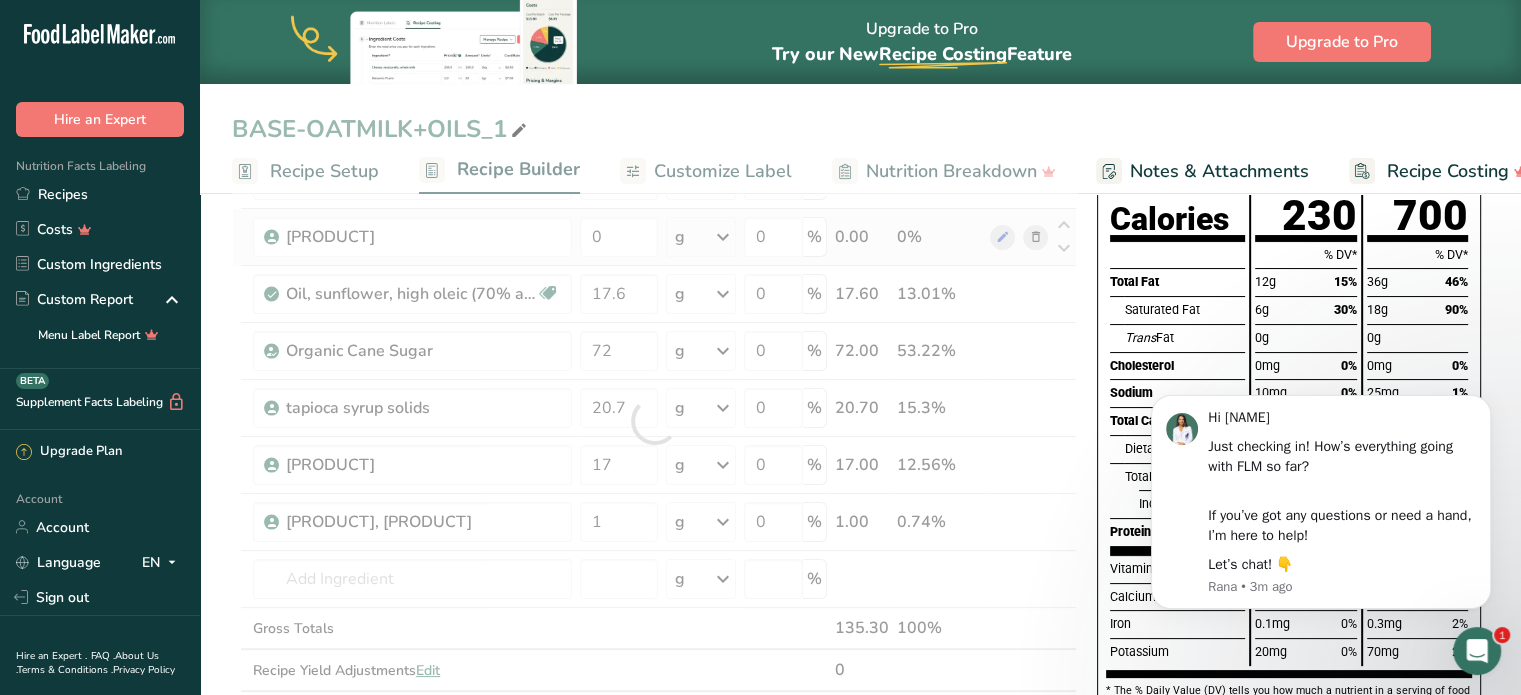 click on "Ingredient *
Amount *
Unit *
Waste *   .a-a{fill:#347362;}.b-a{fill:#fff;}          Grams
Percentage
oats
7
g
Weight Units
g
kg
mg
See more
Volume Units
l
mL
fl oz
See more
0
%
7.00
5.17%
Earth Circle Organic Virgin Coconut Oil
0
g
Weight Units
g
kg
mg
See more
Volume Units
l
mL
fl oz
See more
0
%
0.00
0%
Oil, sunflower, high oleic (70% and over)" at bounding box center [654, 421] 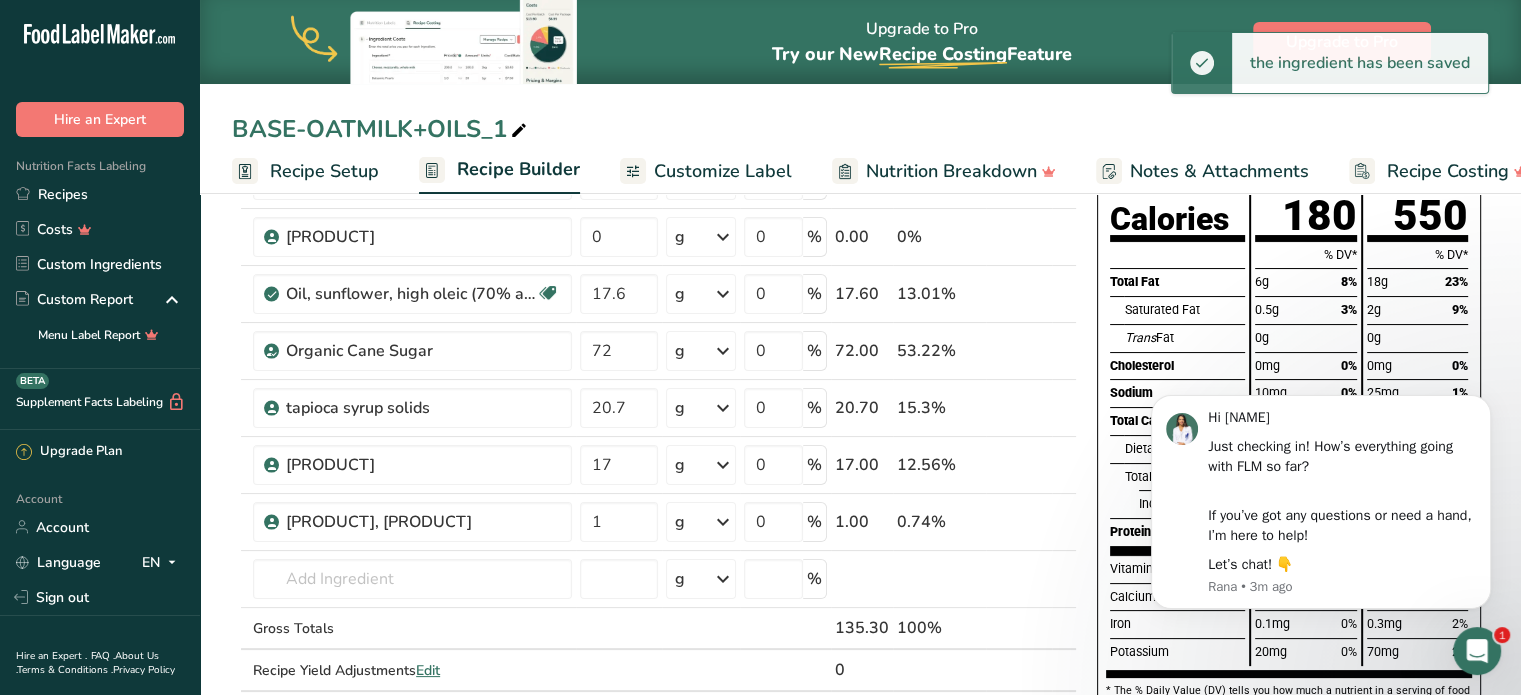 click at bounding box center [519, 131] 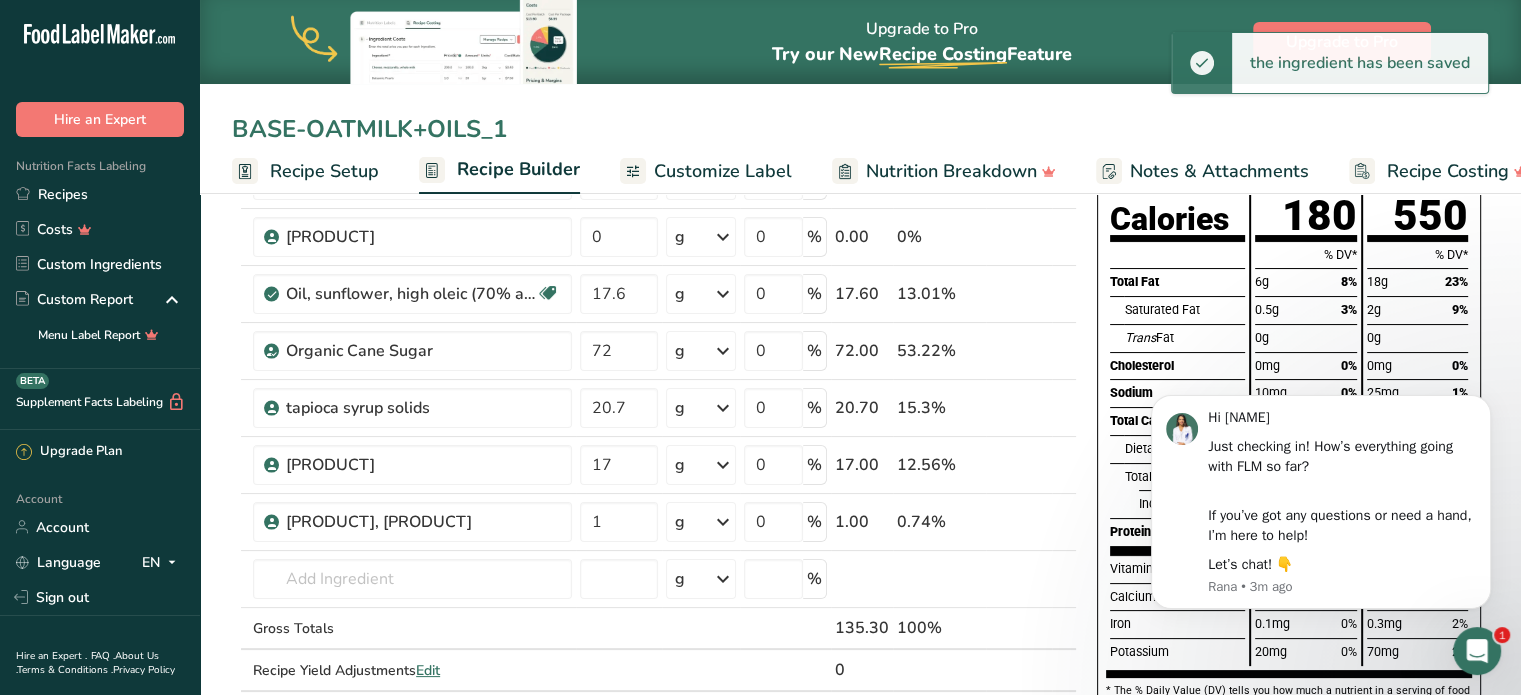 click on "BASE-OATMILK+OILS_1" at bounding box center (860, 129) 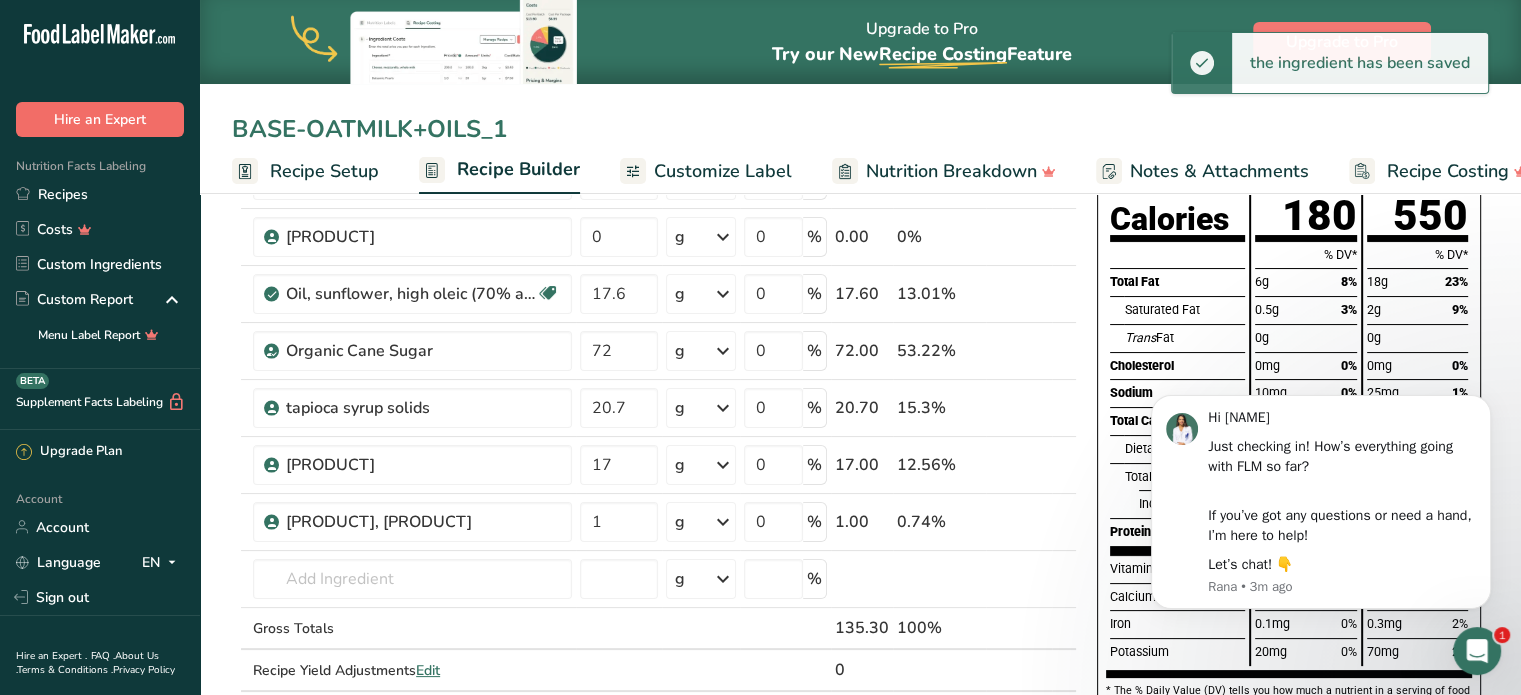 drag, startPoint x: 512, startPoint y: 128, endPoint x: 36, endPoint y: 115, distance: 476.1775 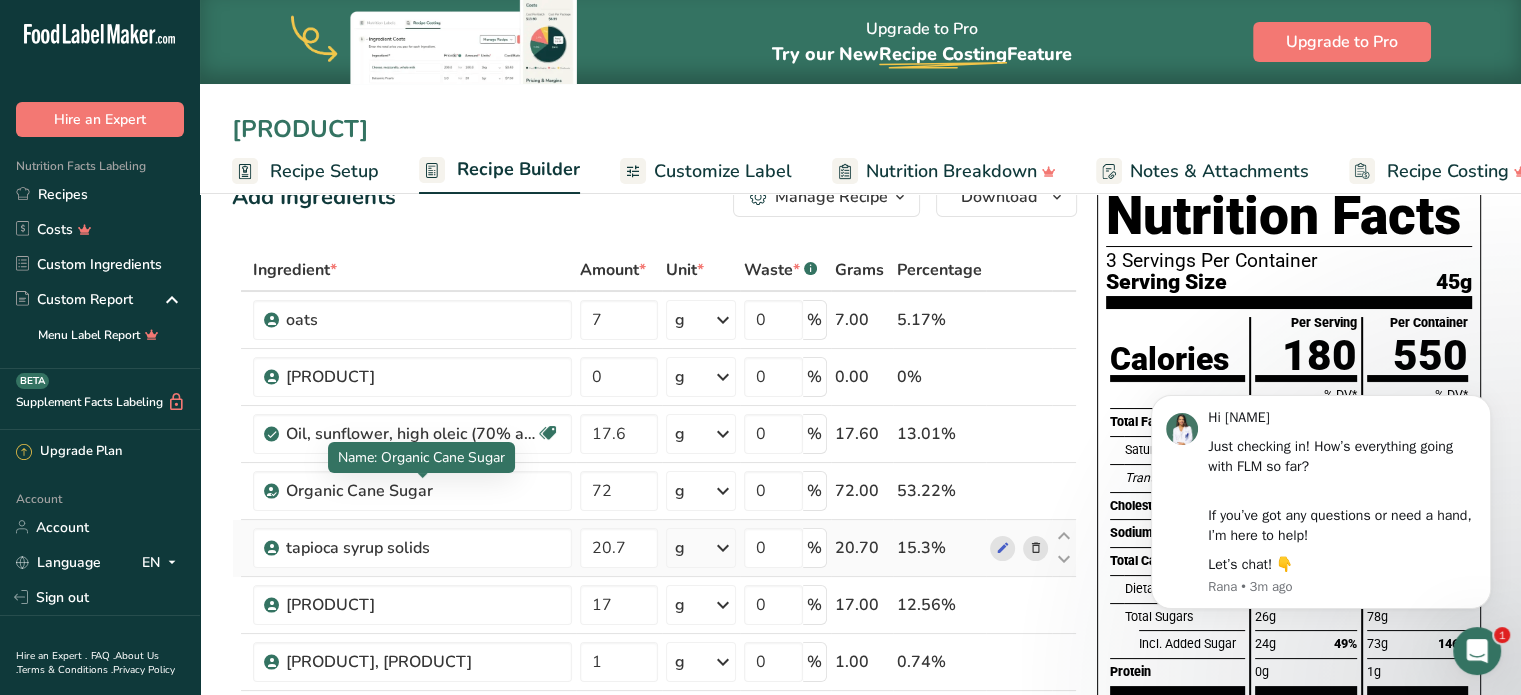 scroll, scrollTop: 39, scrollLeft: 0, axis: vertical 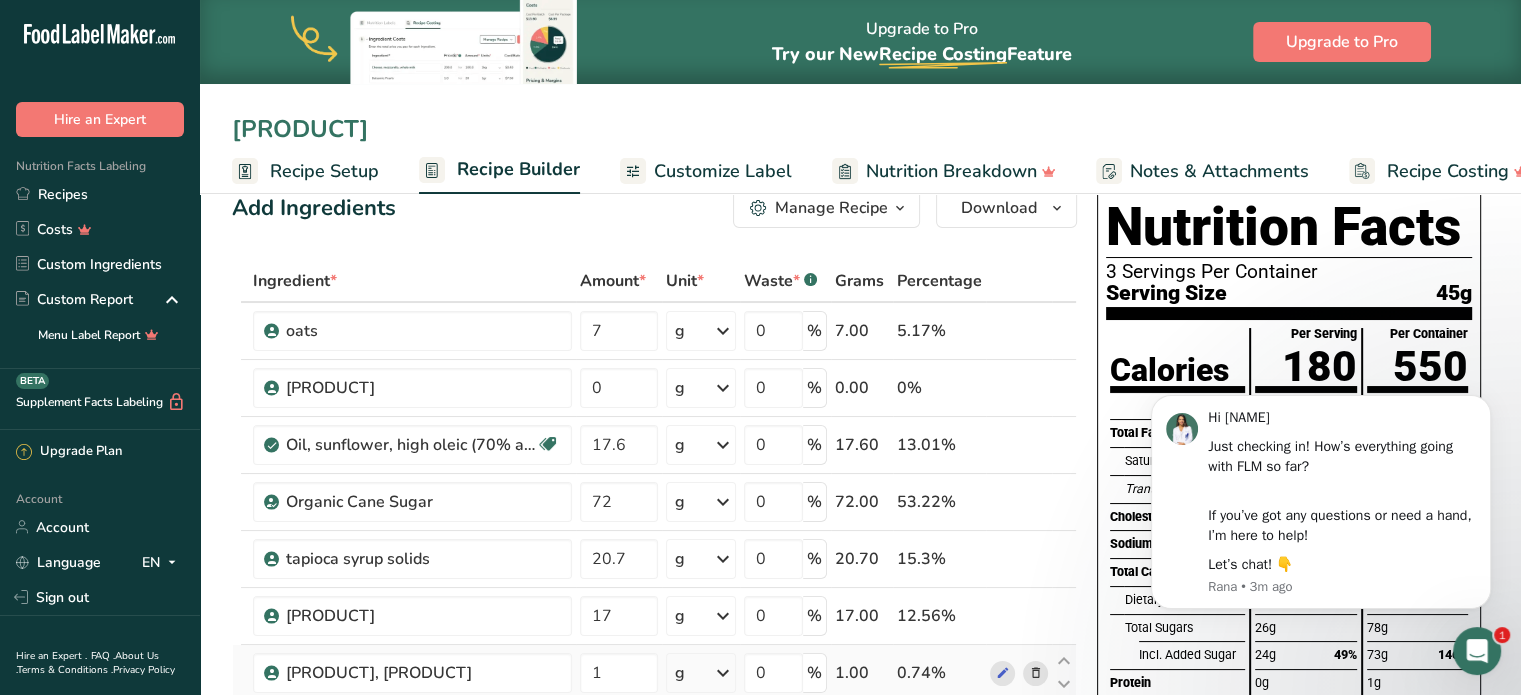 type on "[PRODUCT]" 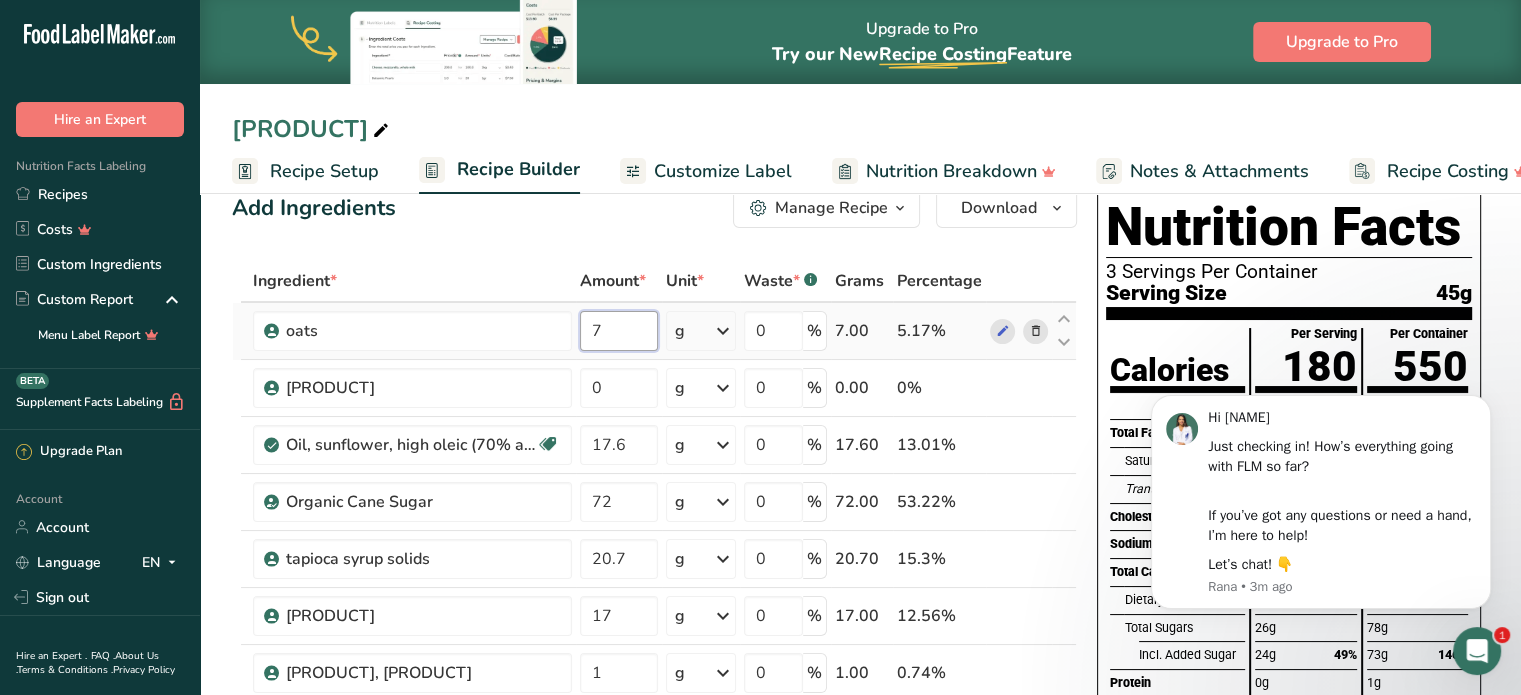 click on "7" at bounding box center [619, 331] 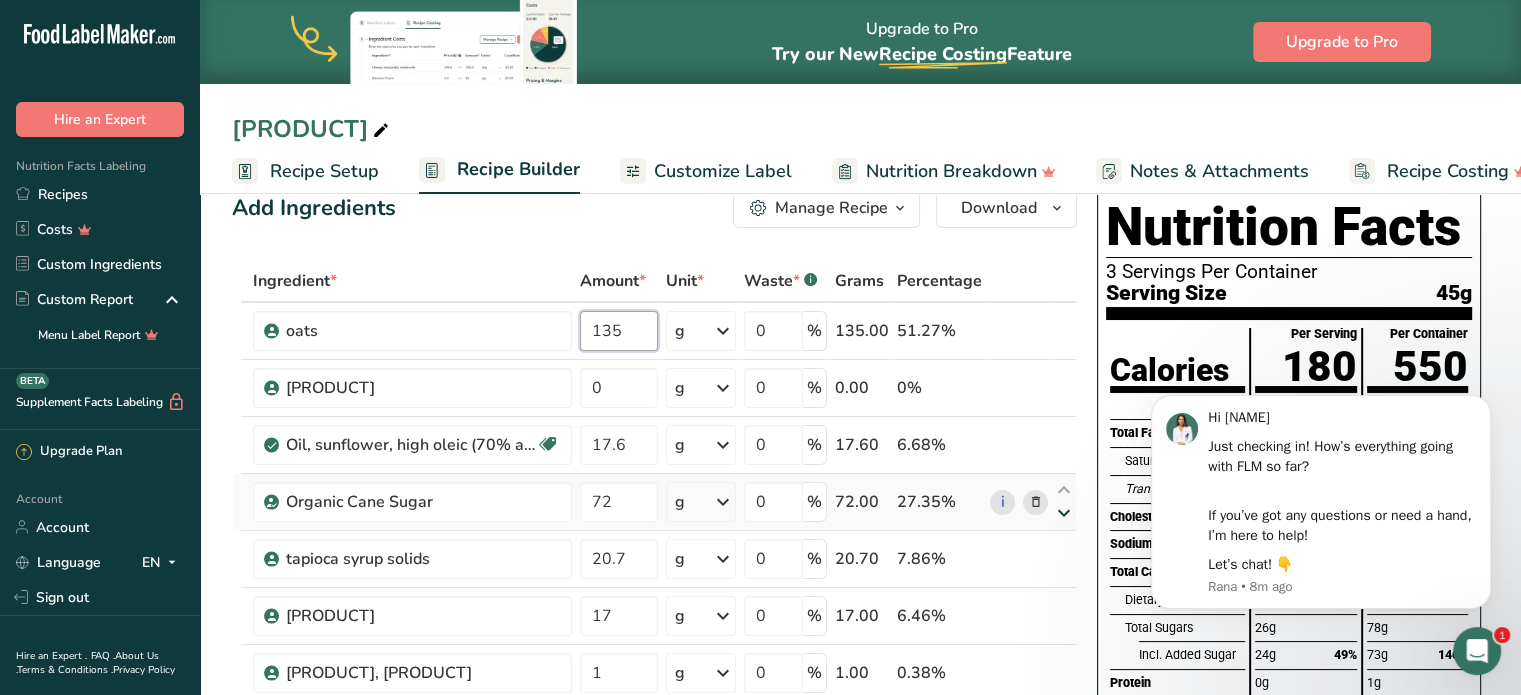 type on "135" 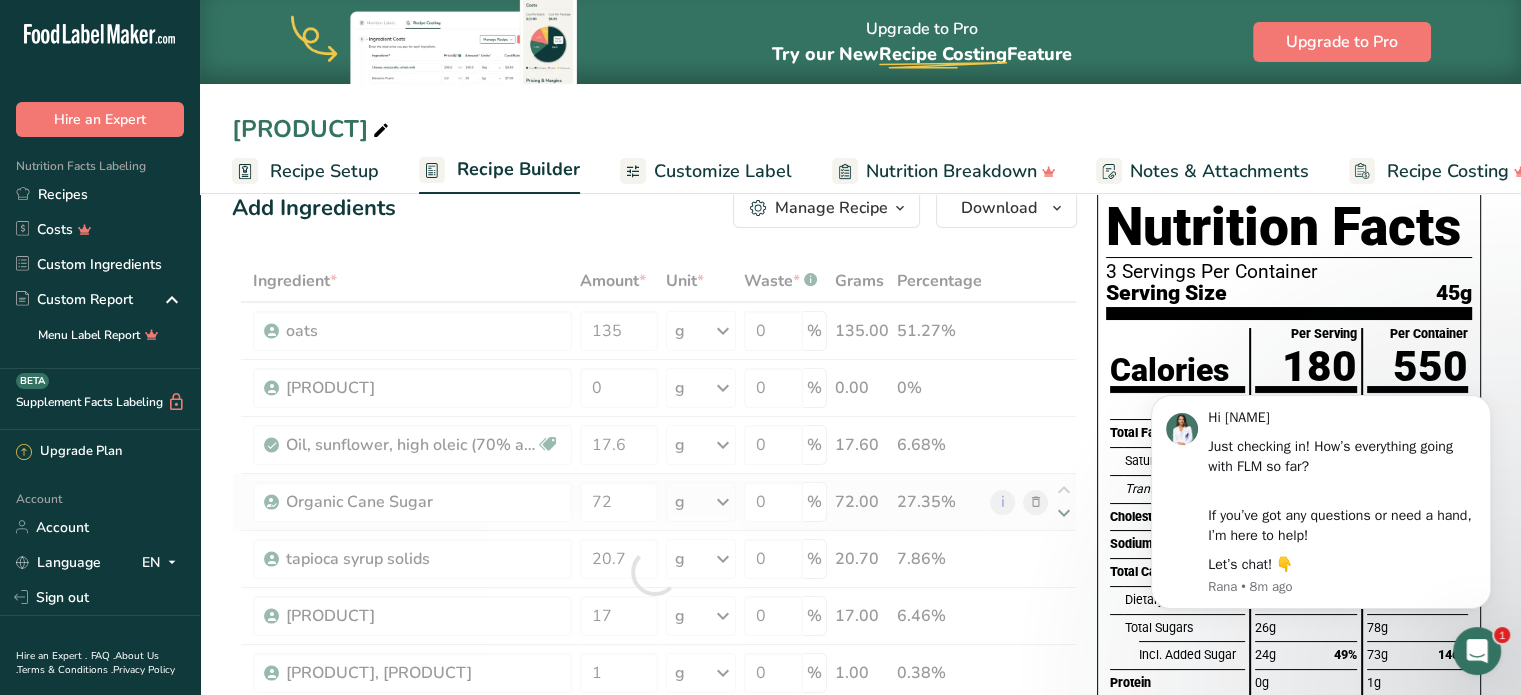 click on "Ingredient *
Amount *
Unit *
Waste *   .a-a{fill:#347362;}.b-a{fill:#fff;}          Grams
Percentage
oats
135
g
Weight Units
g
kg
mg
See more
Volume Units
l
mL
fl oz
See more
0
%
135.00
51.27%
Earth Circle Organic Virgin Coconut Oil
0
g
Weight Units
g
kg
mg
See more
Volume Units
l
mL
fl oz
See more
0
%
0.00
0%
Dairy free
Gluten free" at bounding box center [654, 572] 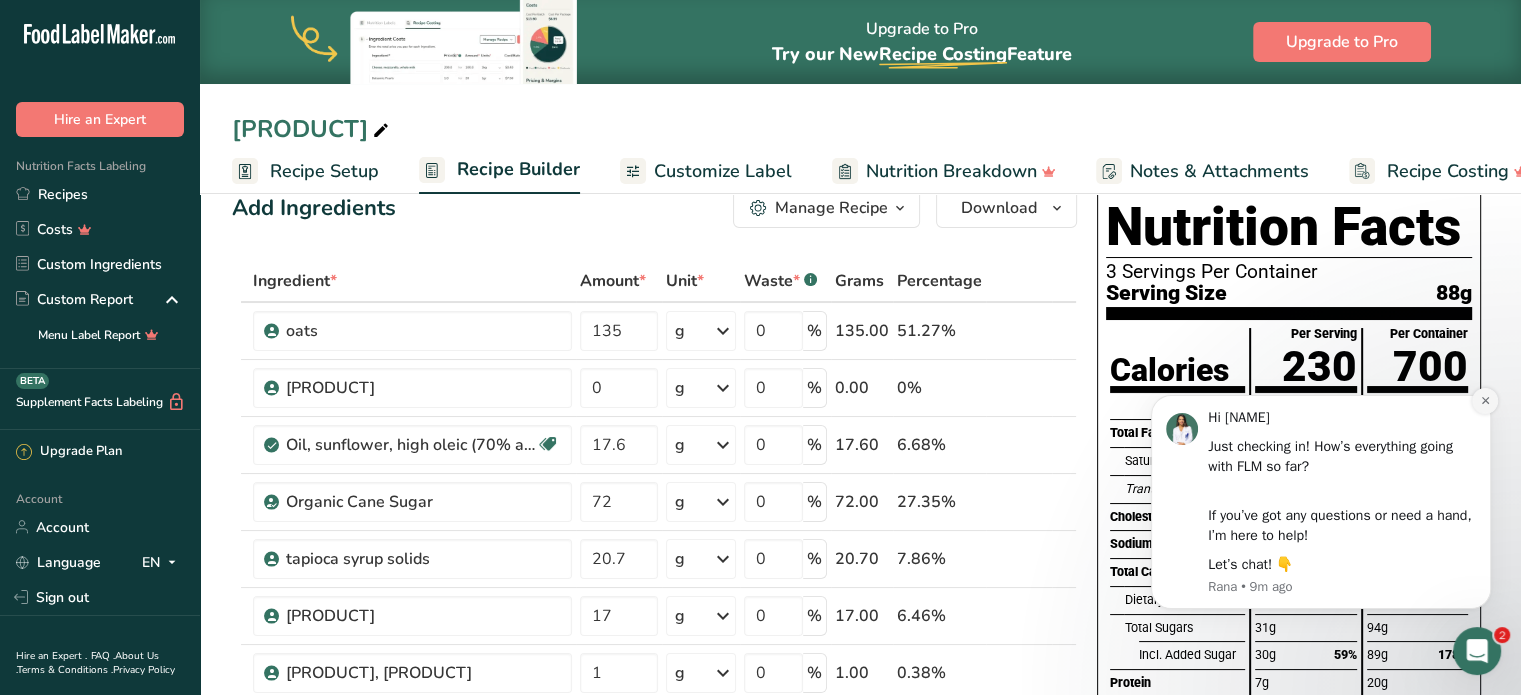 click 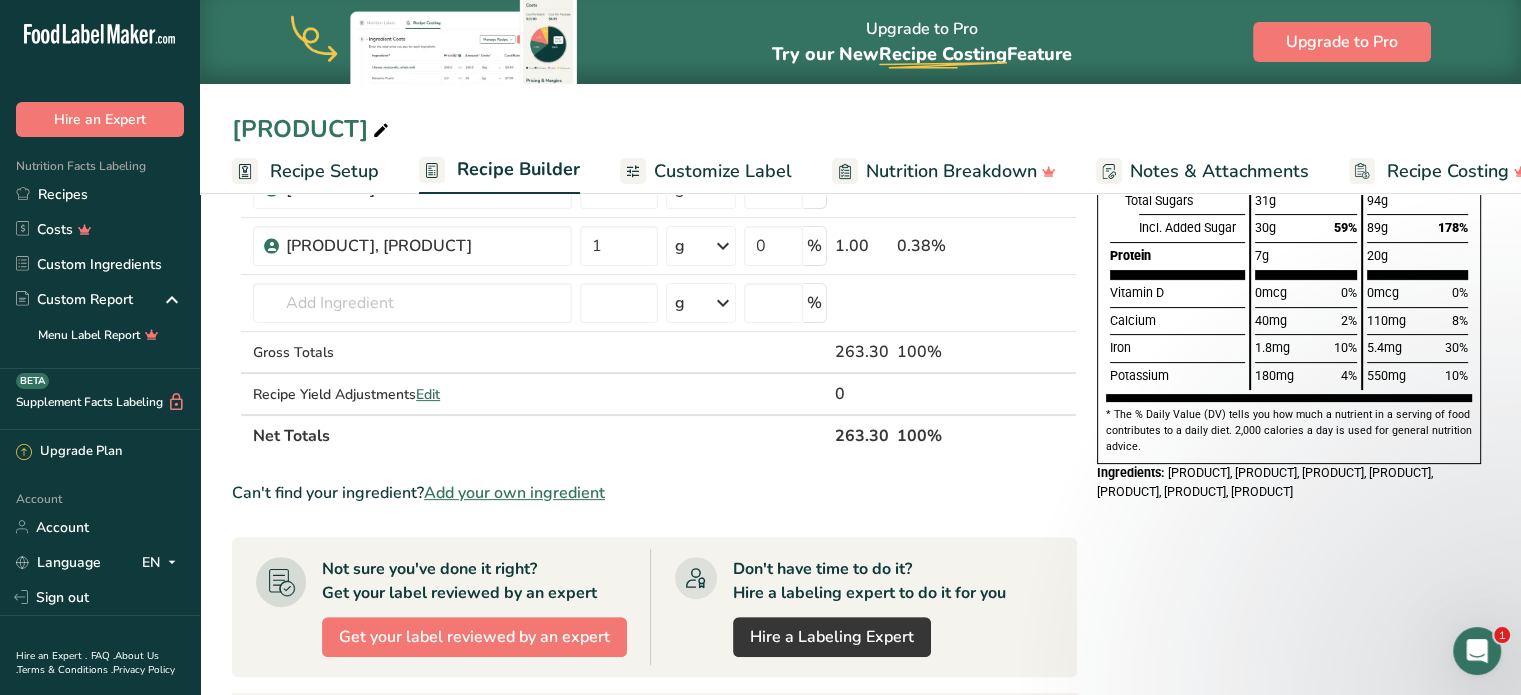 scroll, scrollTop: 0, scrollLeft: 0, axis: both 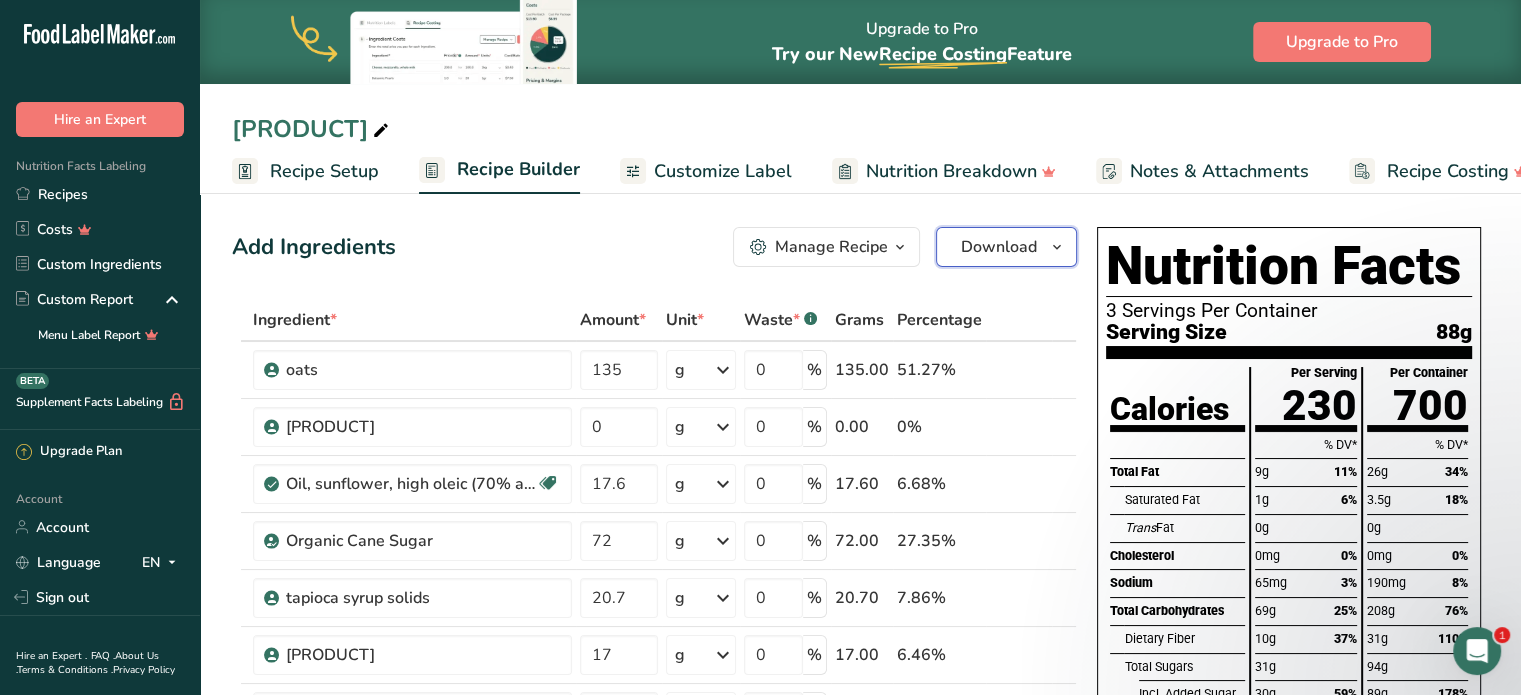 click on "Download" at bounding box center (999, 247) 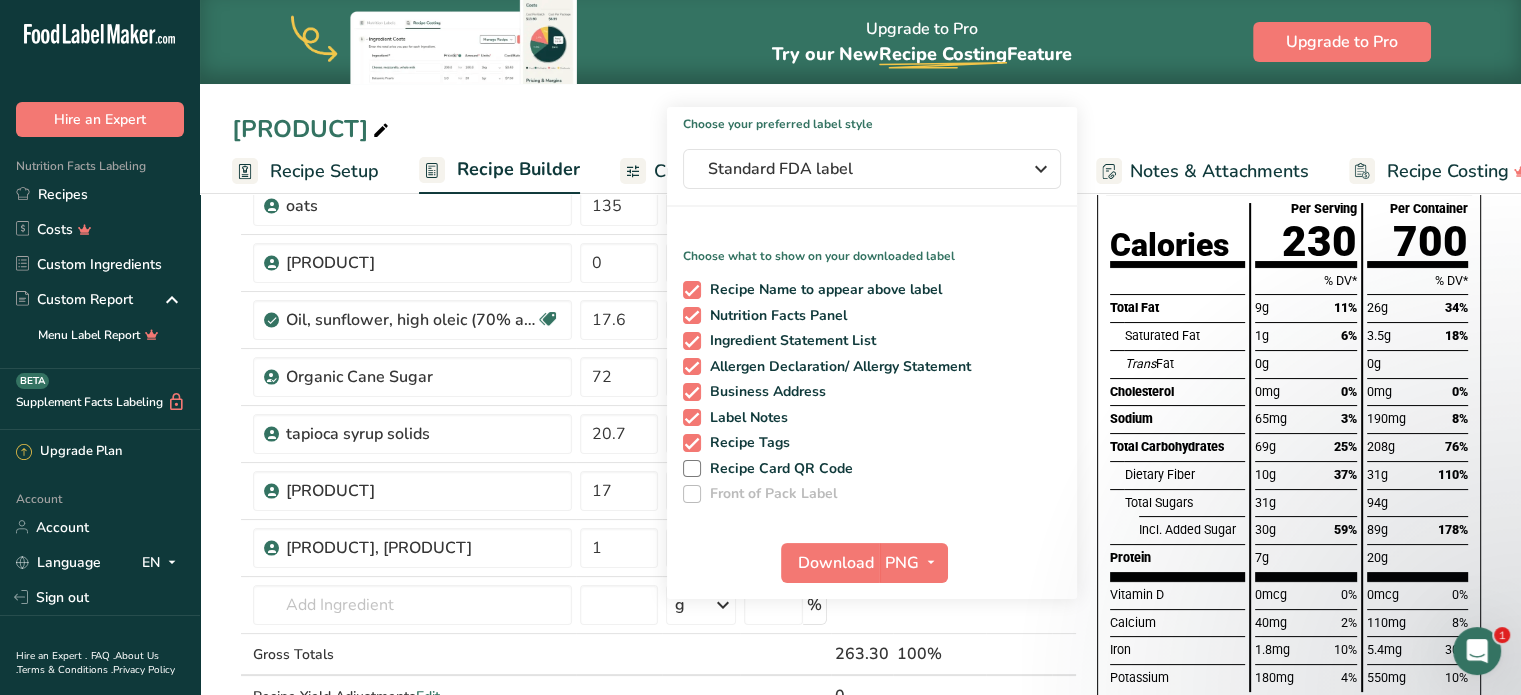scroll, scrollTop: 168, scrollLeft: 0, axis: vertical 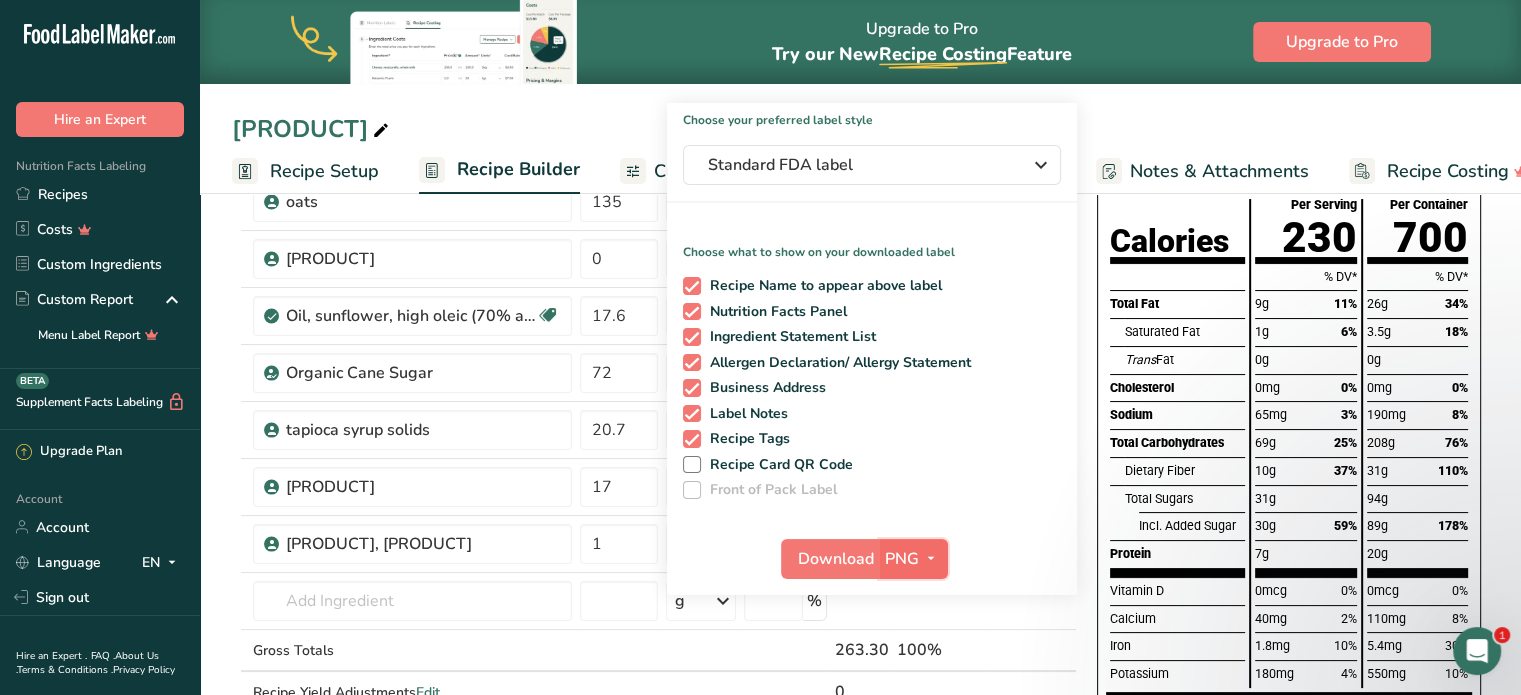 click on "PNG" at bounding box center [902, 559] 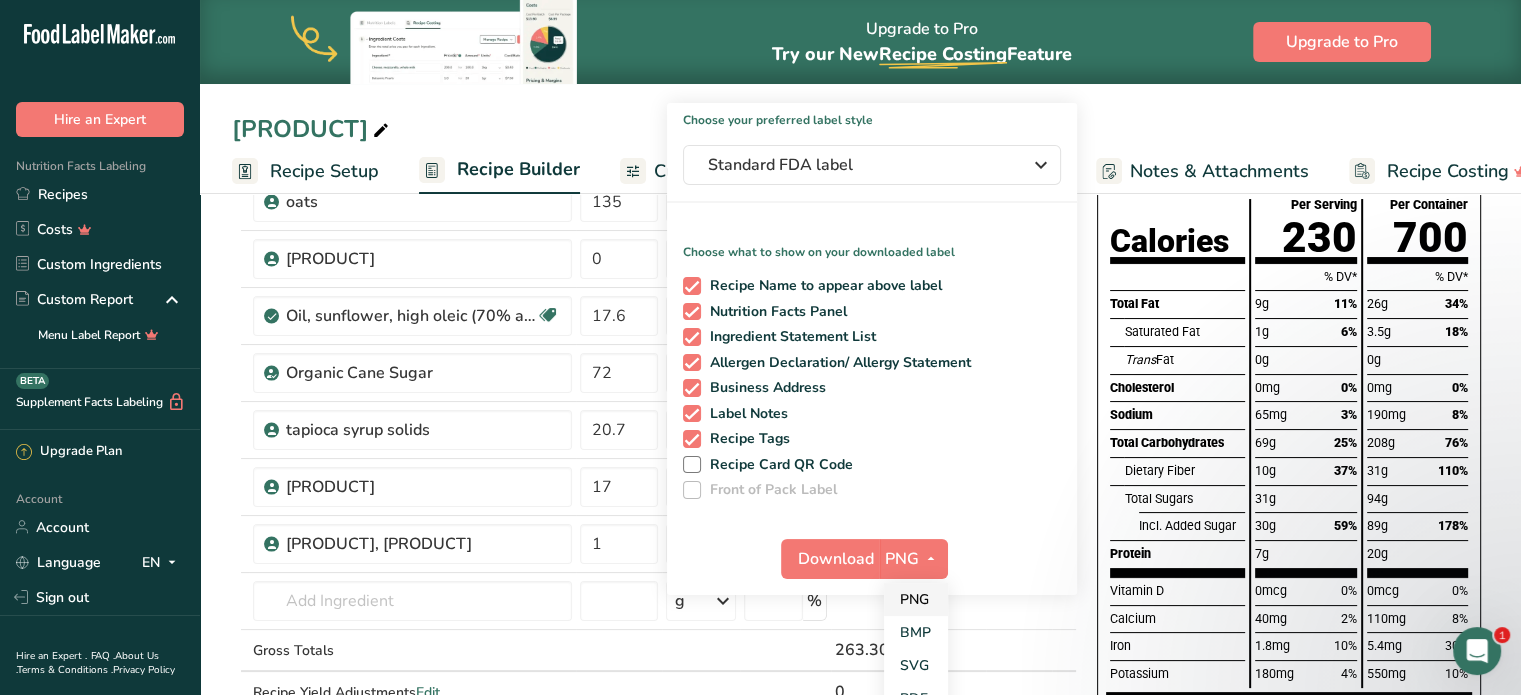 click on "PNG" at bounding box center (916, 599) 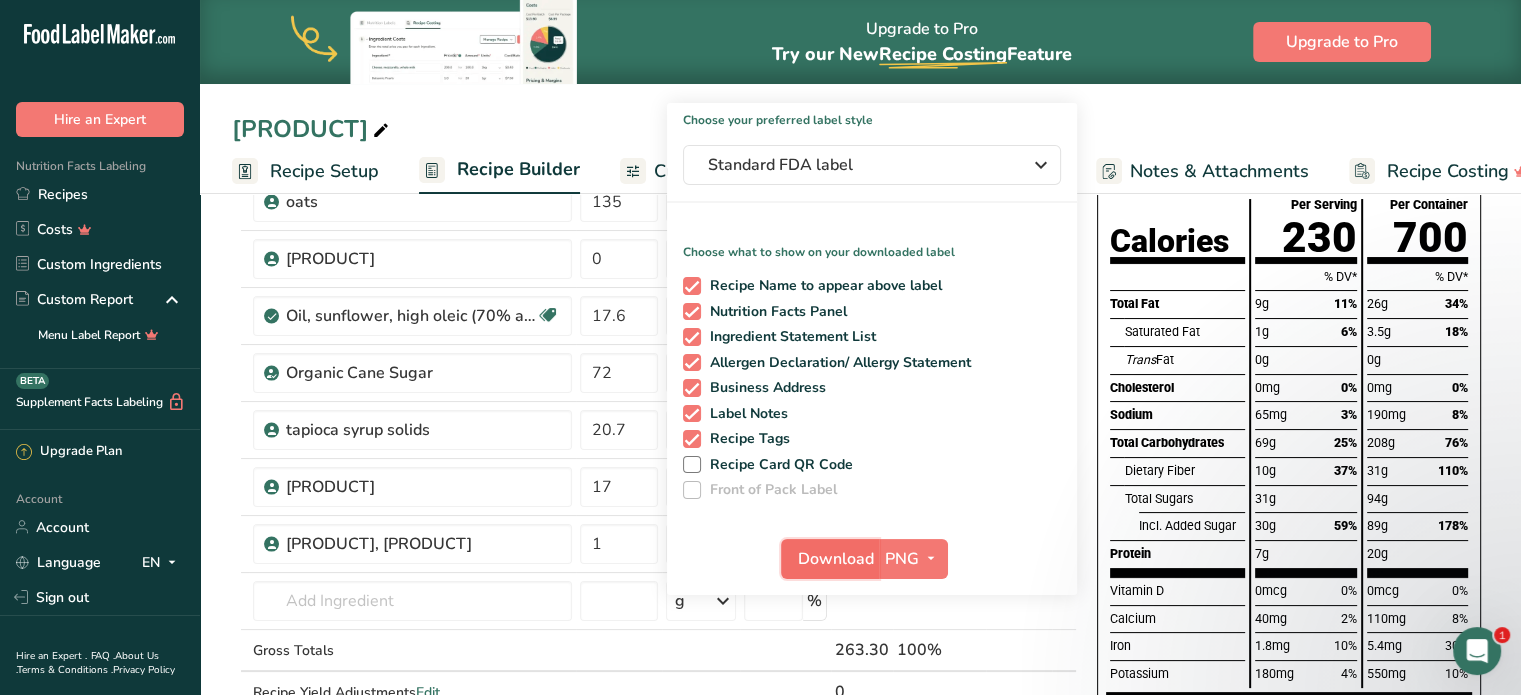 click on "Download" at bounding box center (836, 559) 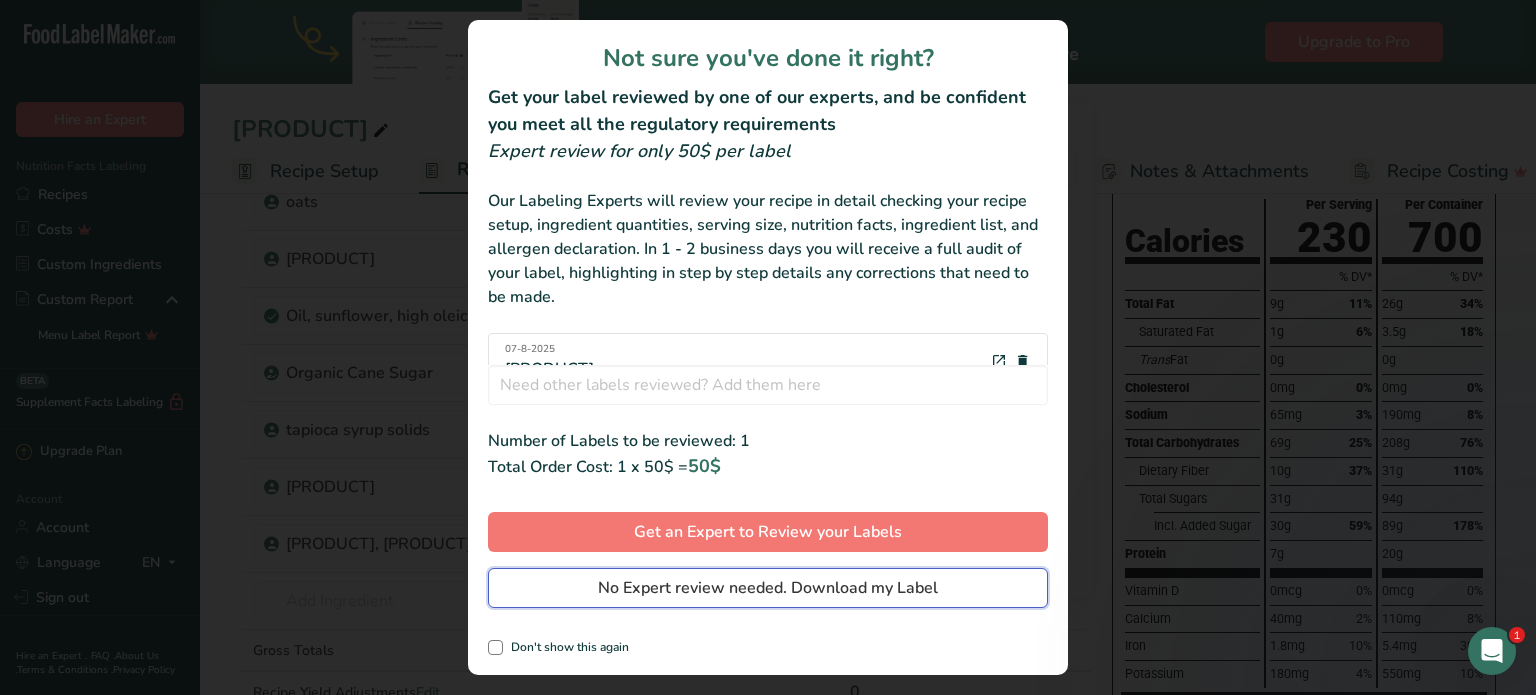 click on "No Expert review needed. Download my Label" at bounding box center (768, 588) 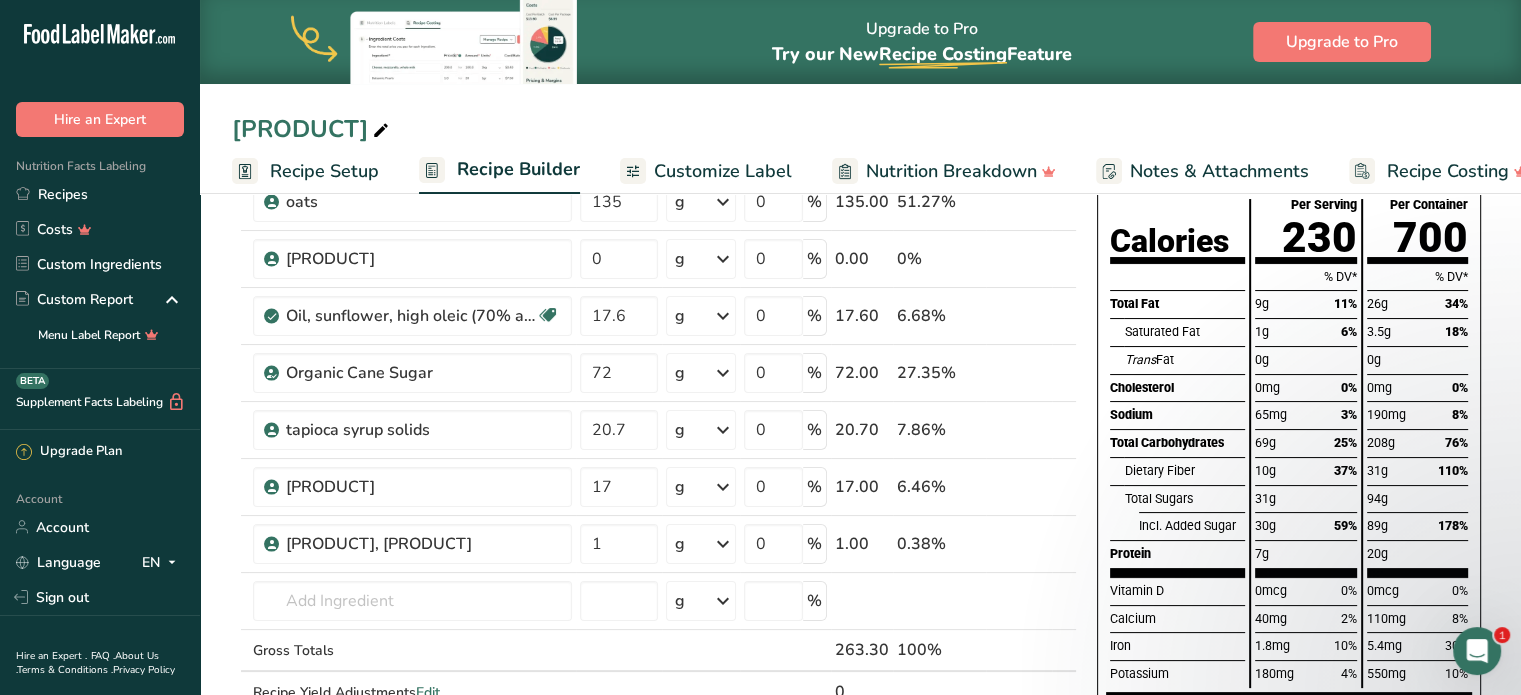 click on "Customize Label" at bounding box center [723, 171] 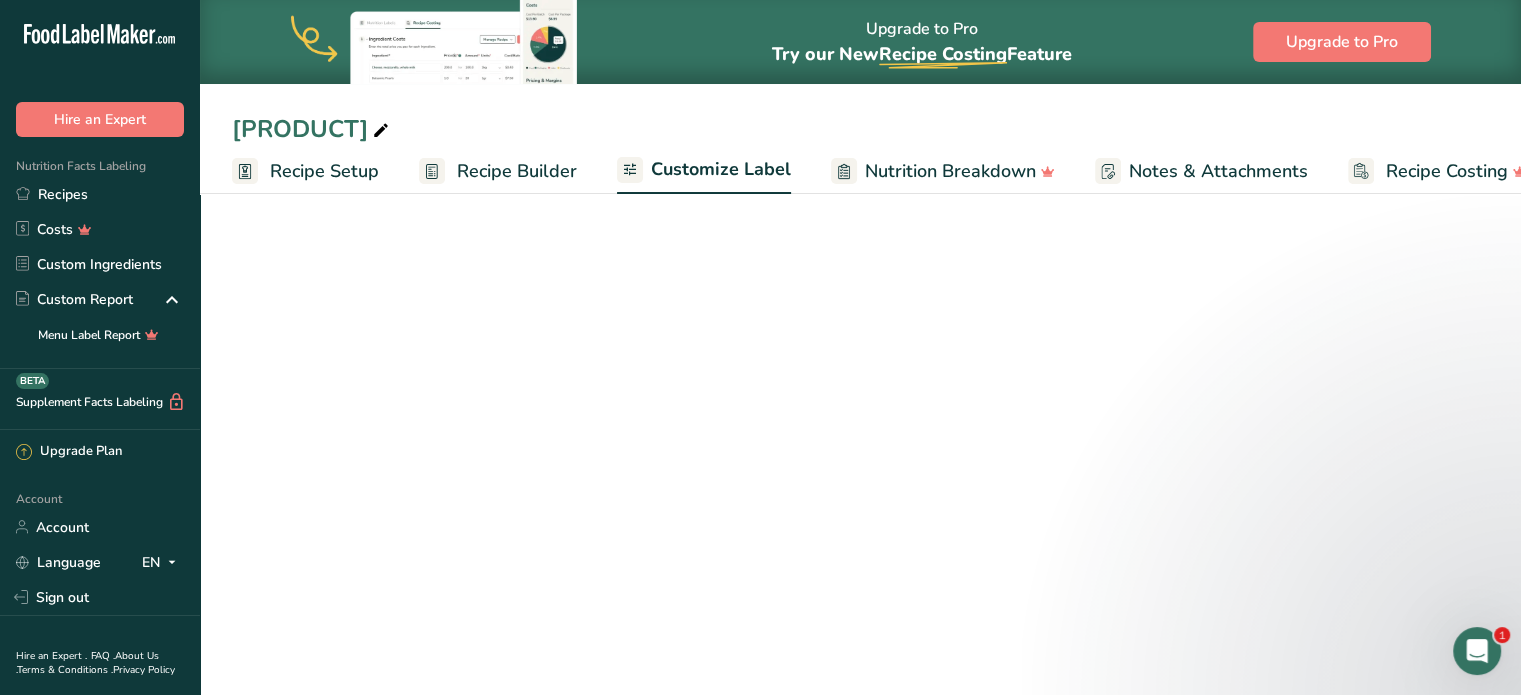 scroll, scrollTop: 0, scrollLeft: 38, axis: horizontal 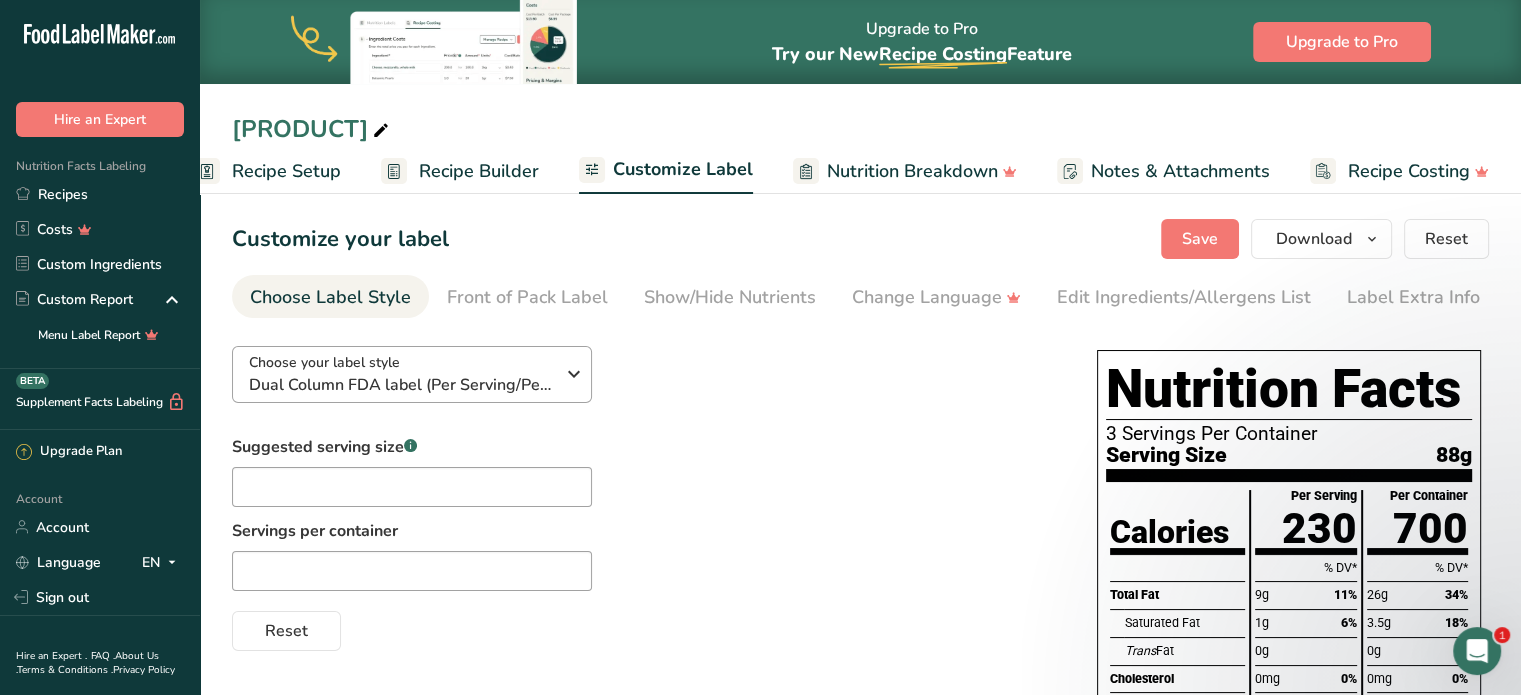 drag, startPoint x: 846, startPoint y: 453, endPoint x: 564, endPoint y: 370, distance: 293.96088 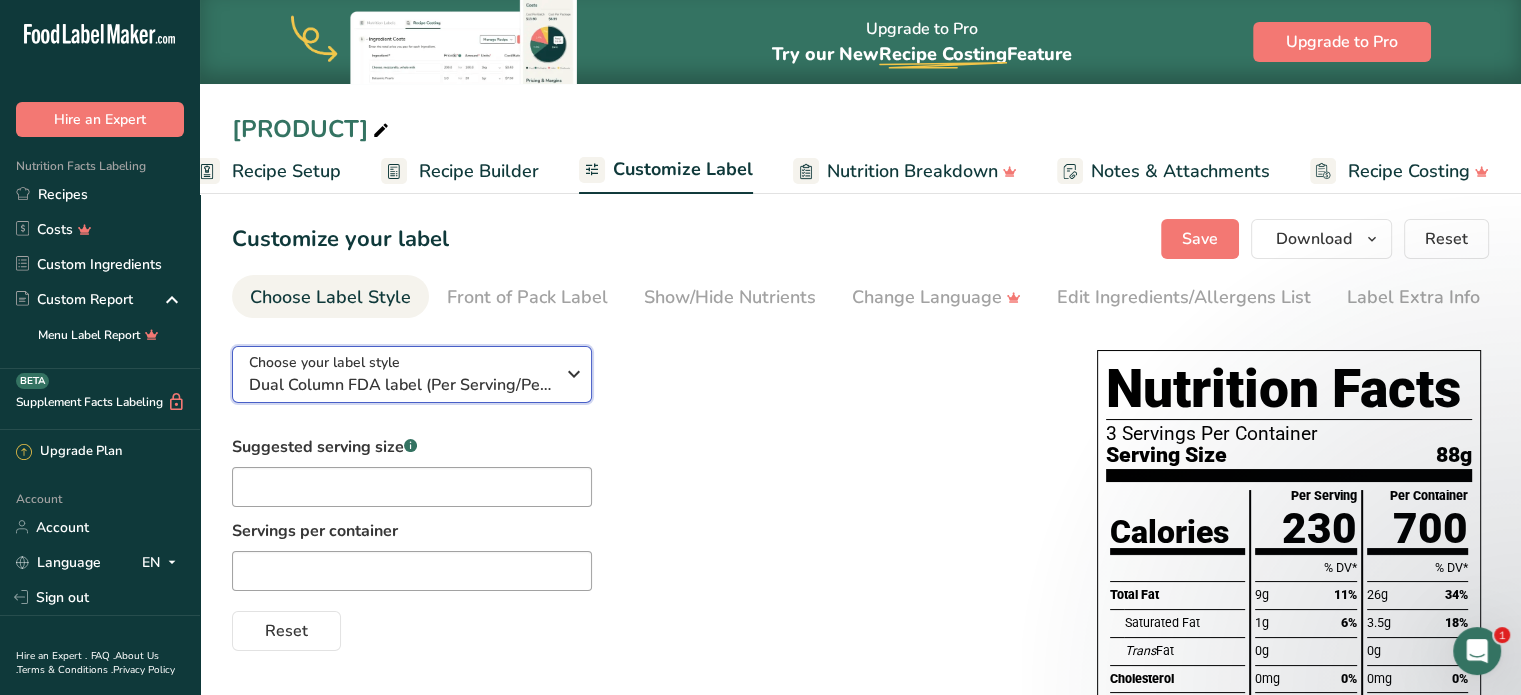 click at bounding box center (574, 374) 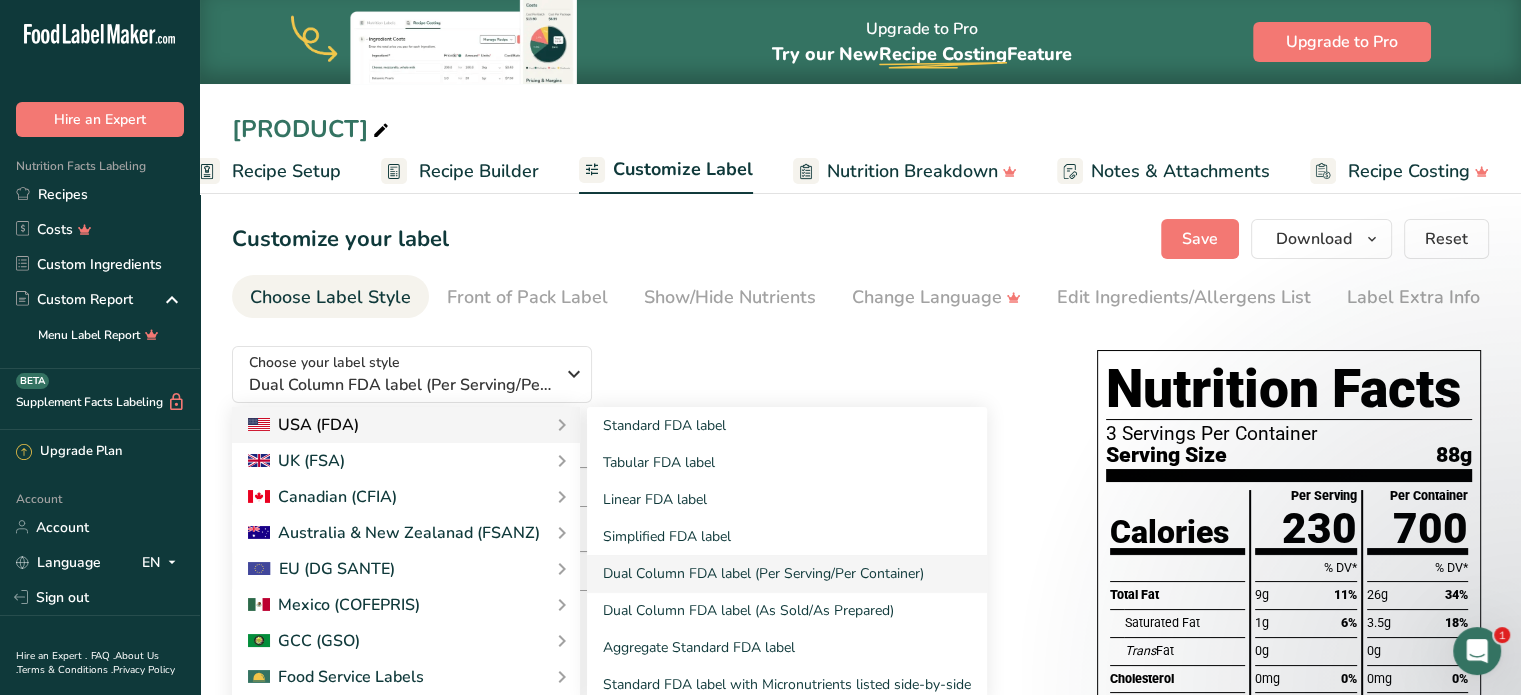 click on "Standard FDA label
Tabular FDA label
Linear FDA label
Simplified FDA label
Dual Column FDA label (Per Serving/Per Container)
Dual Column FDA label (As Sold/As Prepared)
Aggregate Standard FDA label
Standard FDA label with Micronutrients listed side-by-side" at bounding box center [775, 555] 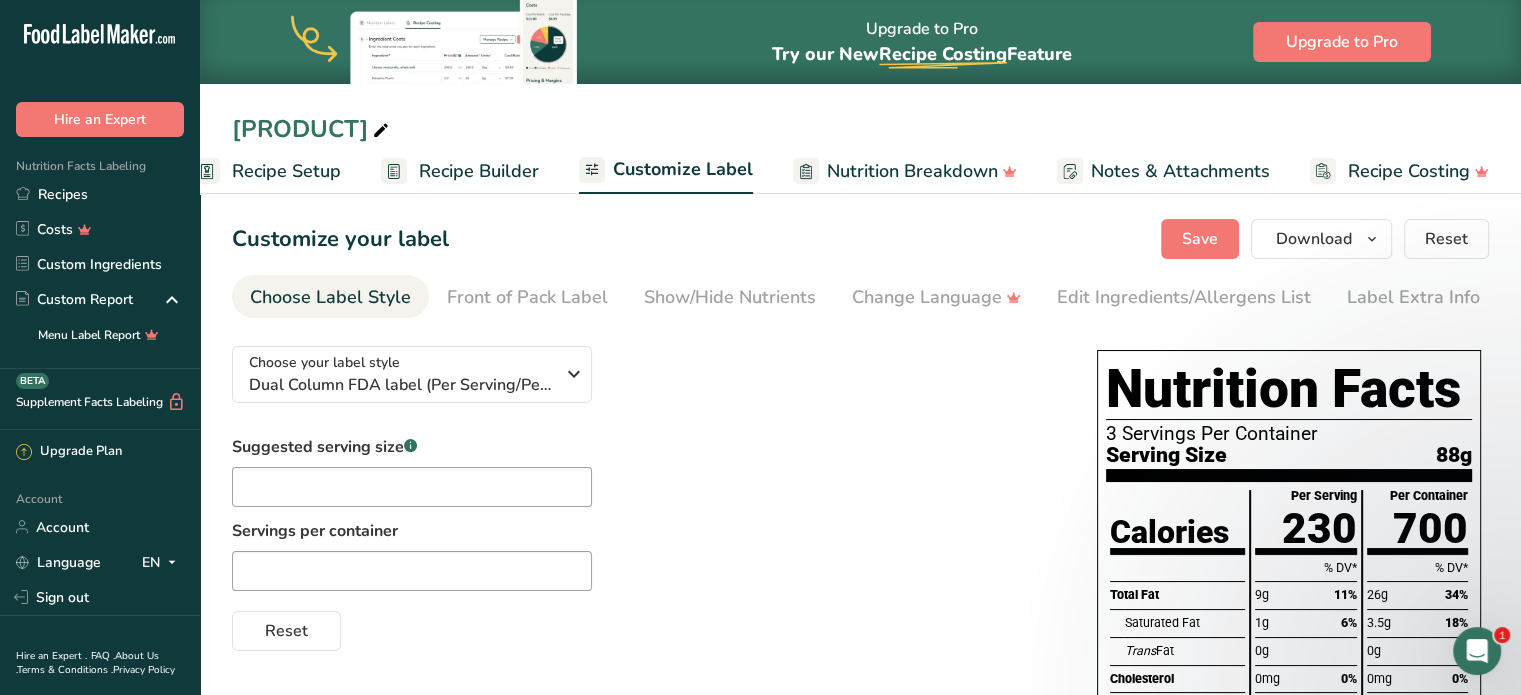 click on "Choose your label style
Dual Column FDA label (Per Serving/Per Container)
USA (FDA)
Standard FDA label
Tabular FDA label
Linear FDA label
Simplified FDA label
Dual Column FDA label (Per Serving/Per Container)
Dual Column FDA label (As Sold/As Prepared)
Aggregate Standard FDA label
Standard FDA label with Micronutrients listed side-by-side
UK (FSA)
UK Mandatory Label "Back of Pack"
UK Traffic Light Label  "Front of Pack"
Canadian (CFIA)
Canadian Standard label
Canadian Dual Column label" at bounding box center (644, 490) 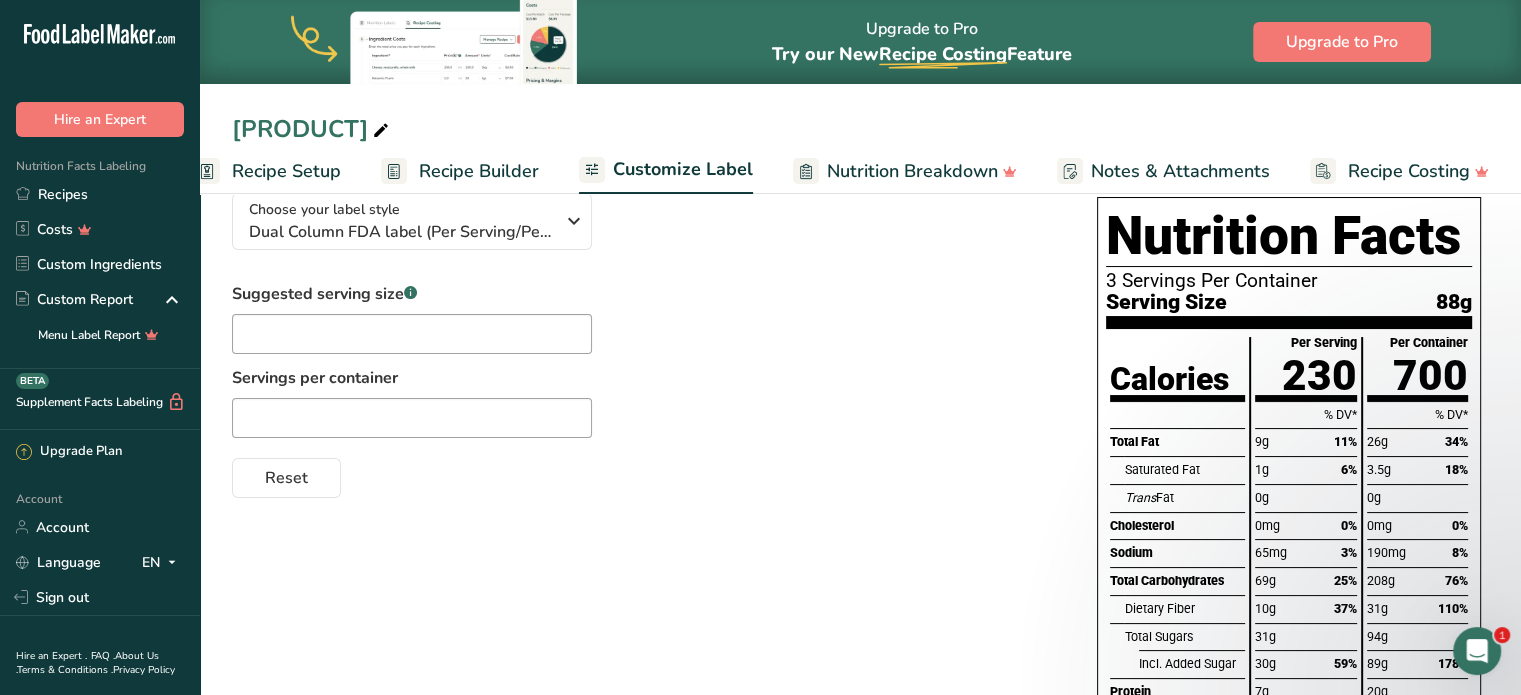 scroll, scrollTop: 0, scrollLeft: 0, axis: both 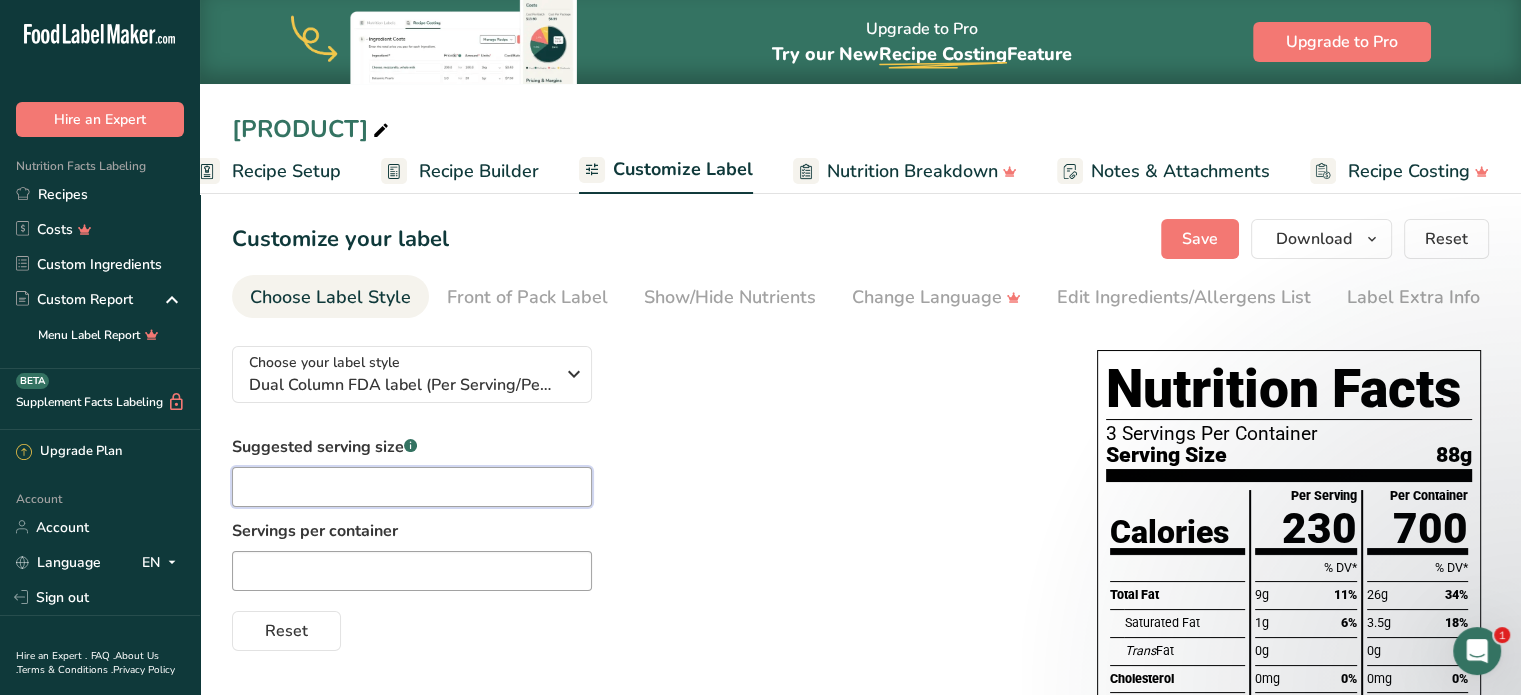 click at bounding box center (412, 487) 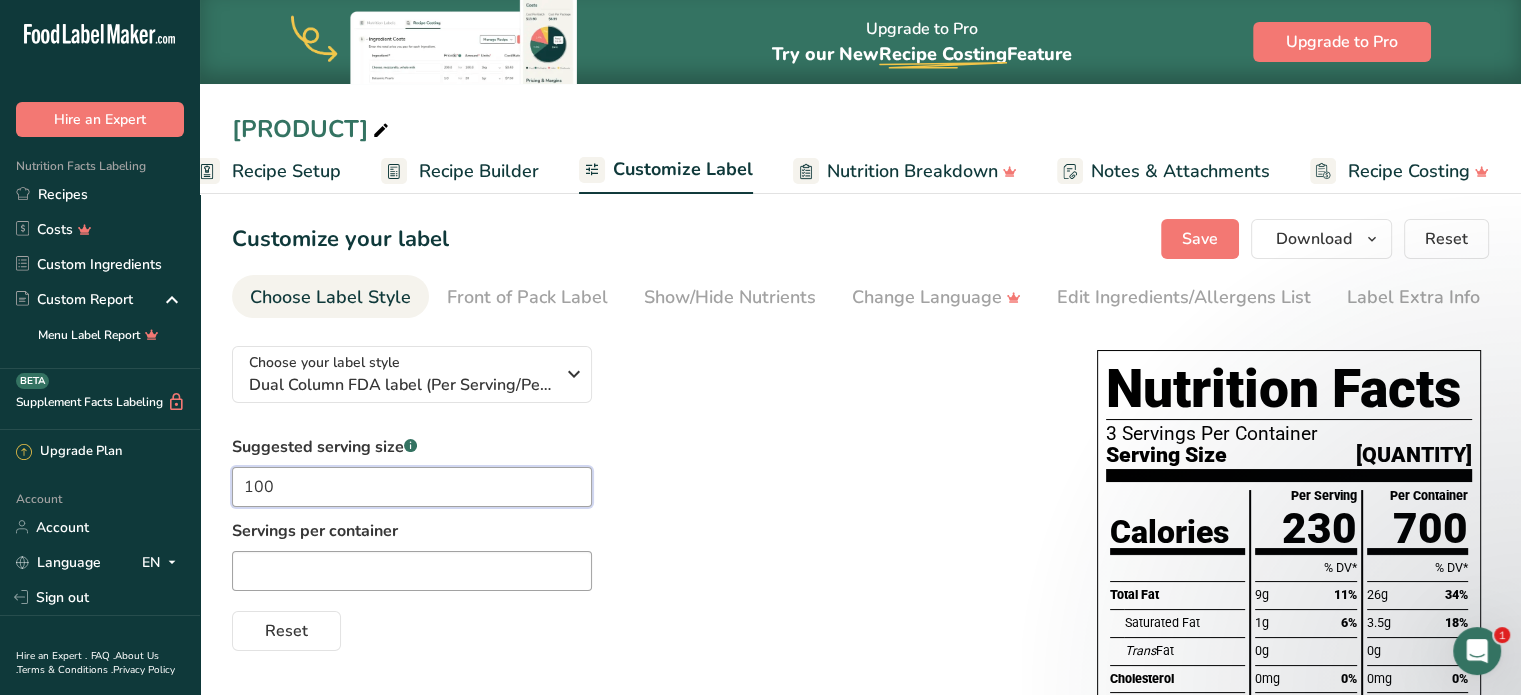 type on "100" 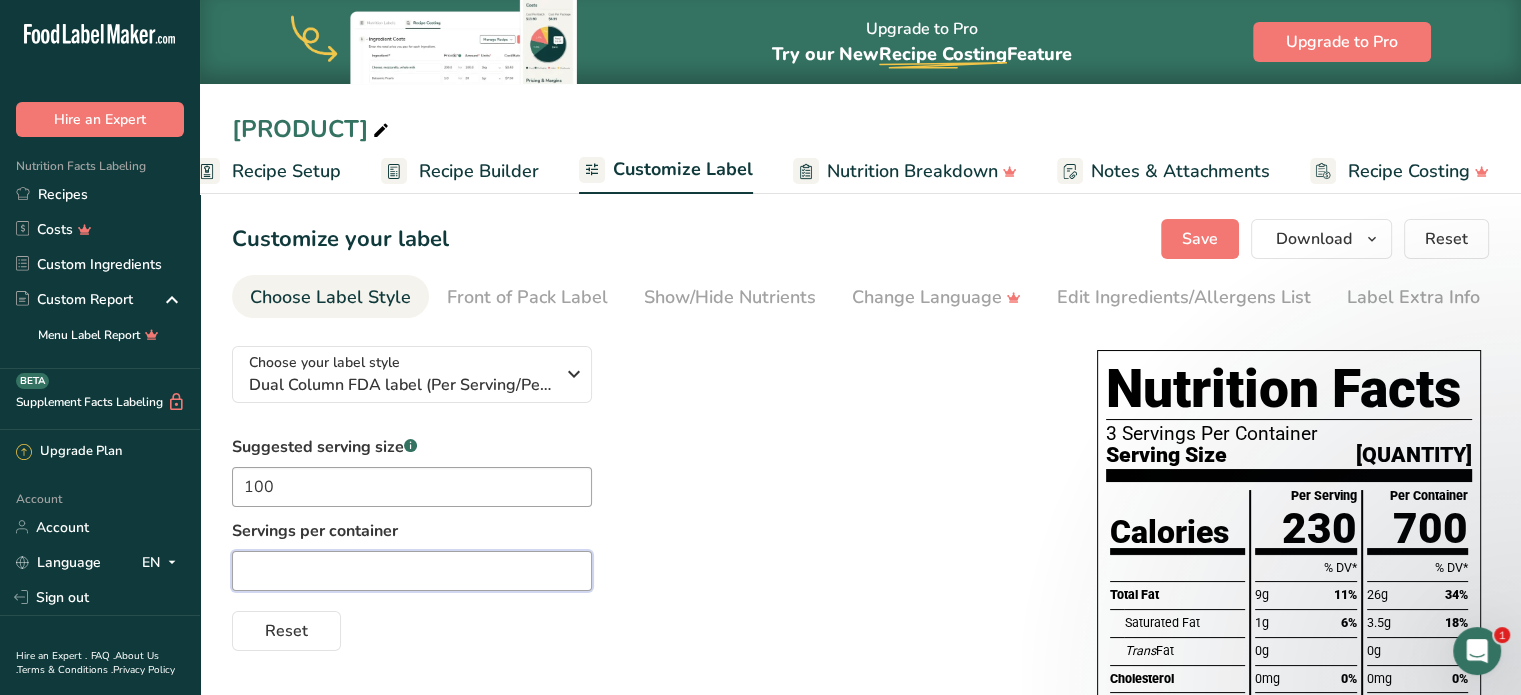 click at bounding box center [412, 571] 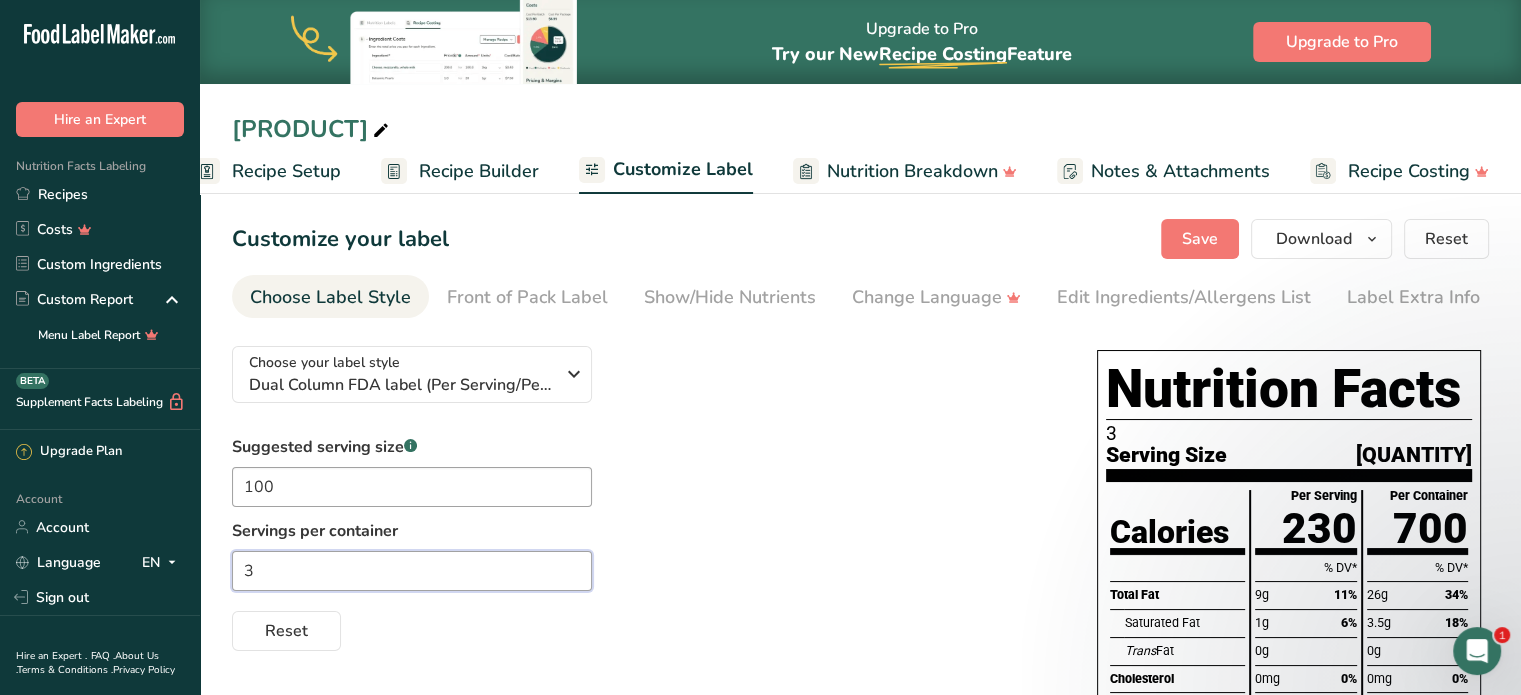 type on "3" 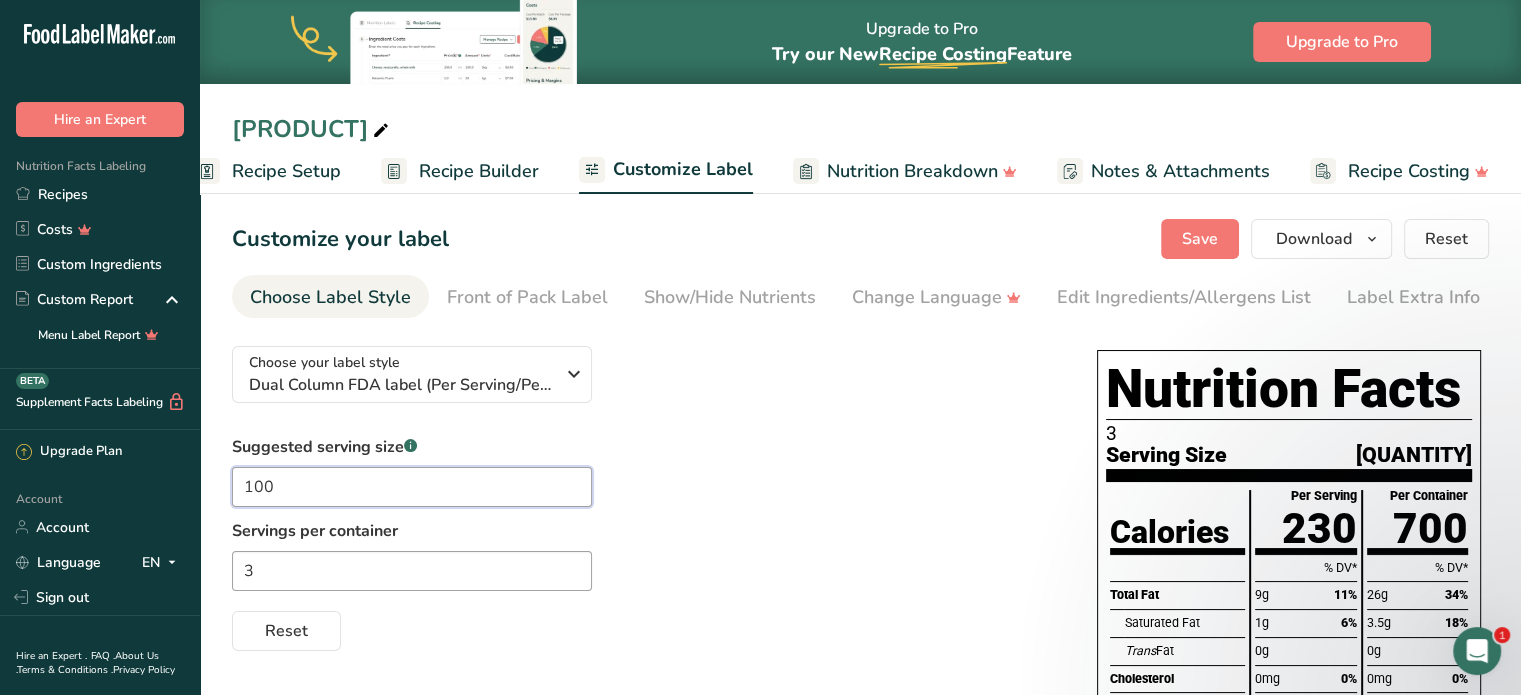 click on "100" at bounding box center (412, 487) 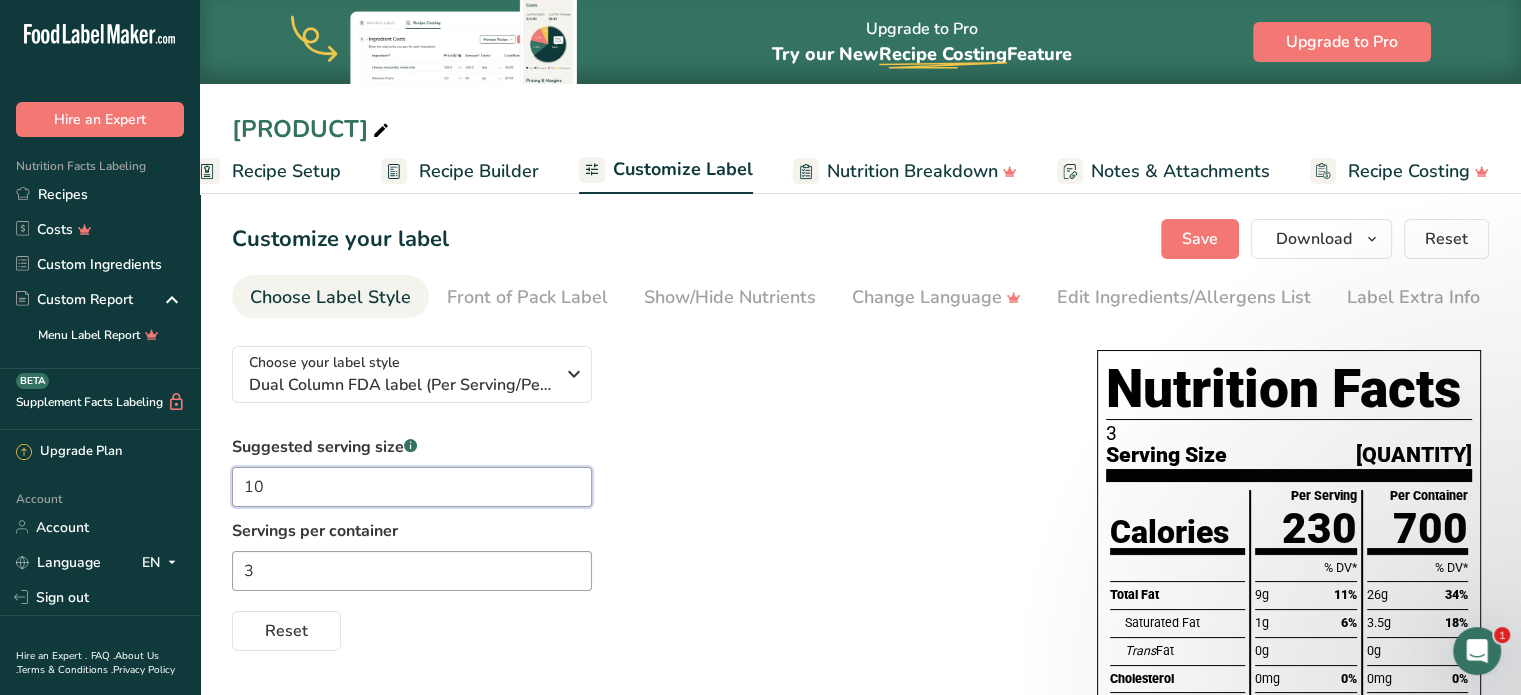 type on "1" 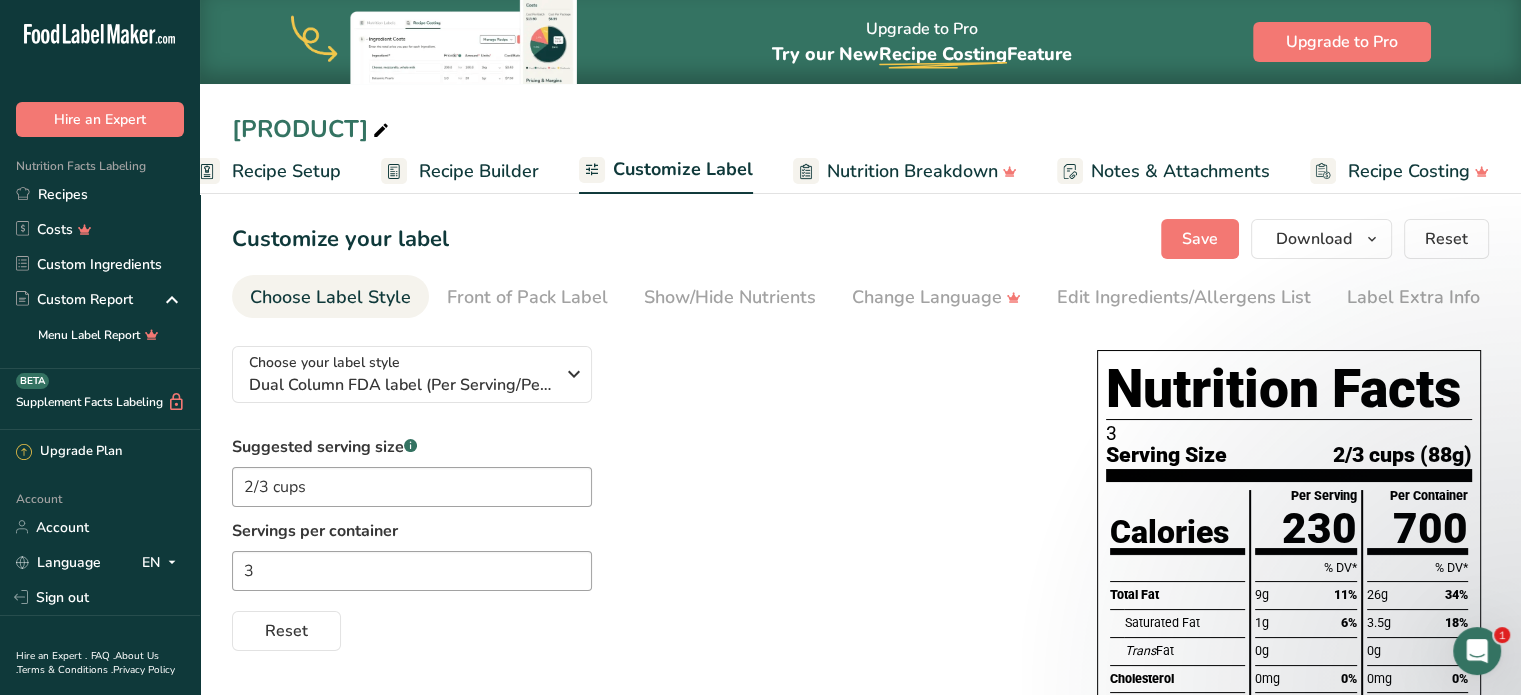 click on "Suggested serving size
.a-a{fill:#347362;}.b-a{fill:#fff;}           [QUANTITY]
Servings per container
3
Reset" at bounding box center (644, 543) 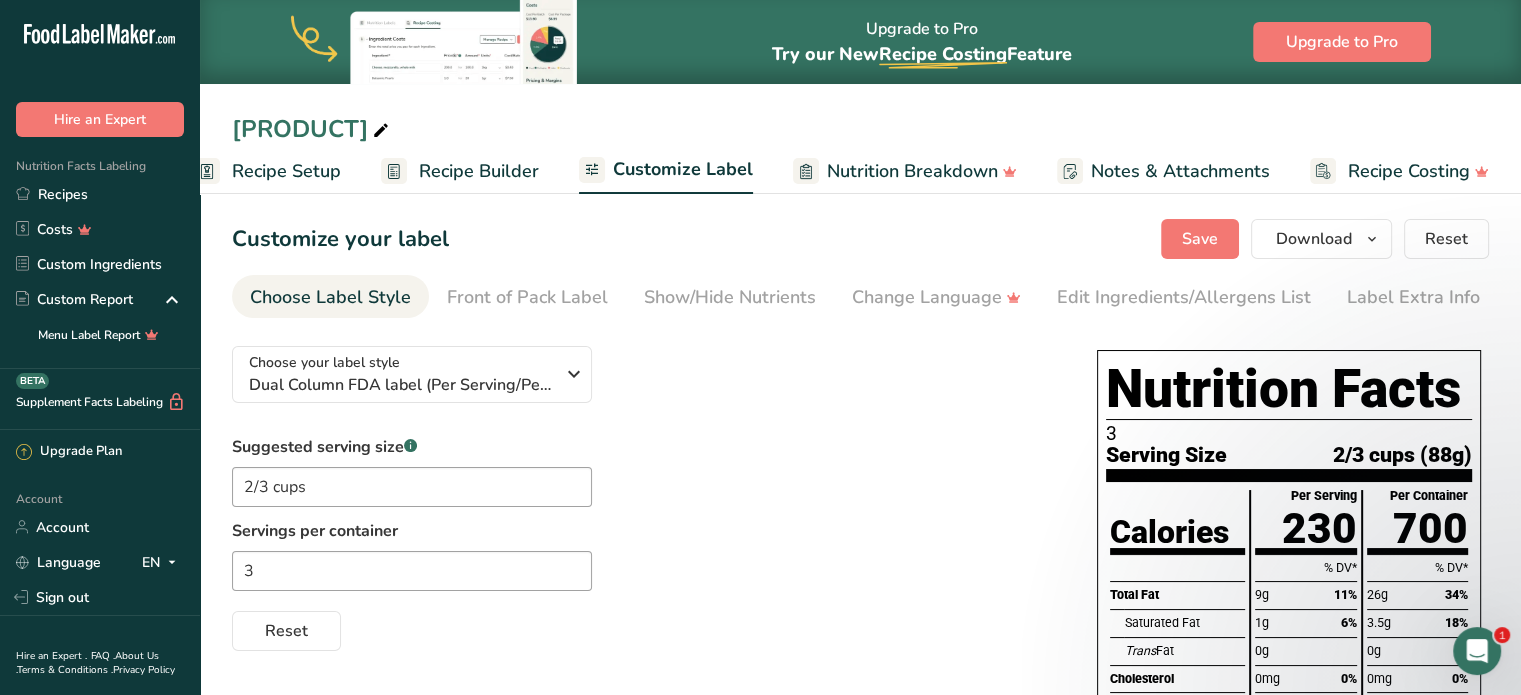 scroll, scrollTop: 28, scrollLeft: 0, axis: vertical 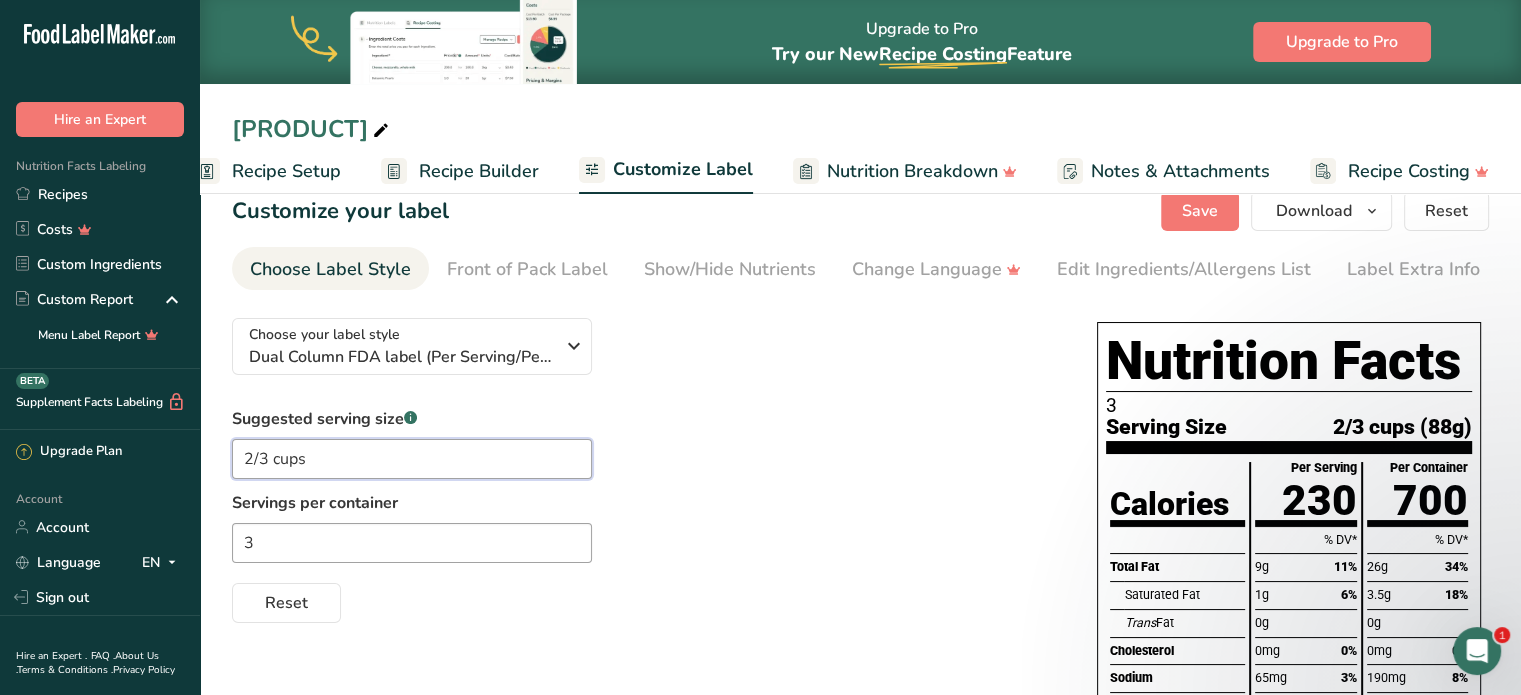 click on "2/3 cups" at bounding box center (412, 459) 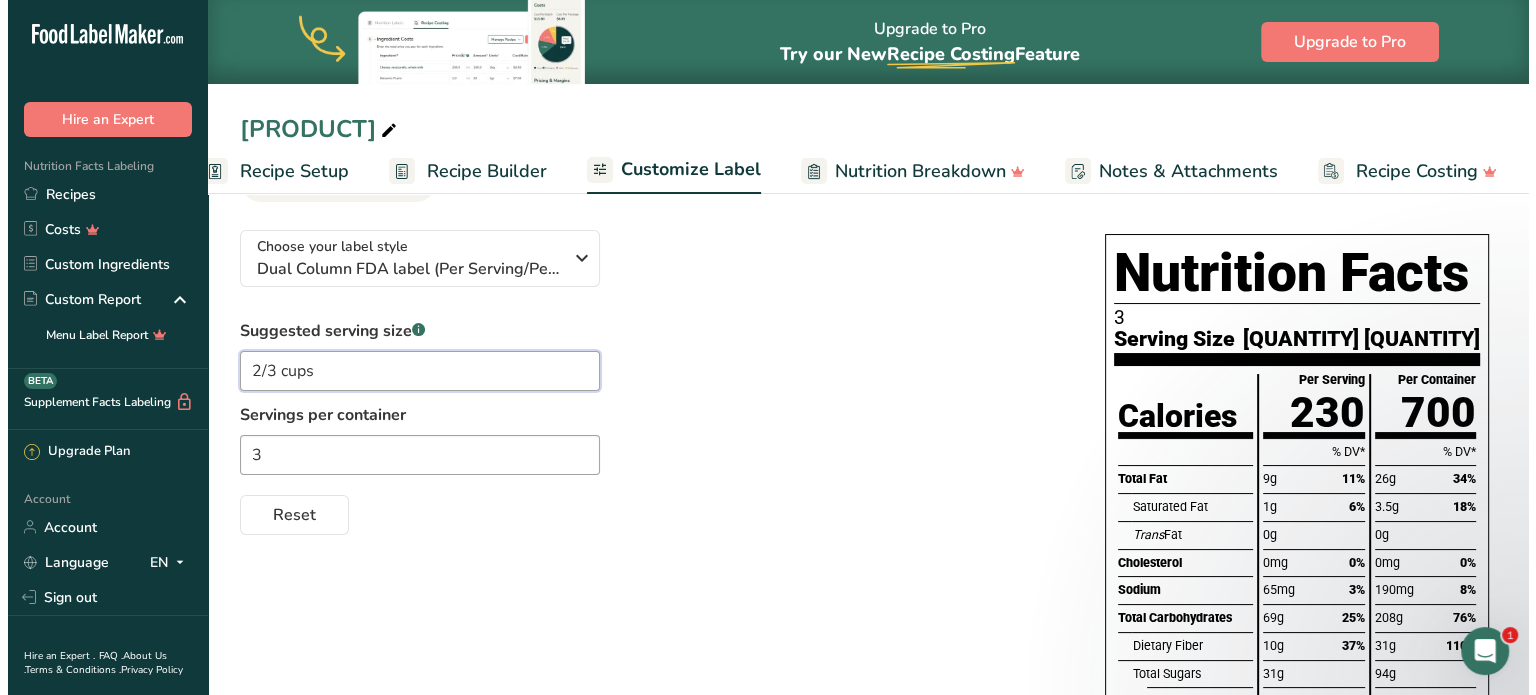 scroll, scrollTop: 120, scrollLeft: 0, axis: vertical 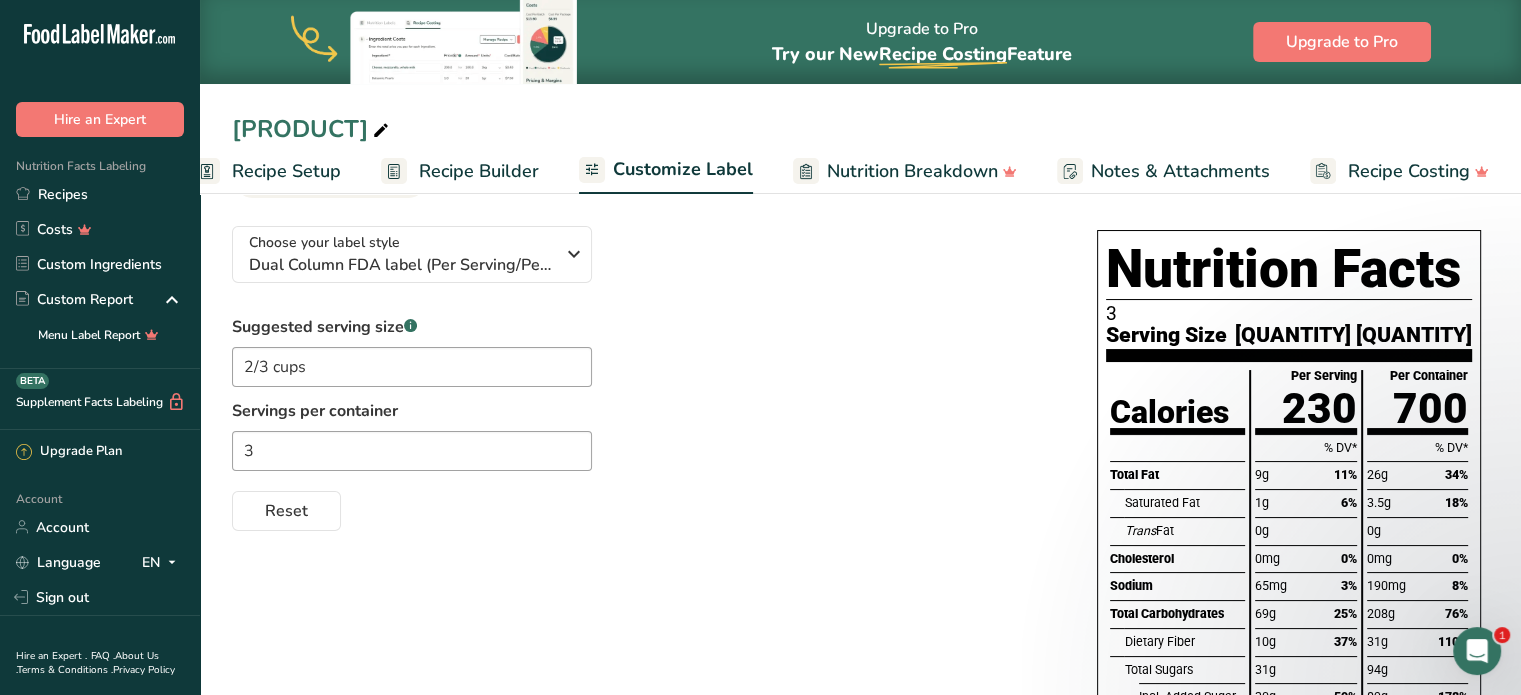 click on "Recipe Setup" at bounding box center (286, 171) 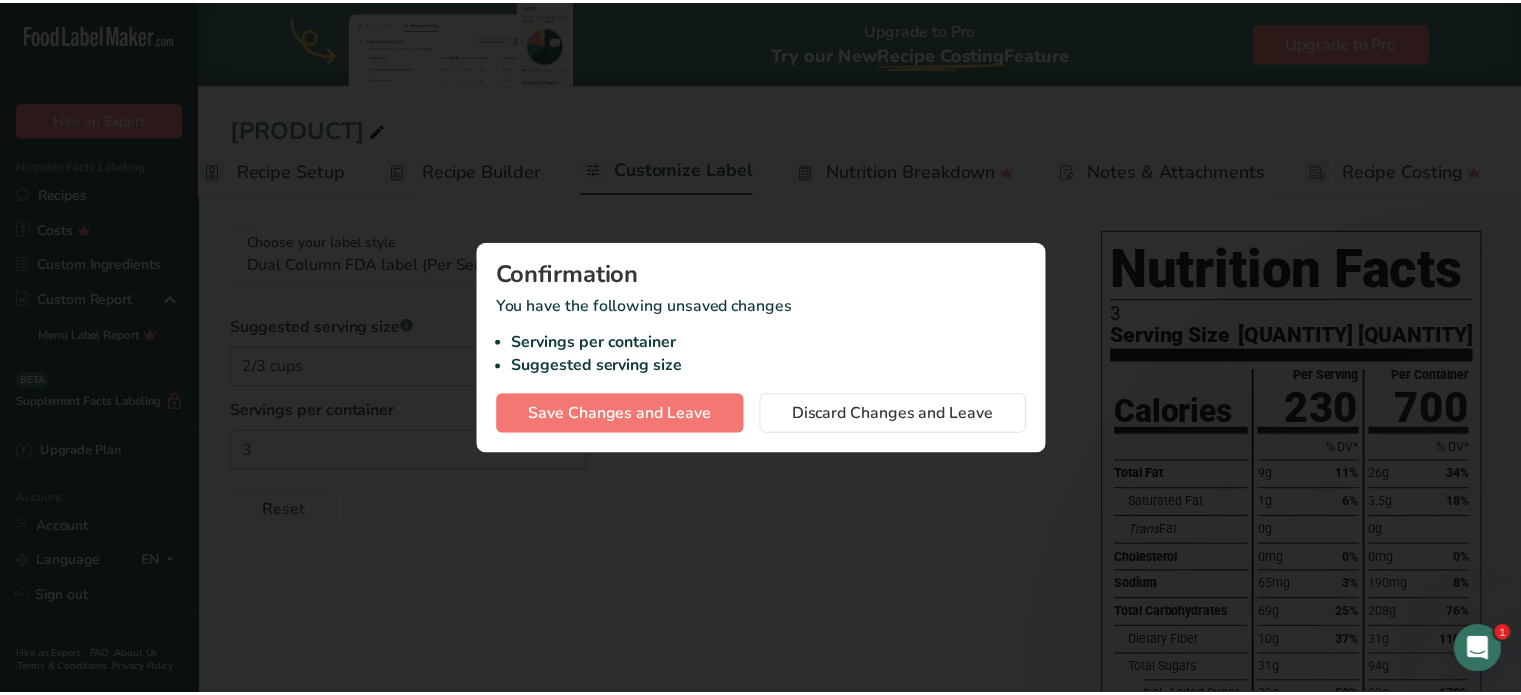 scroll, scrollTop: 0, scrollLeft: 7, axis: horizontal 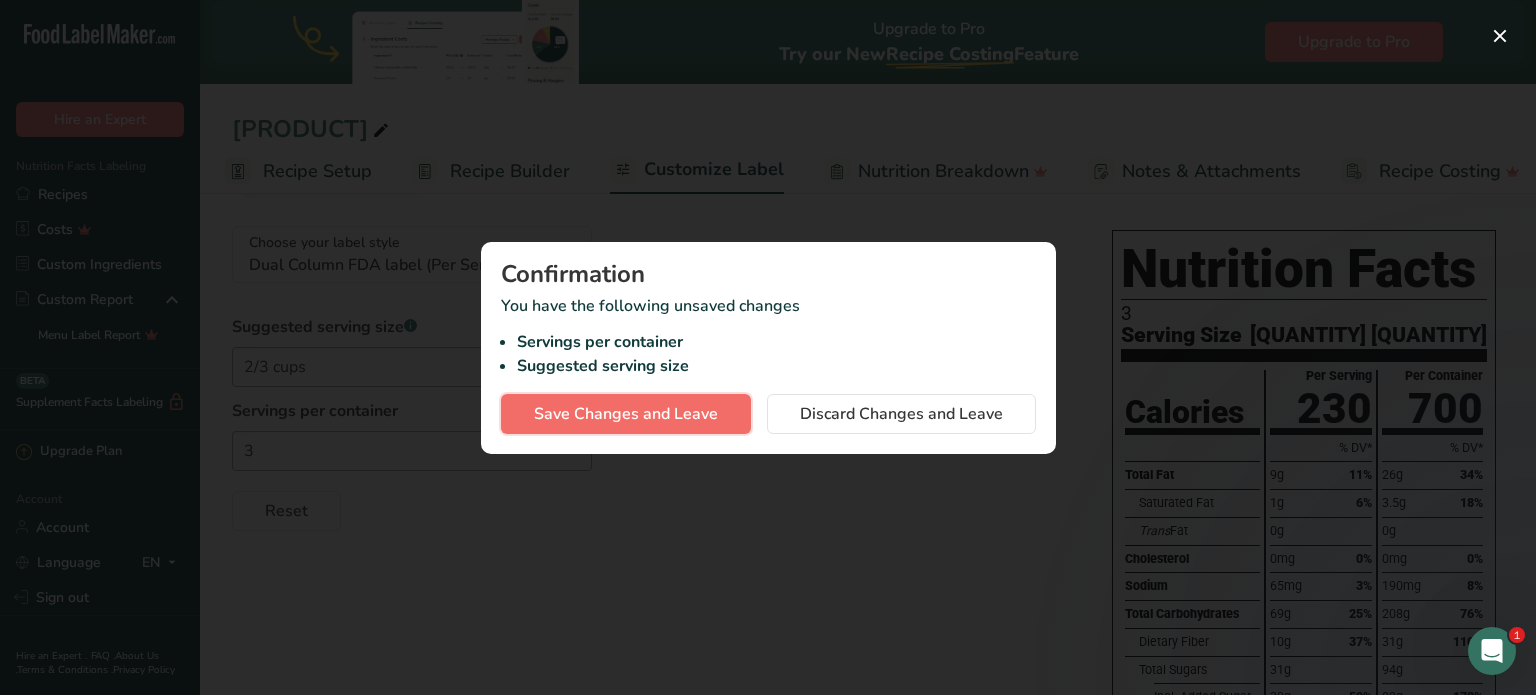 click on "Save Changes and Leave" at bounding box center [626, 414] 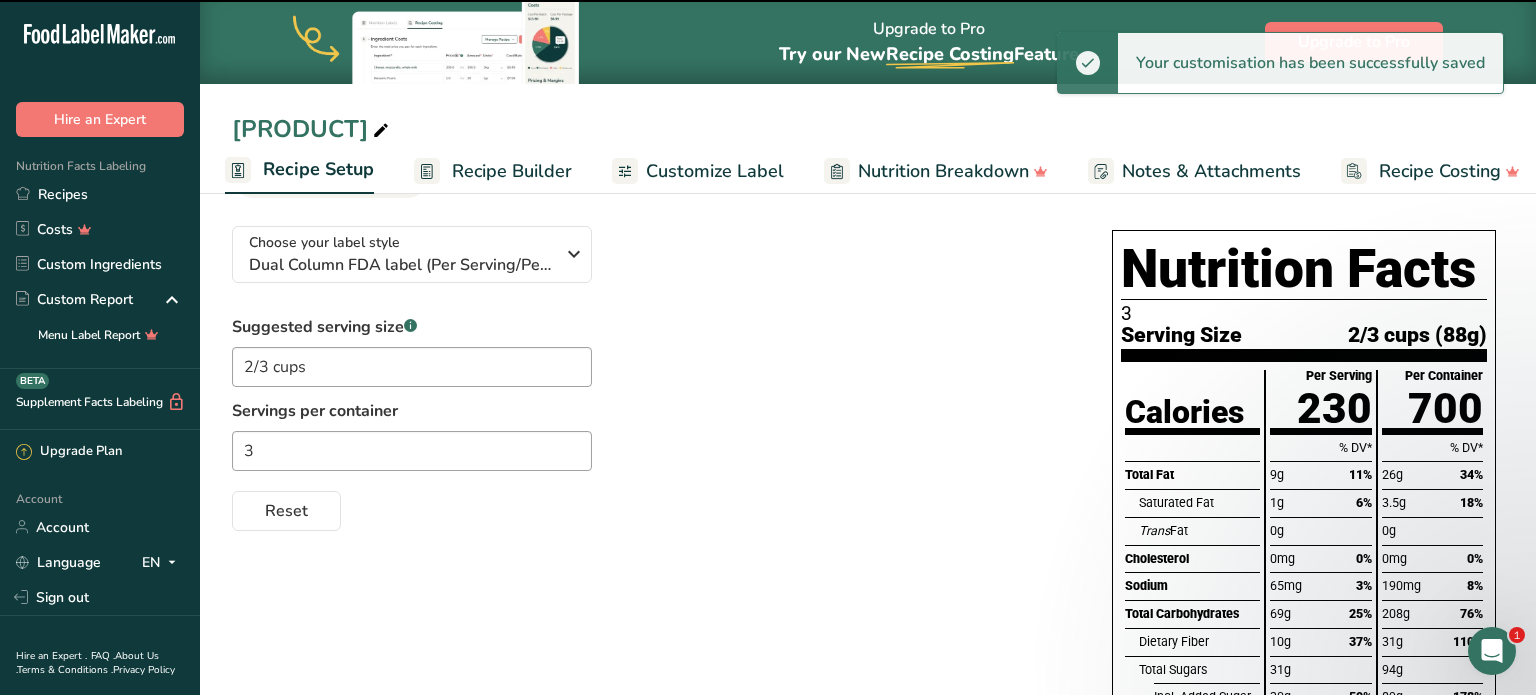 type on "2/3 cups" 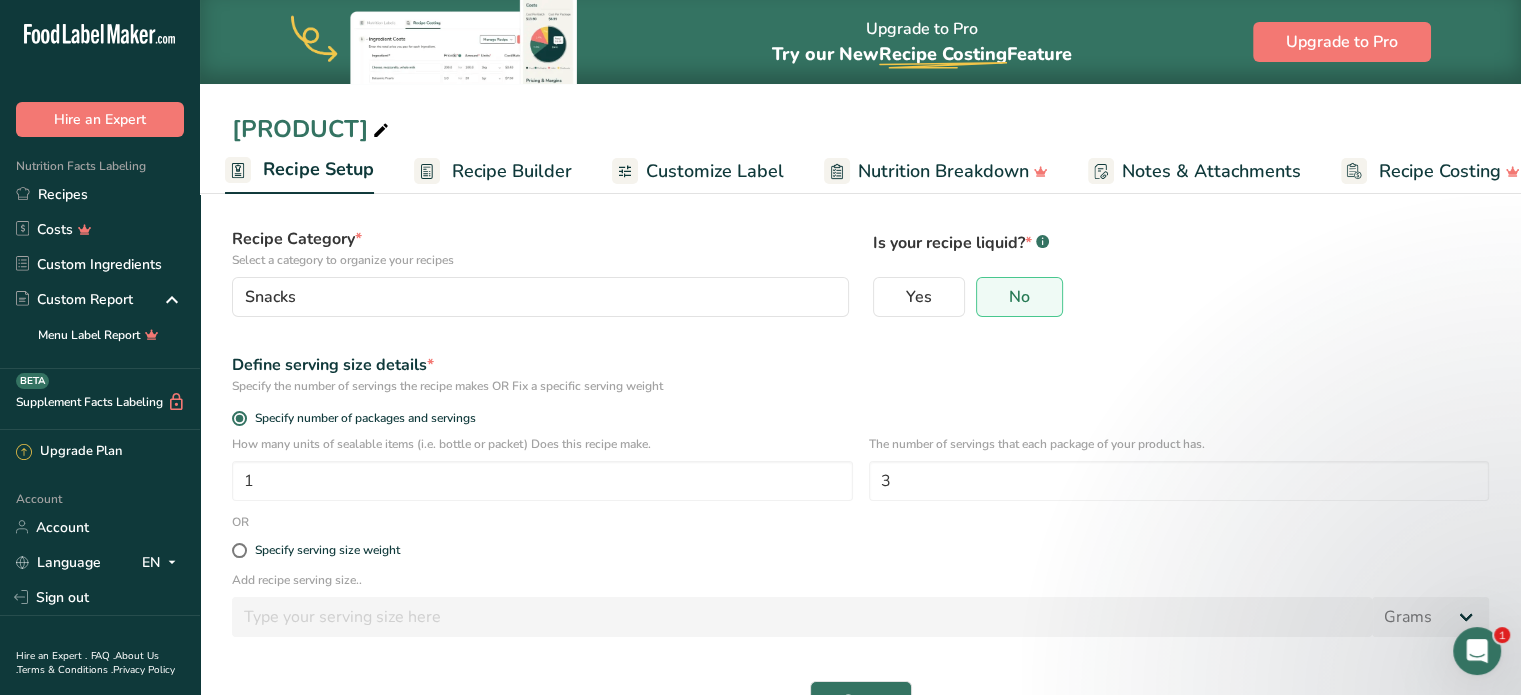 click on "Recipe name *   [PRODUCT]
Recipe code
.a-a{fill:#347362;}.b-a{fill:#fff;}
Recipe Category *
Select a category to organize your recipes
Snacks
Standard Categories
Custom Categories
.a-a{fill:#347362;}.b-a{fill:#fff;}
Baked Goods
Beverages
Confectionery
Cooked Meals, Salads, & Sauces
Dairy
Snacks
Add New Category
Is your recipe liquid? *   .a-a{fill:#347362;}.b-a{fill:#fff;}           Yes   No
Define serving size details *
Specify the number of servings the recipe makes OR Fix a specific serving weight
Specify number of packages and servings
1     3
OR" at bounding box center [860, 420] 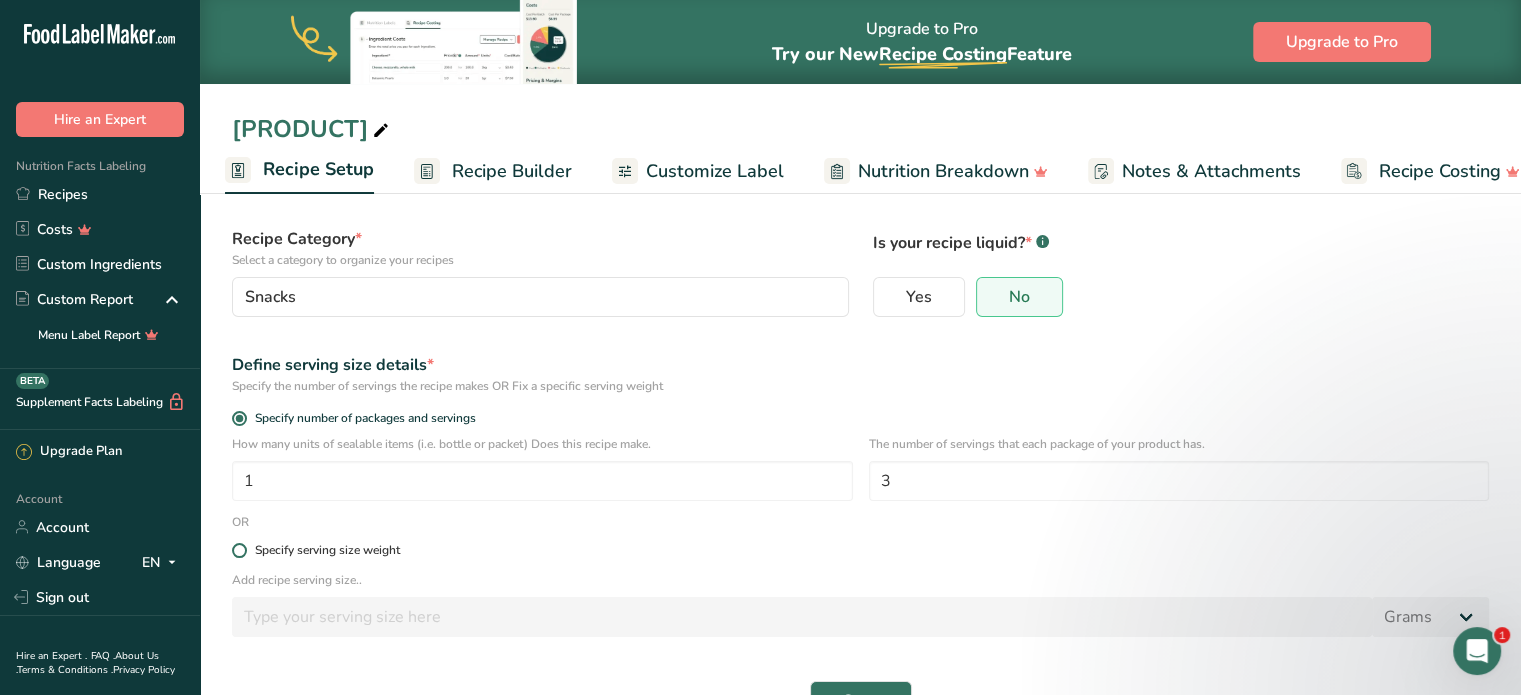 scroll, scrollTop: 178, scrollLeft: 0, axis: vertical 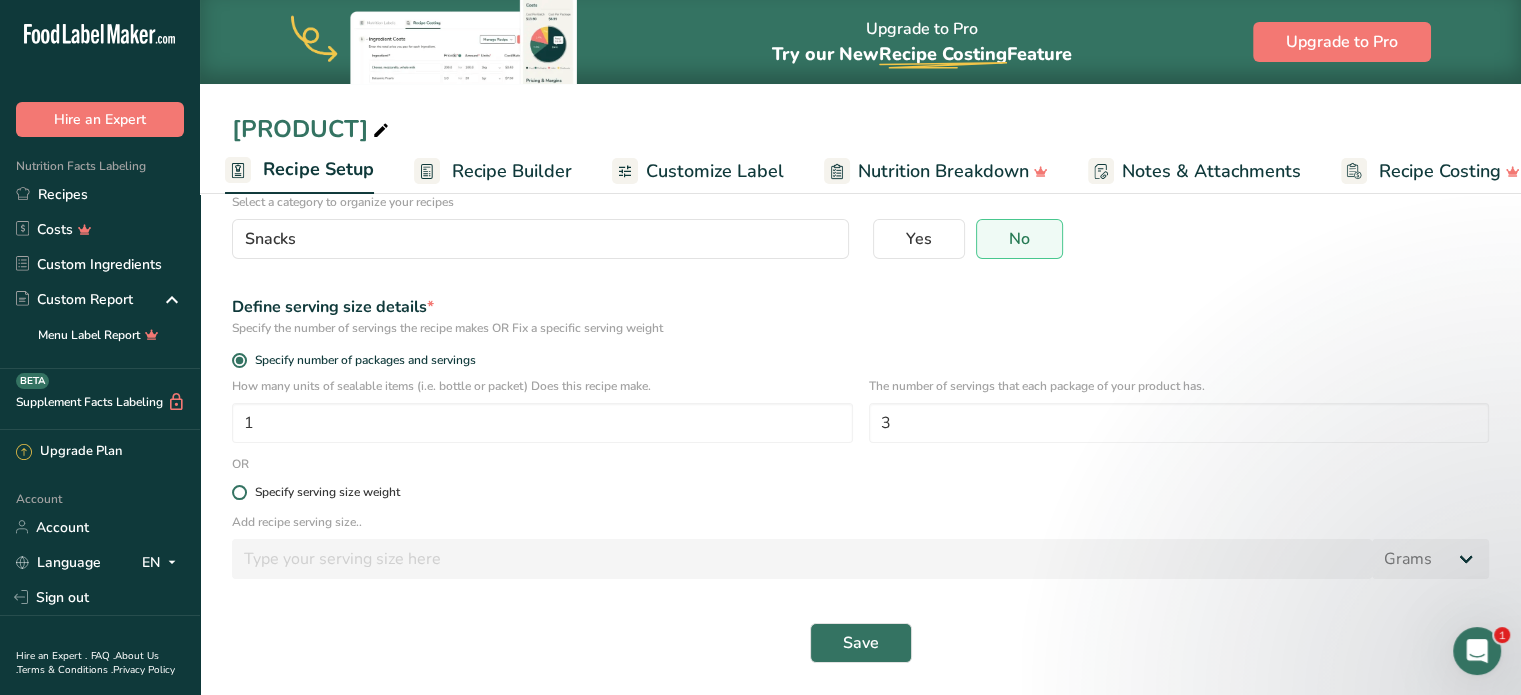 click at bounding box center (239, 492) 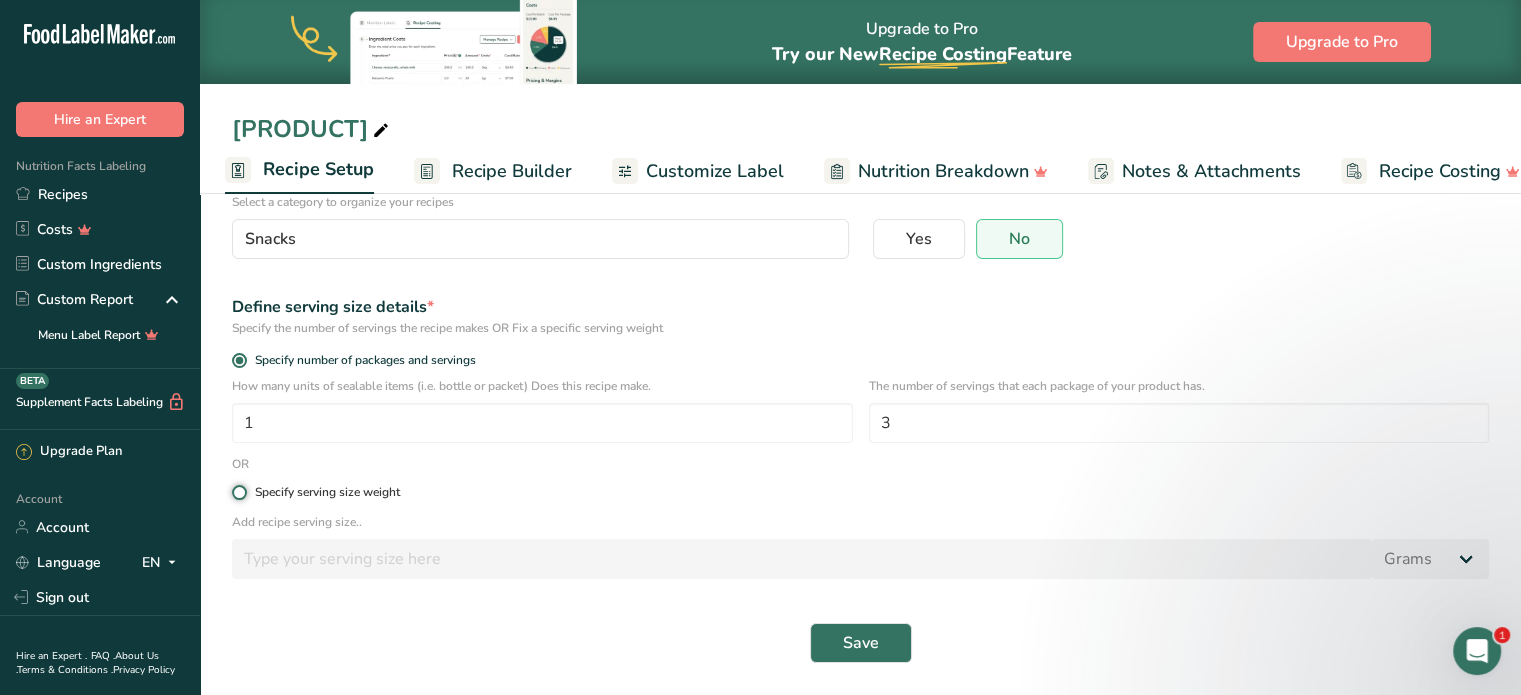 click on "Specify serving size weight" at bounding box center [238, 492] 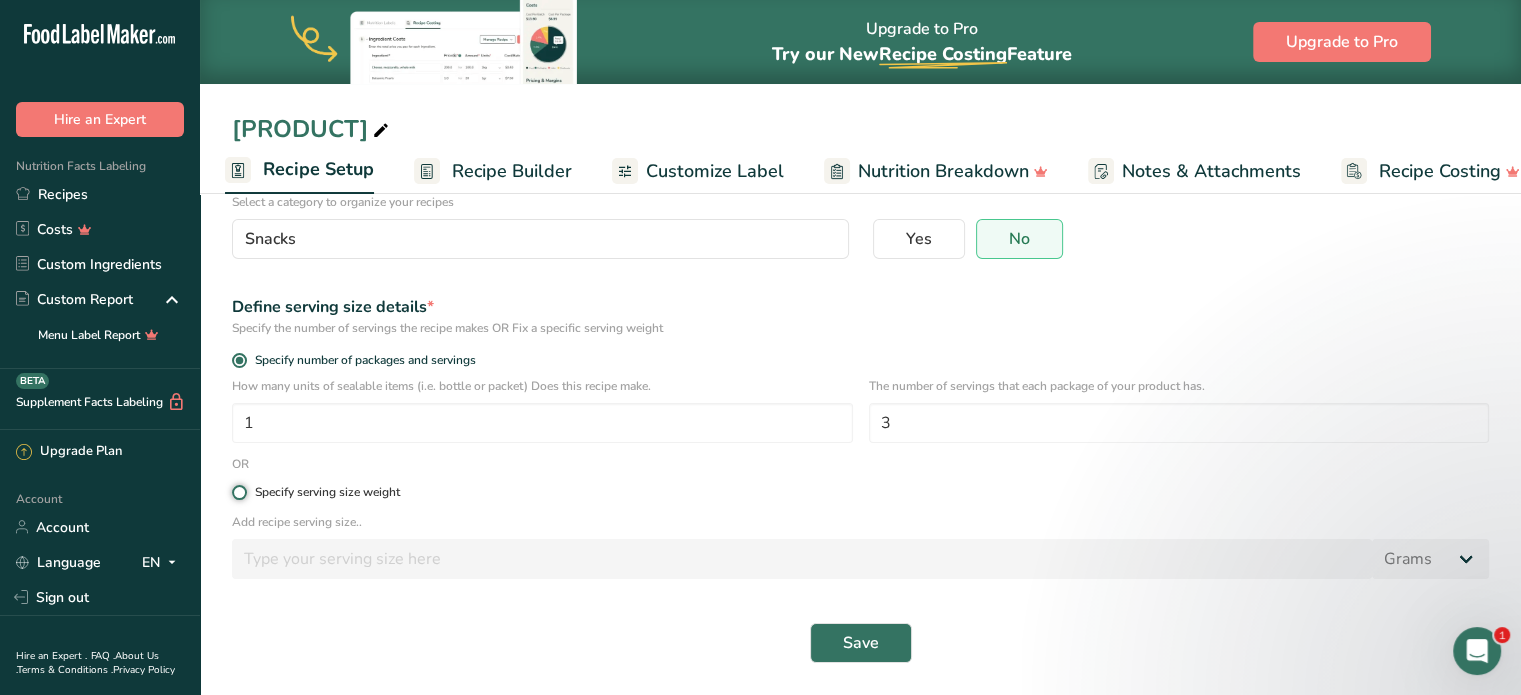 radio on "true" 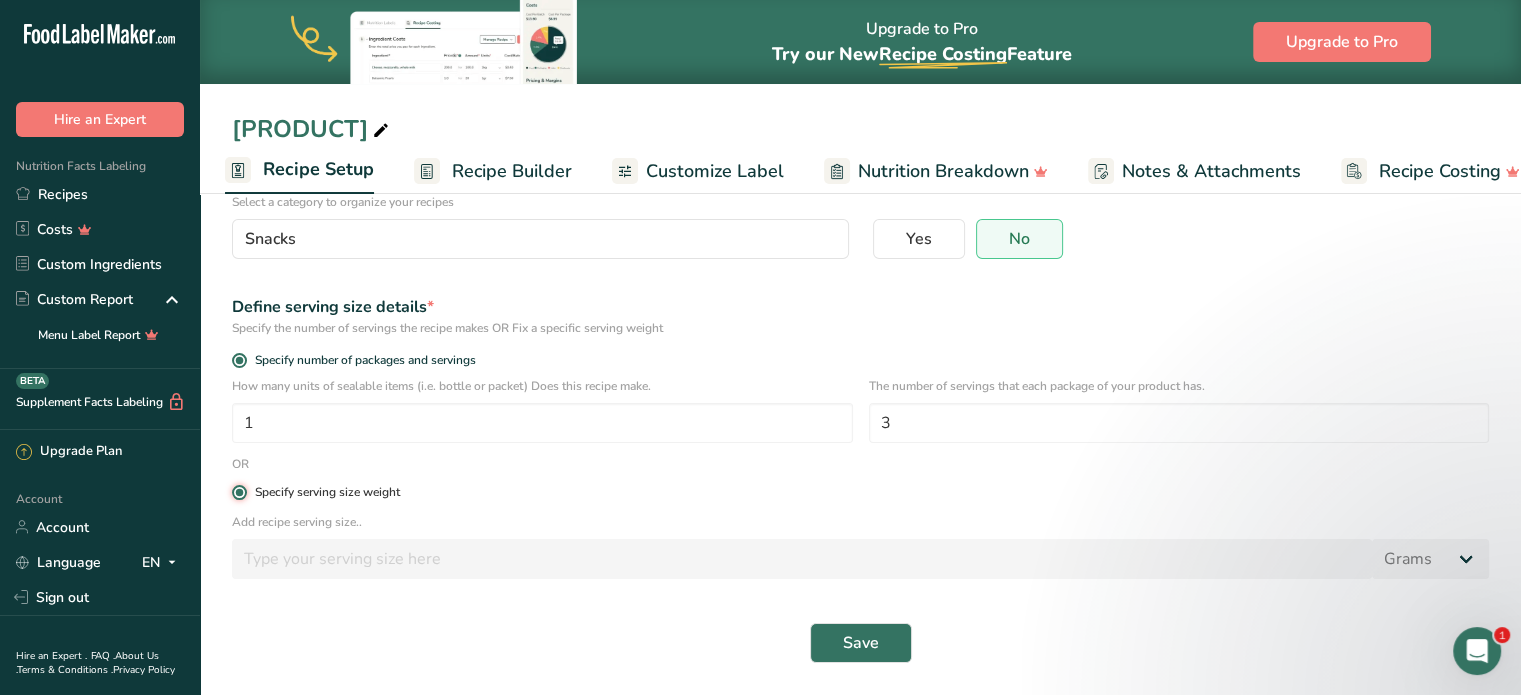 radio on "false" 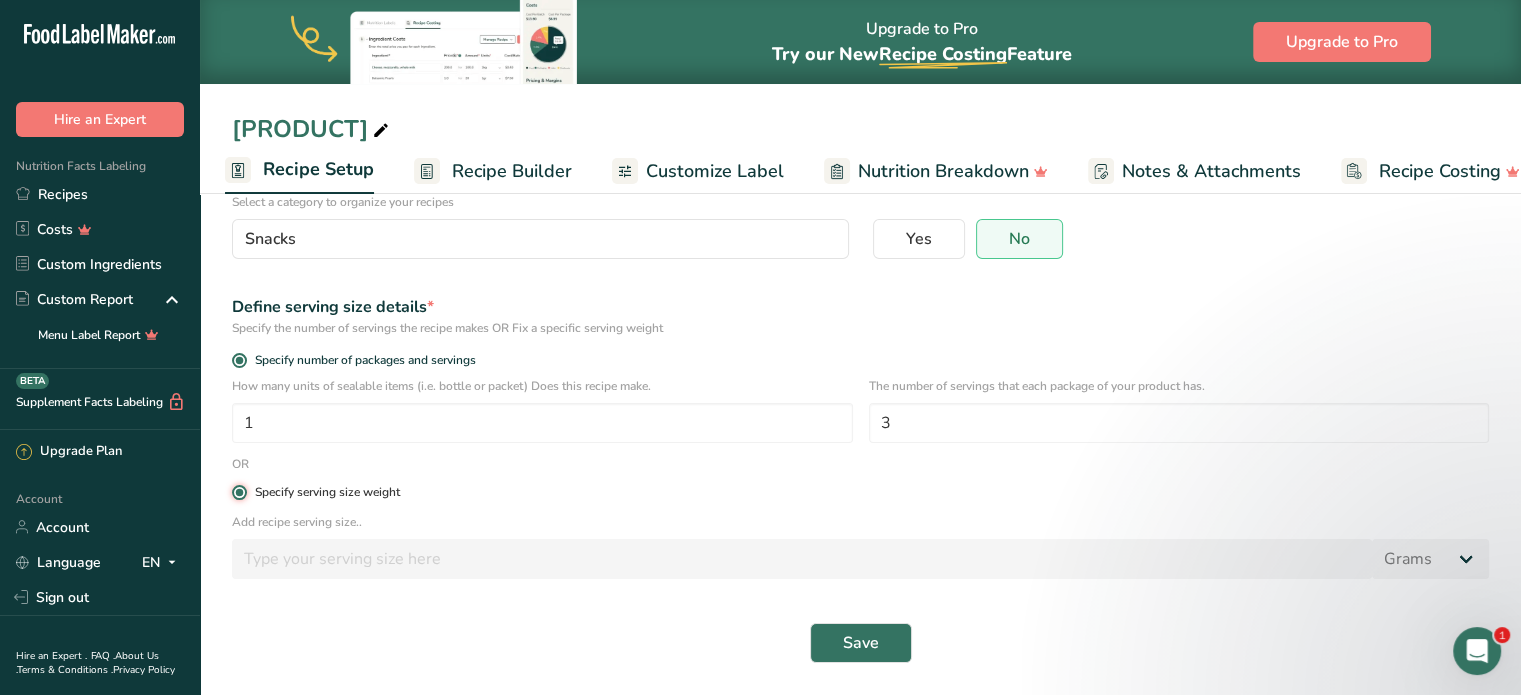 type 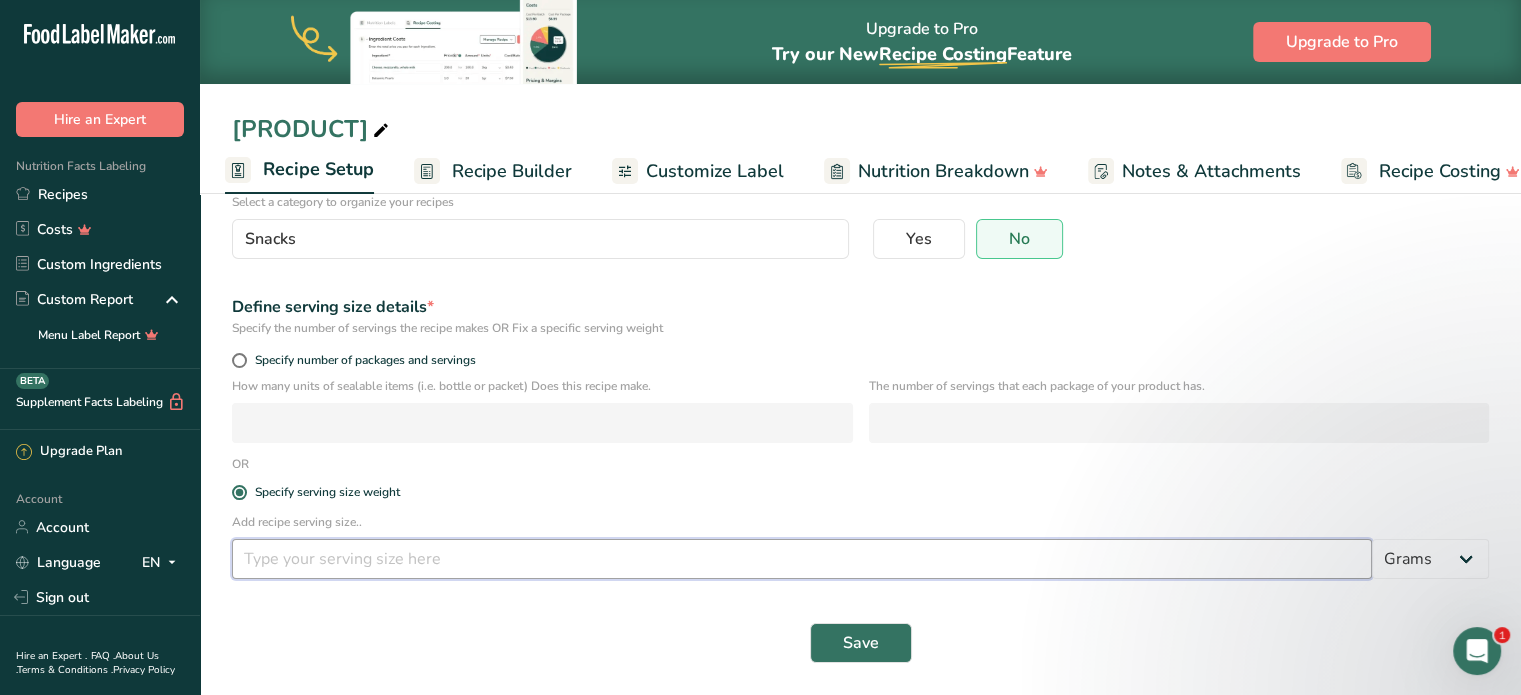 click at bounding box center (802, 559) 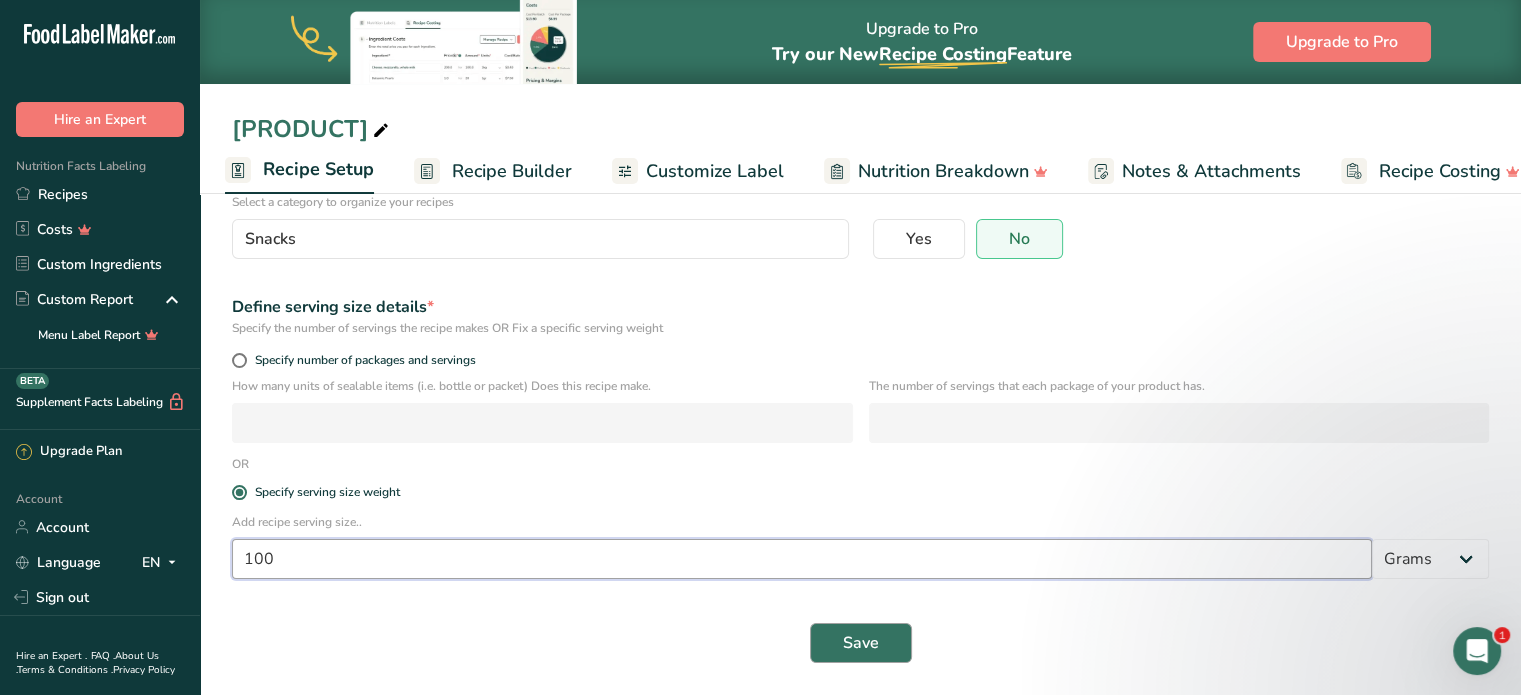type on "100" 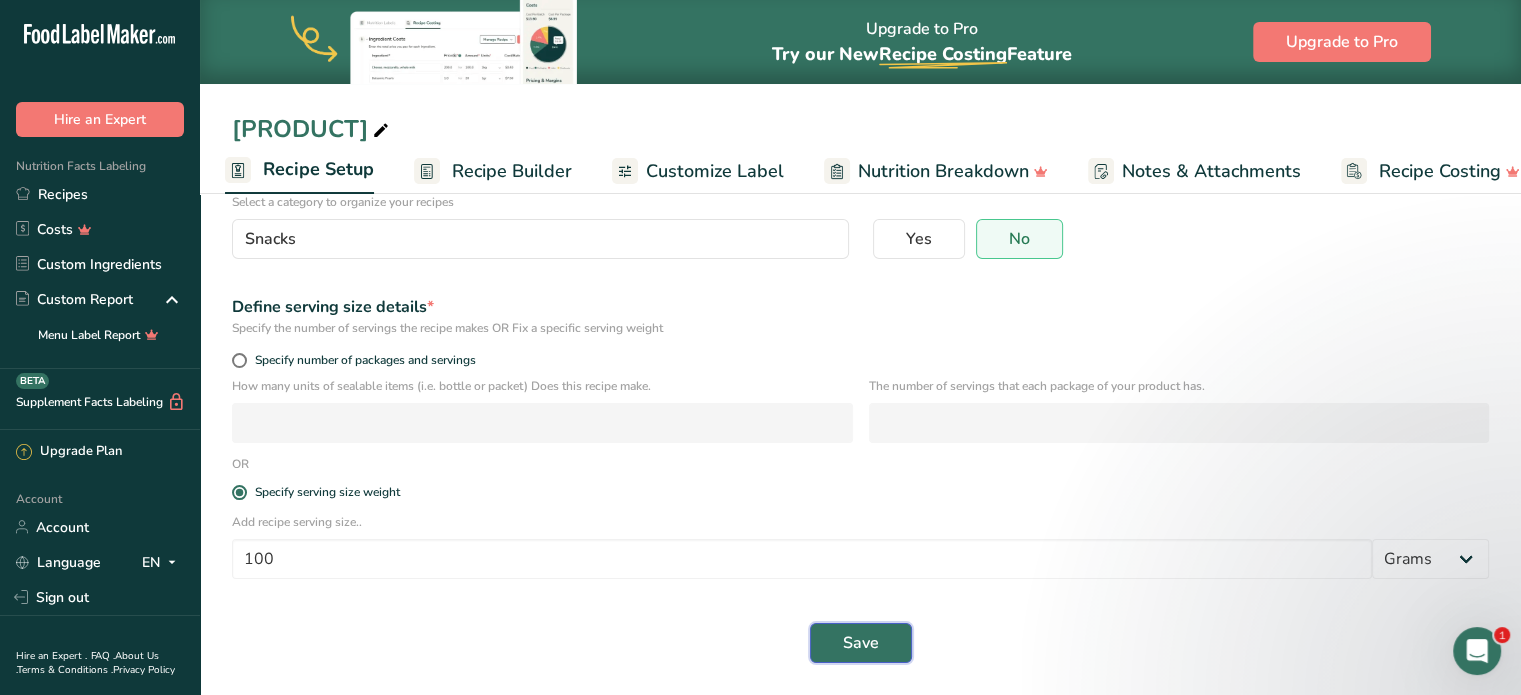 click on "Save" at bounding box center [861, 643] 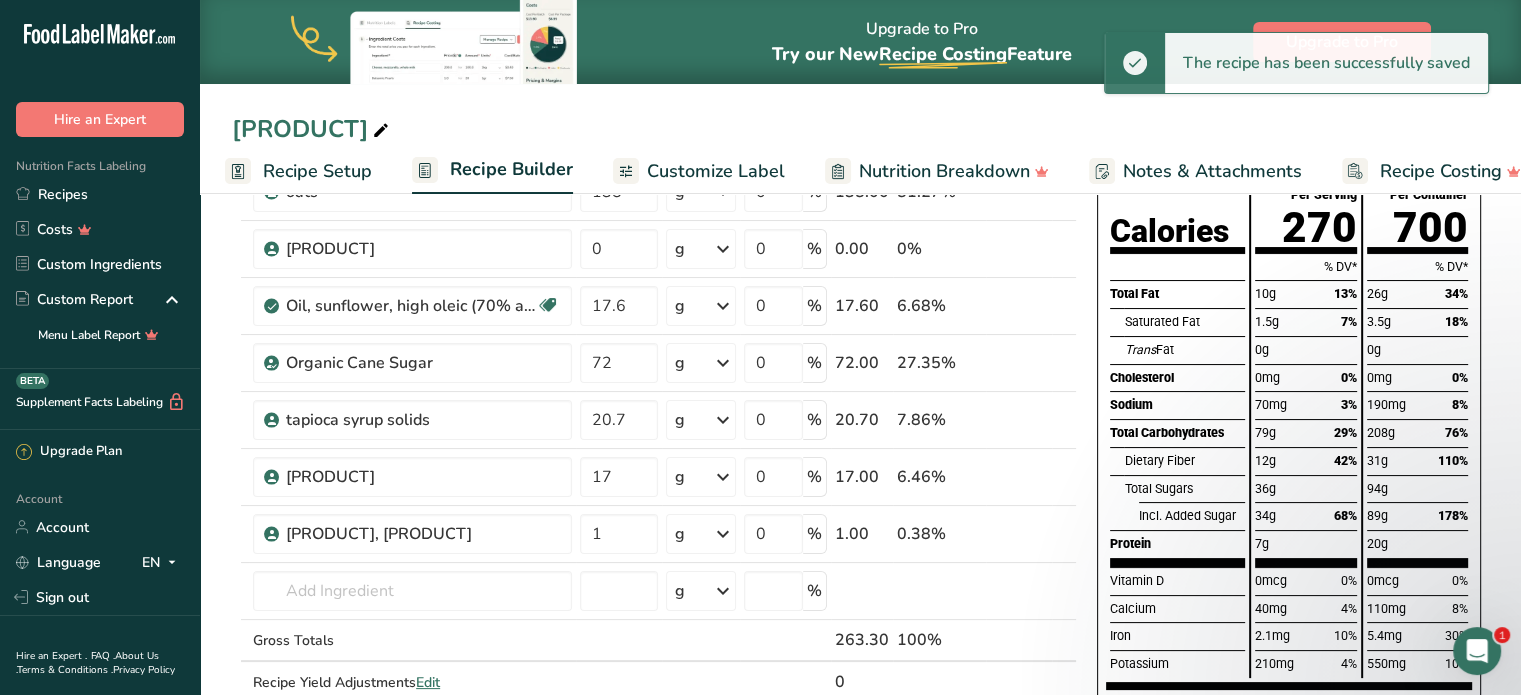 scroll, scrollTop: 0, scrollLeft: 0, axis: both 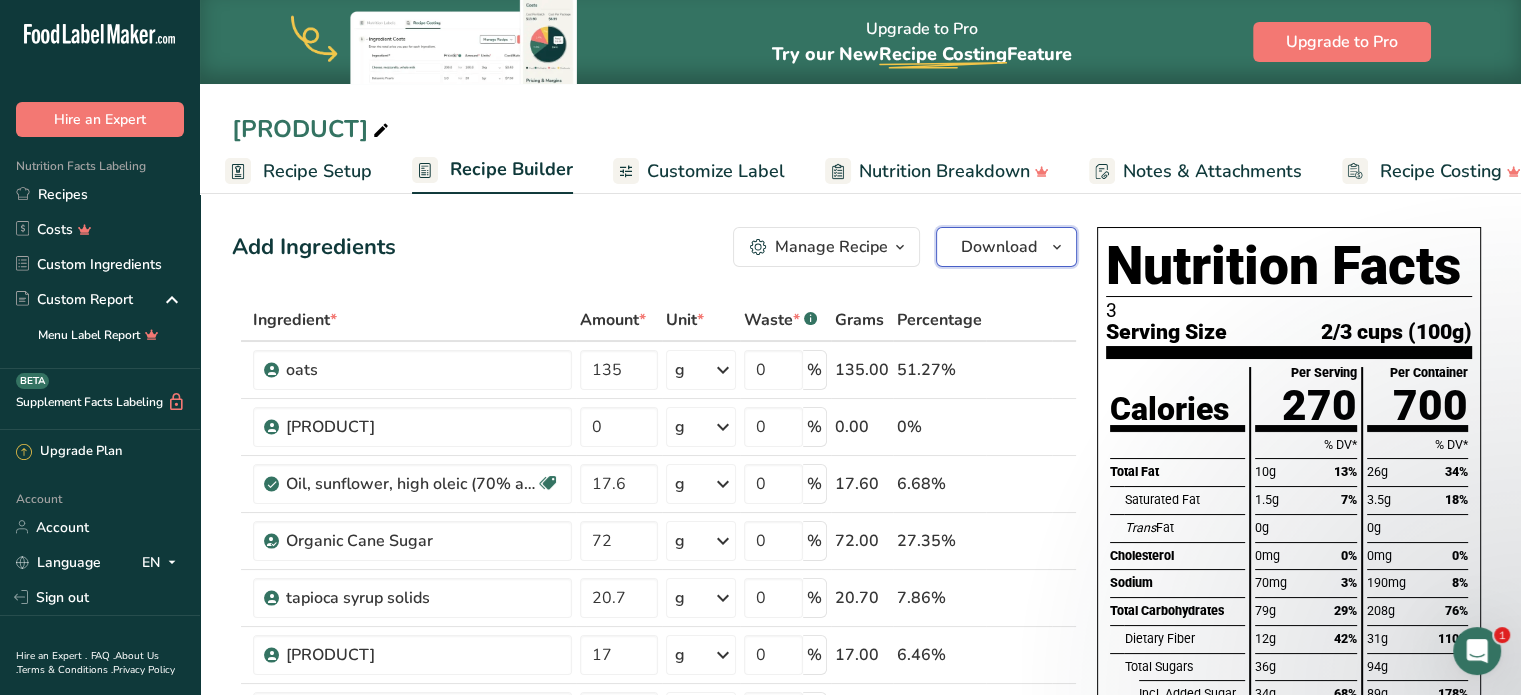 click on "Download" at bounding box center [999, 247] 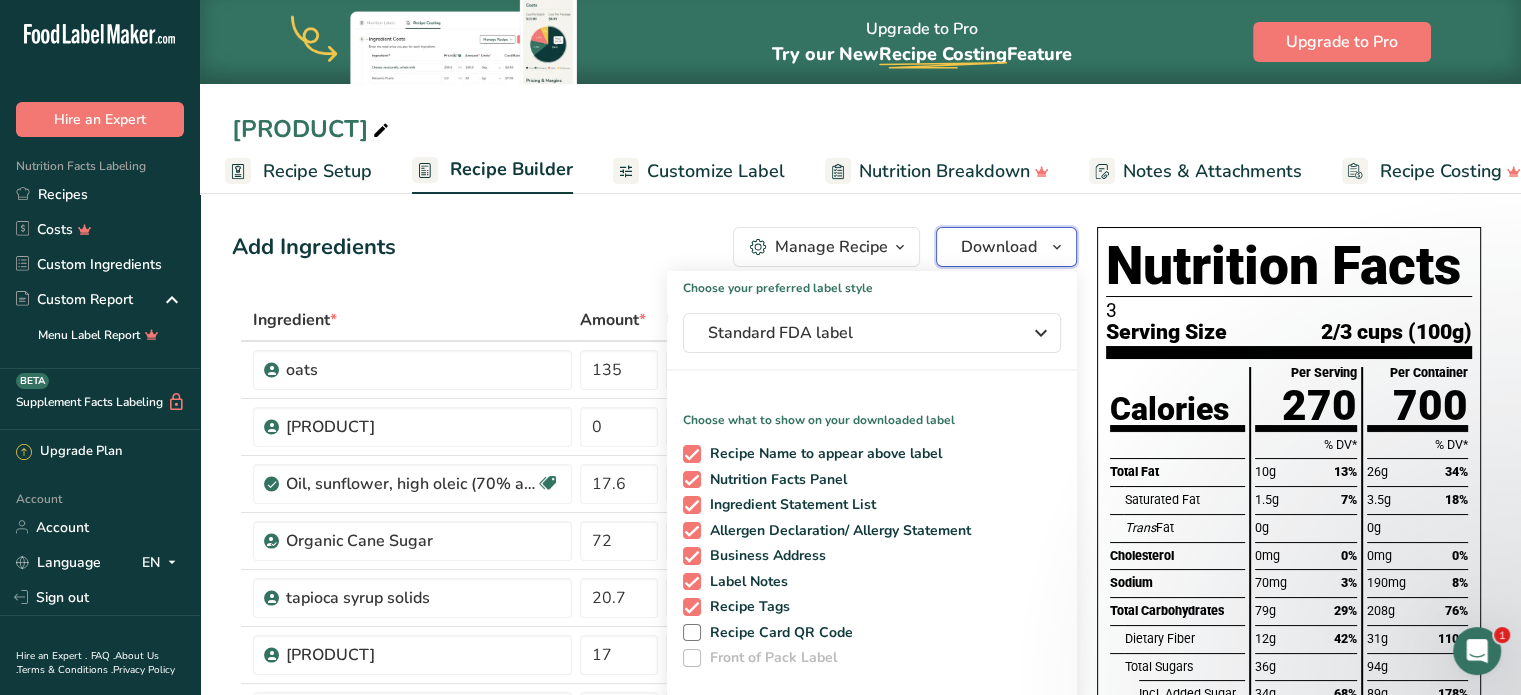 scroll, scrollTop: 263, scrollLeft: 0, axis: vertical 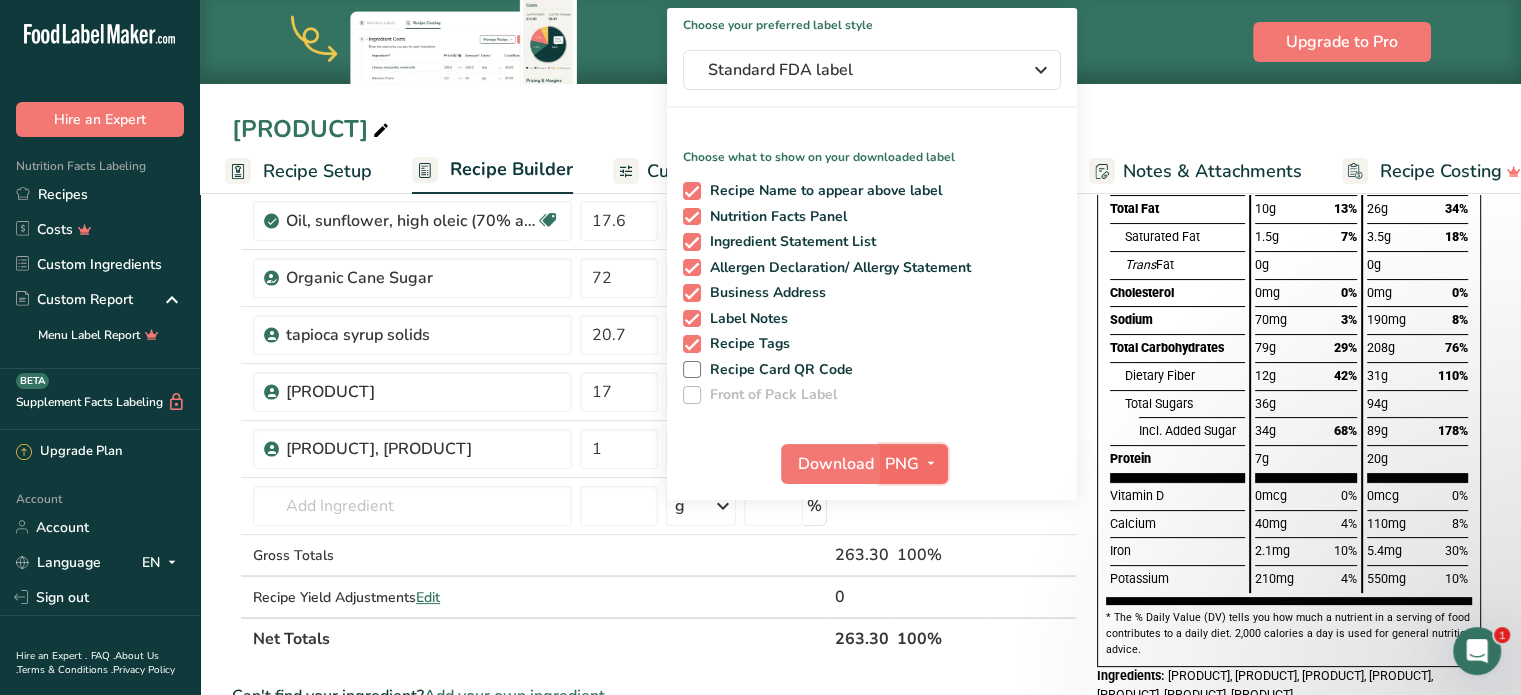 click on "PNG" at bounding box center (913, 464) 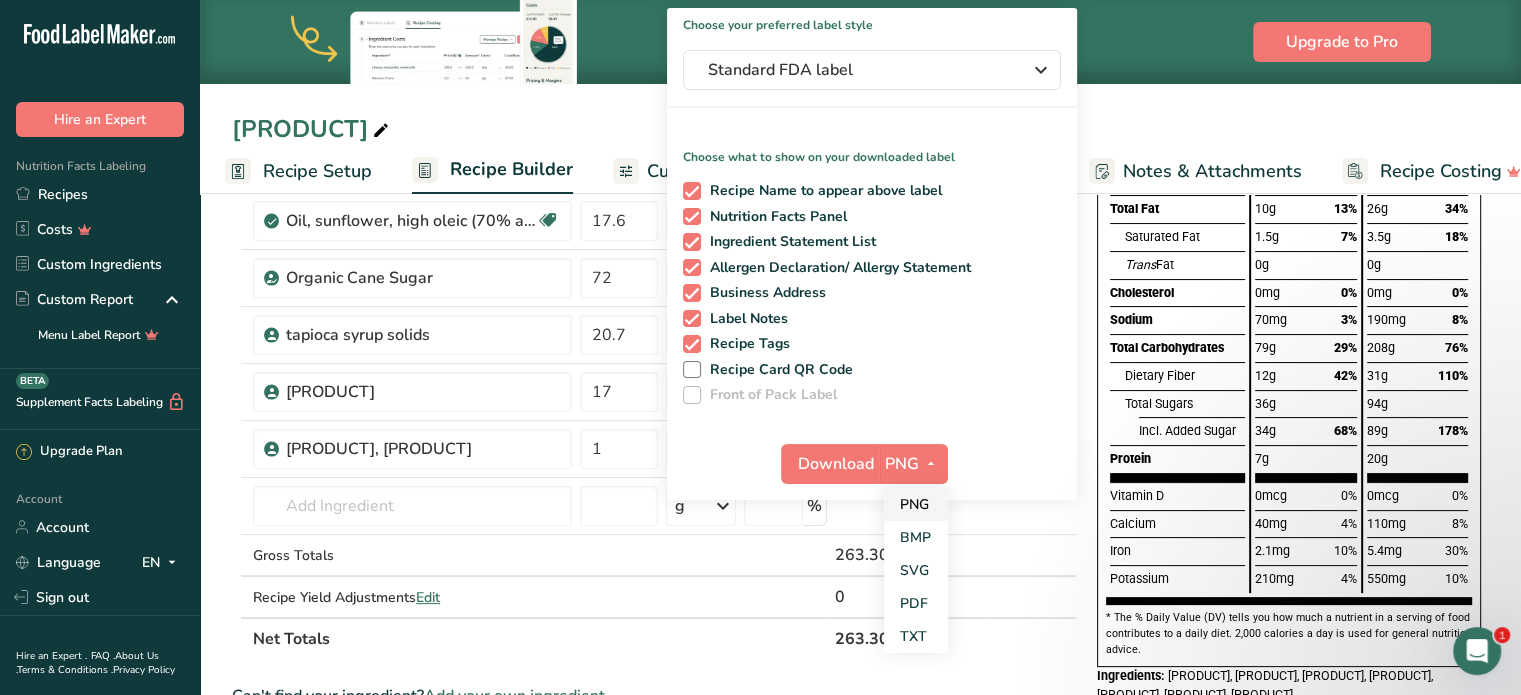 click on "PNG" at bounding box center [916, 504] 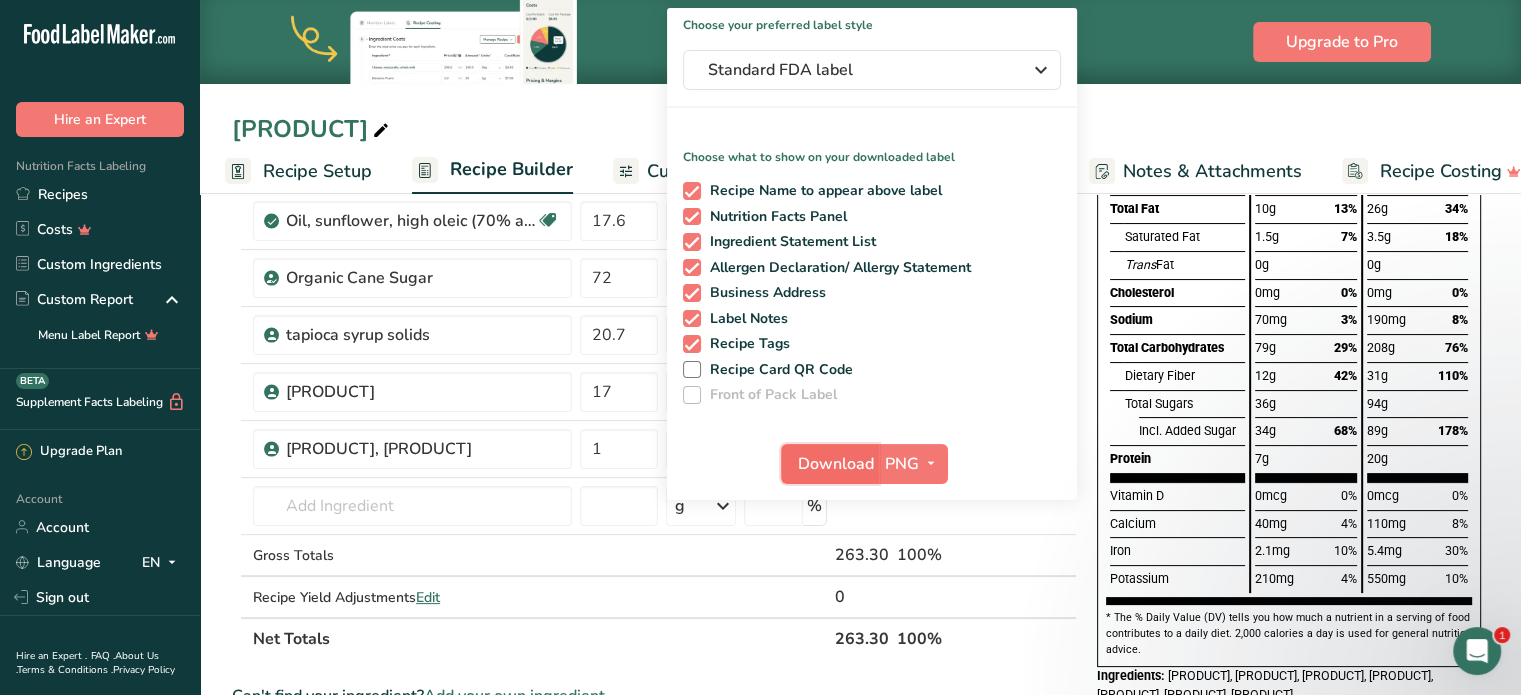 click on "Download" at bounding box center [836, 464] 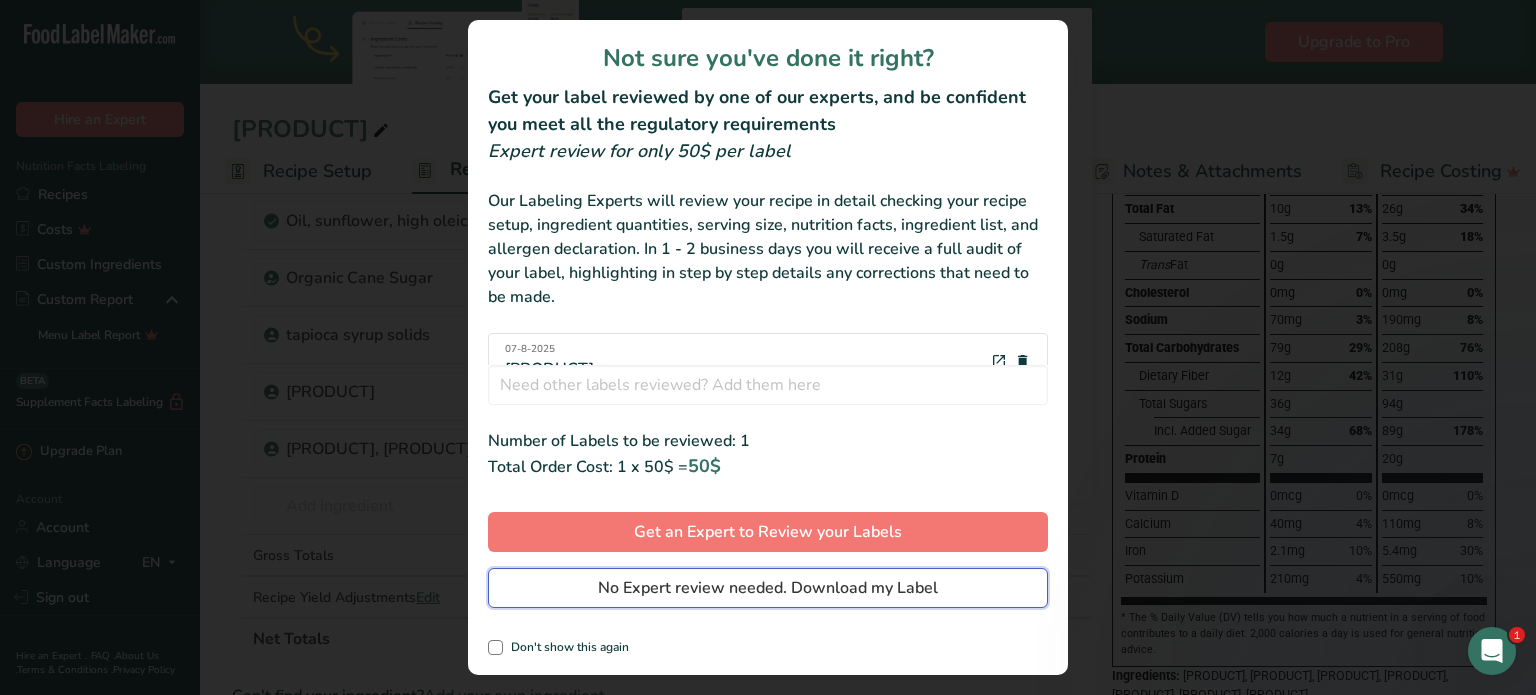 click on "No Expert review needed. Download my Label" at bounding box center (768, 588) 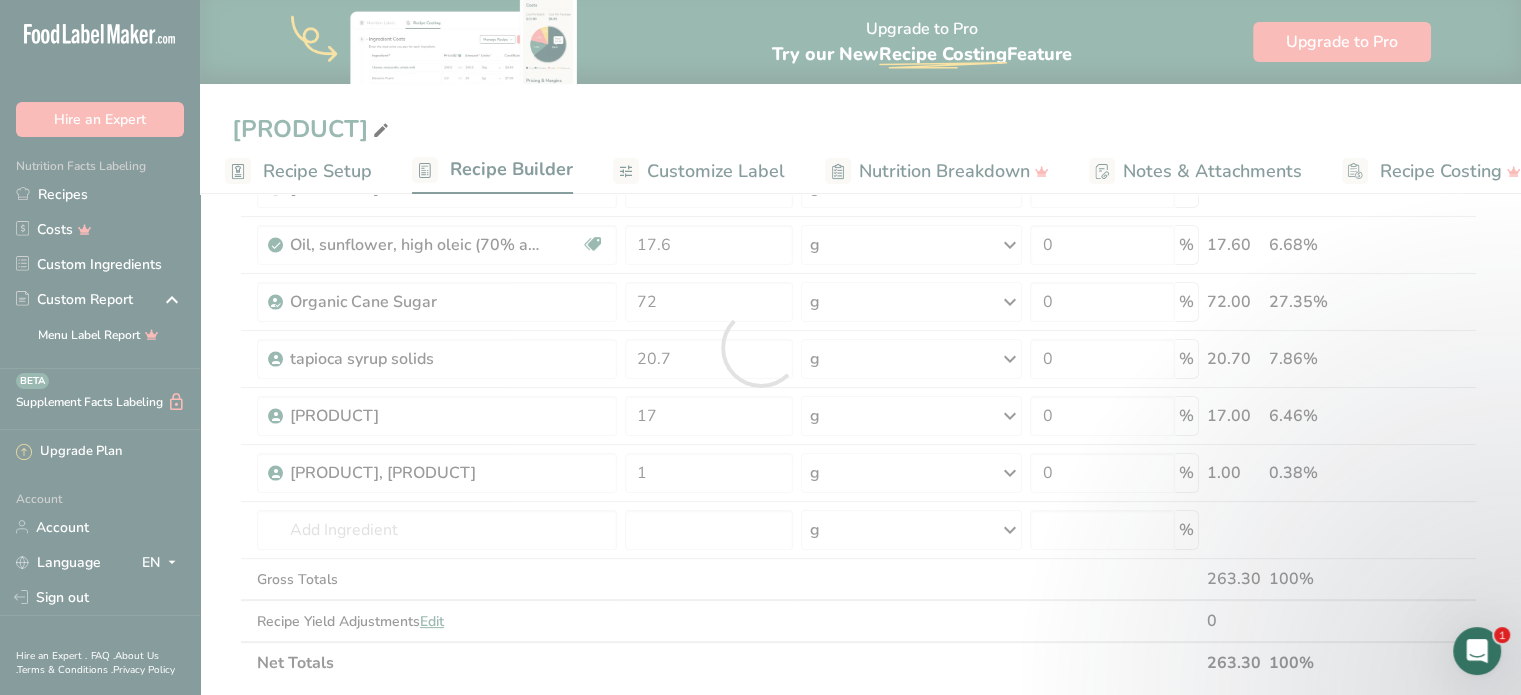 scroll, scrollTop: 0, scrollLeft: 0, axis: both 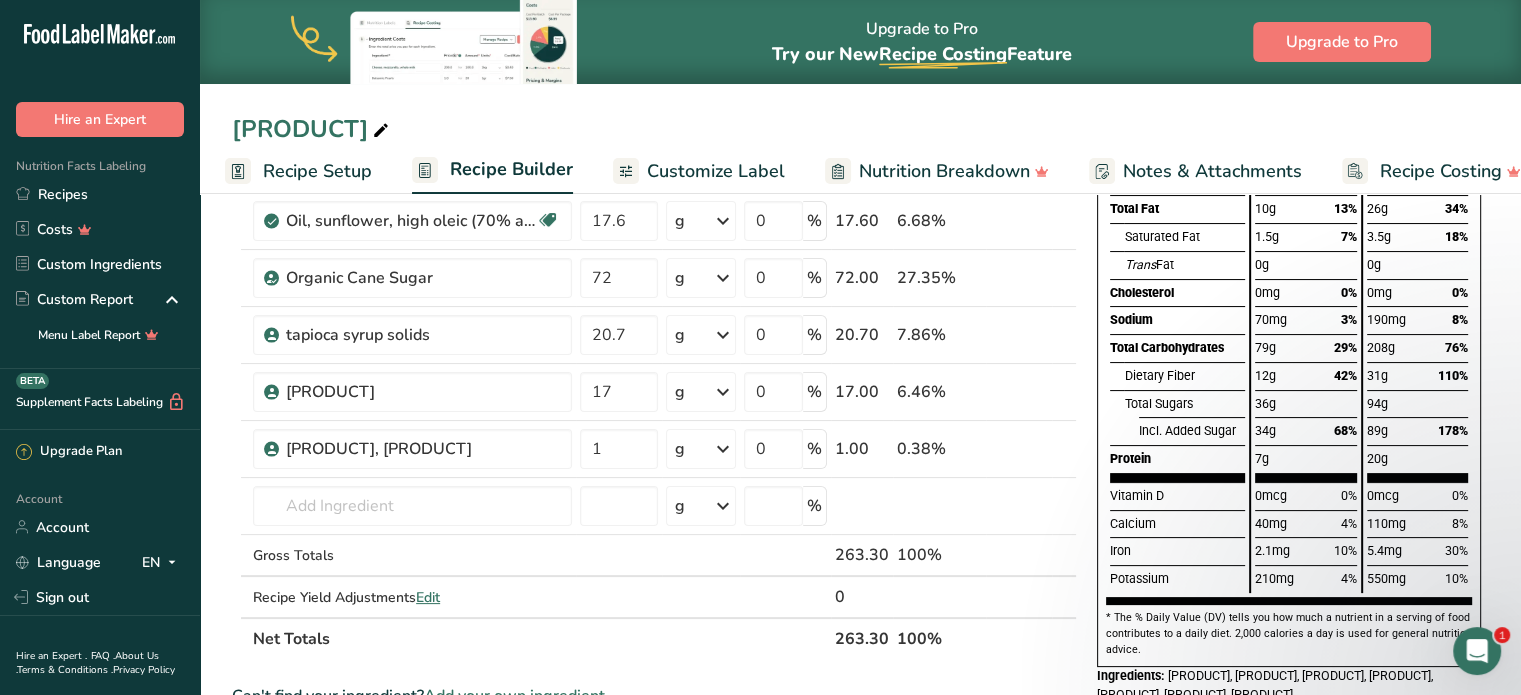 click on "Customize Label" at bounding box center [716, 171] 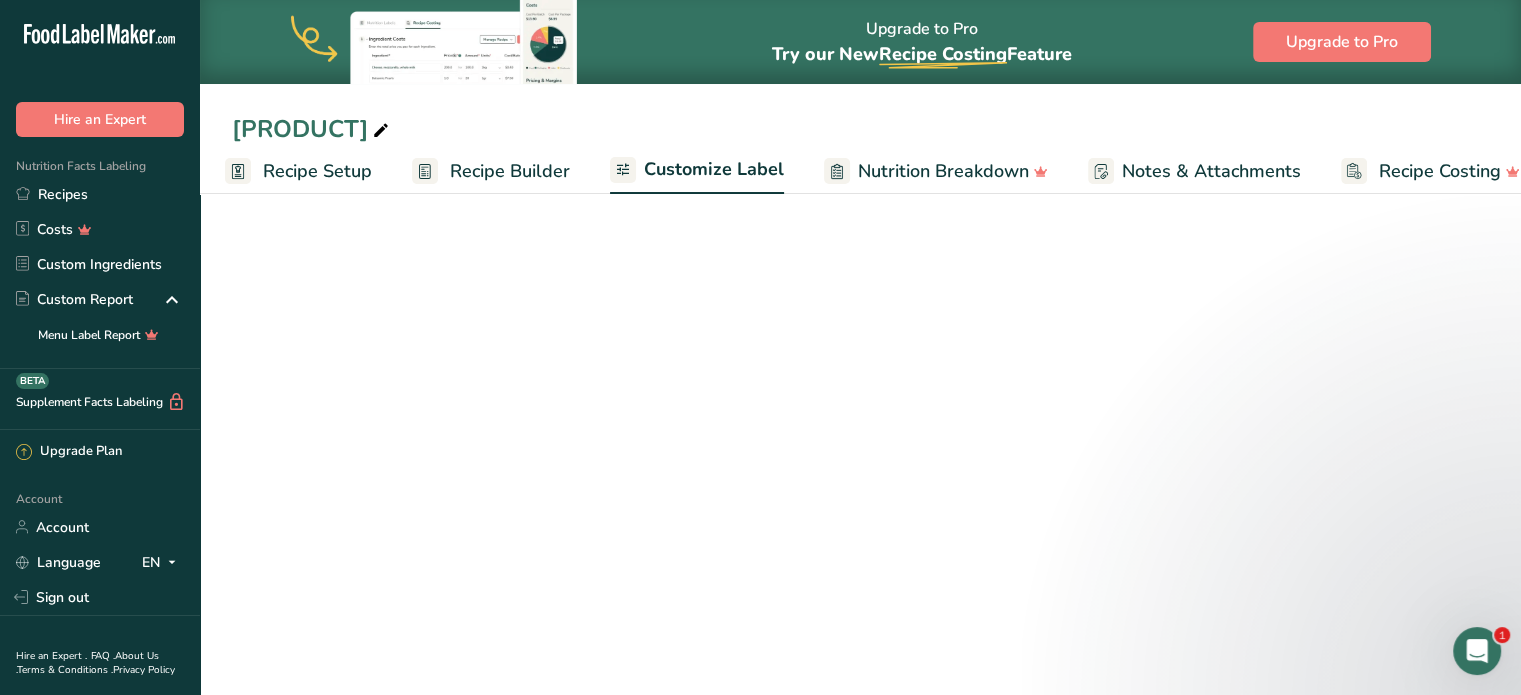 scroll, scrollTop: 0, scrollLeft: 38, axis: horizontal 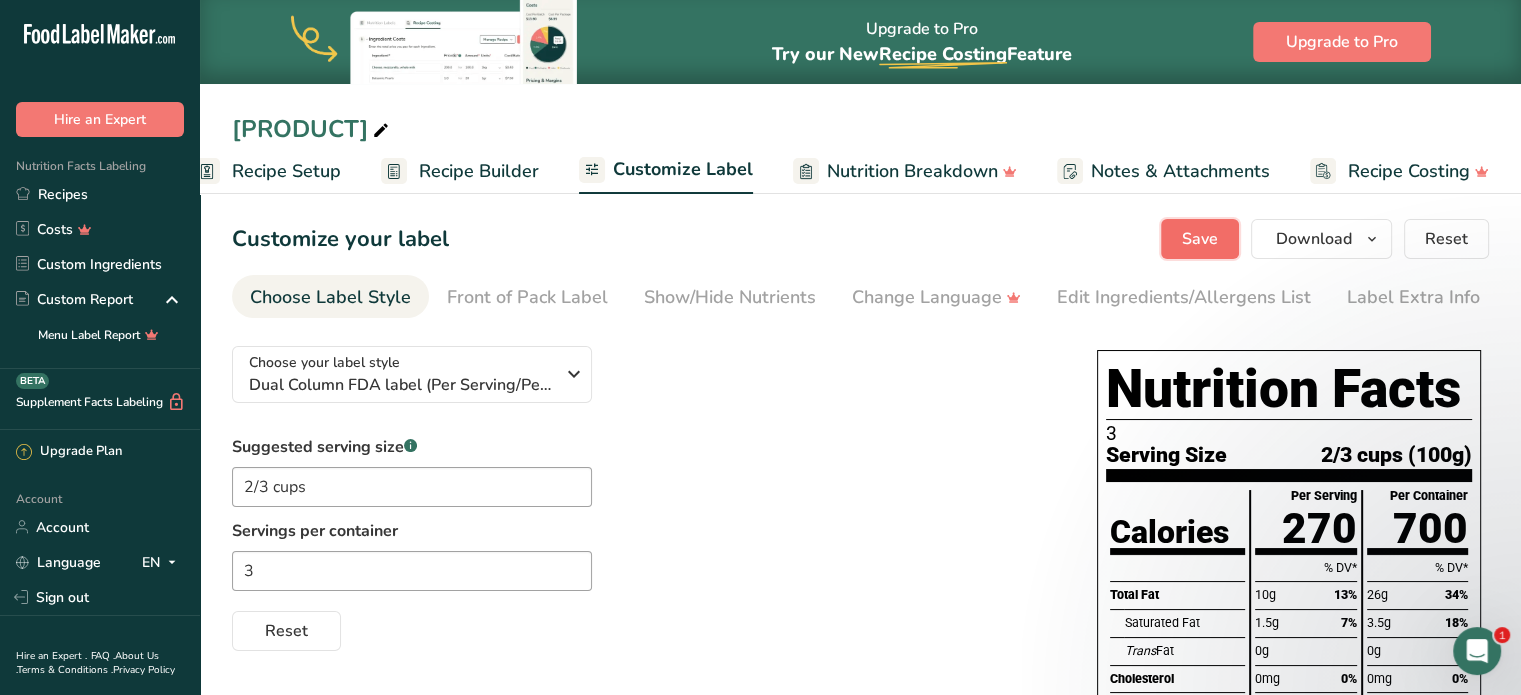click on "Save" at bounding box center [1200, 239] 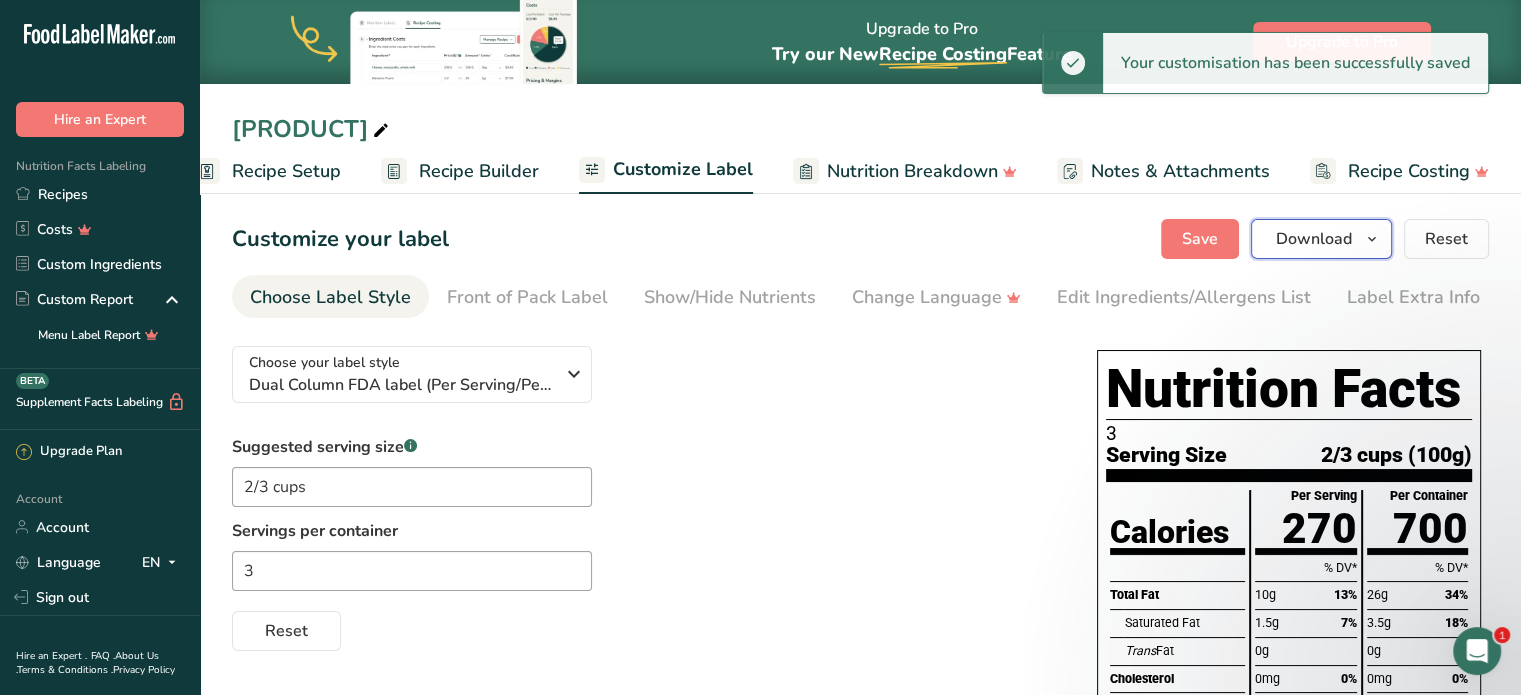 click on "Download" at bounding box center [1321, 239] 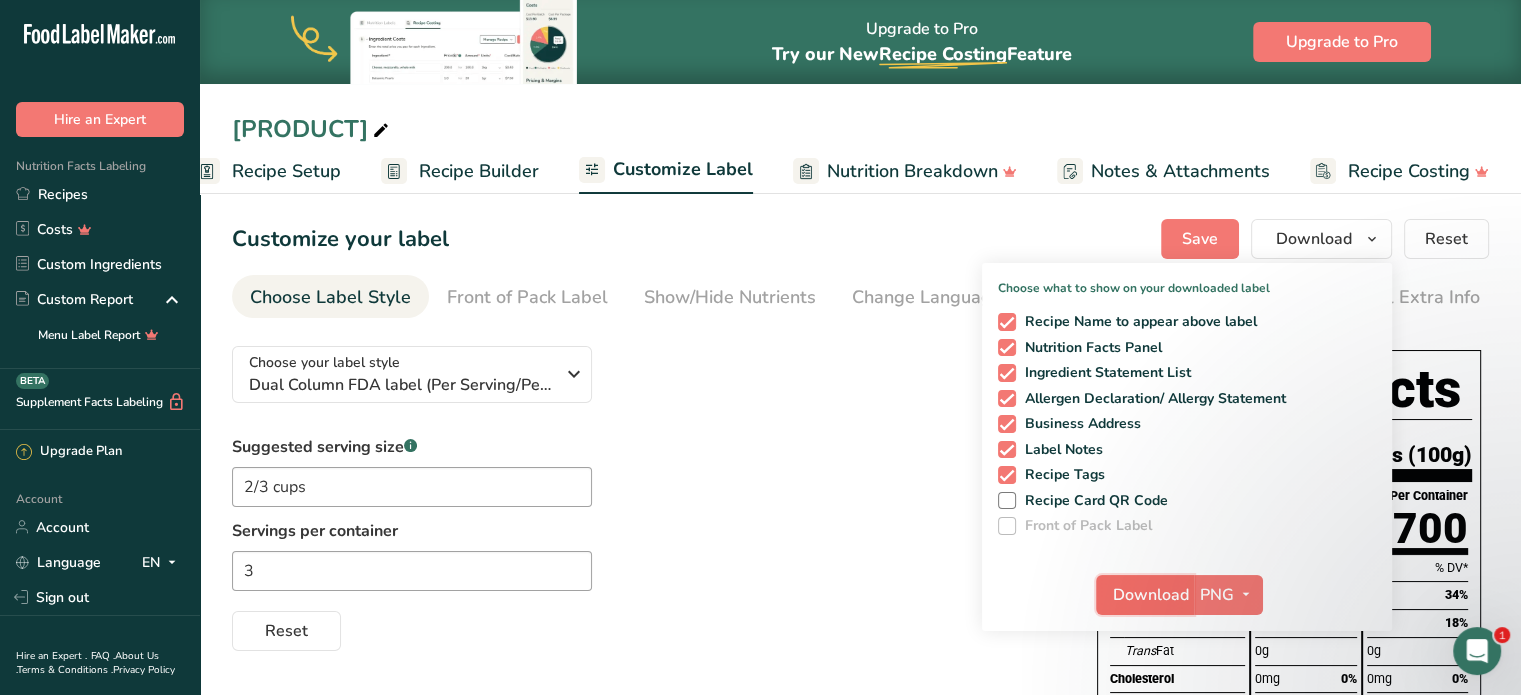 click on "Download" at bounding box center (1151, 595) 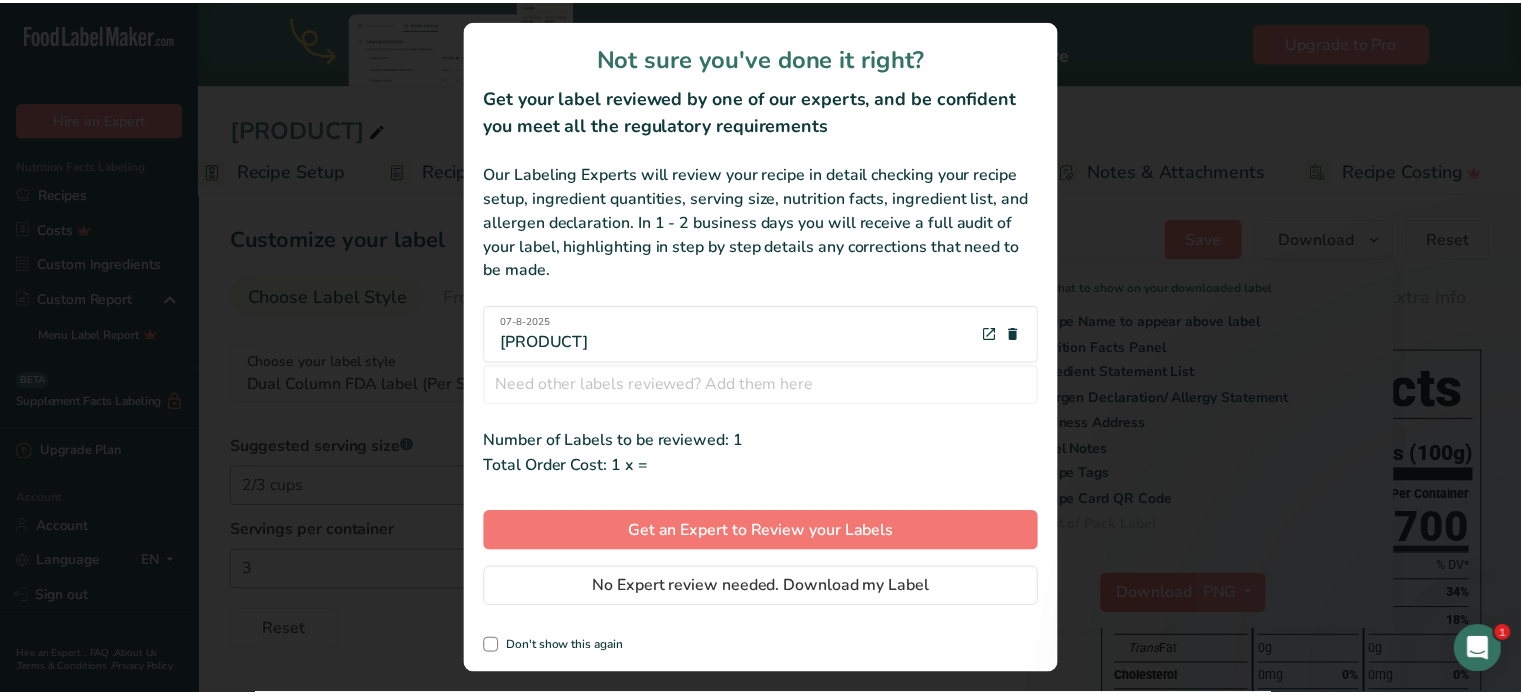 scroll, scrollTop: 0, scrollLeft: 23, axis: horizontal 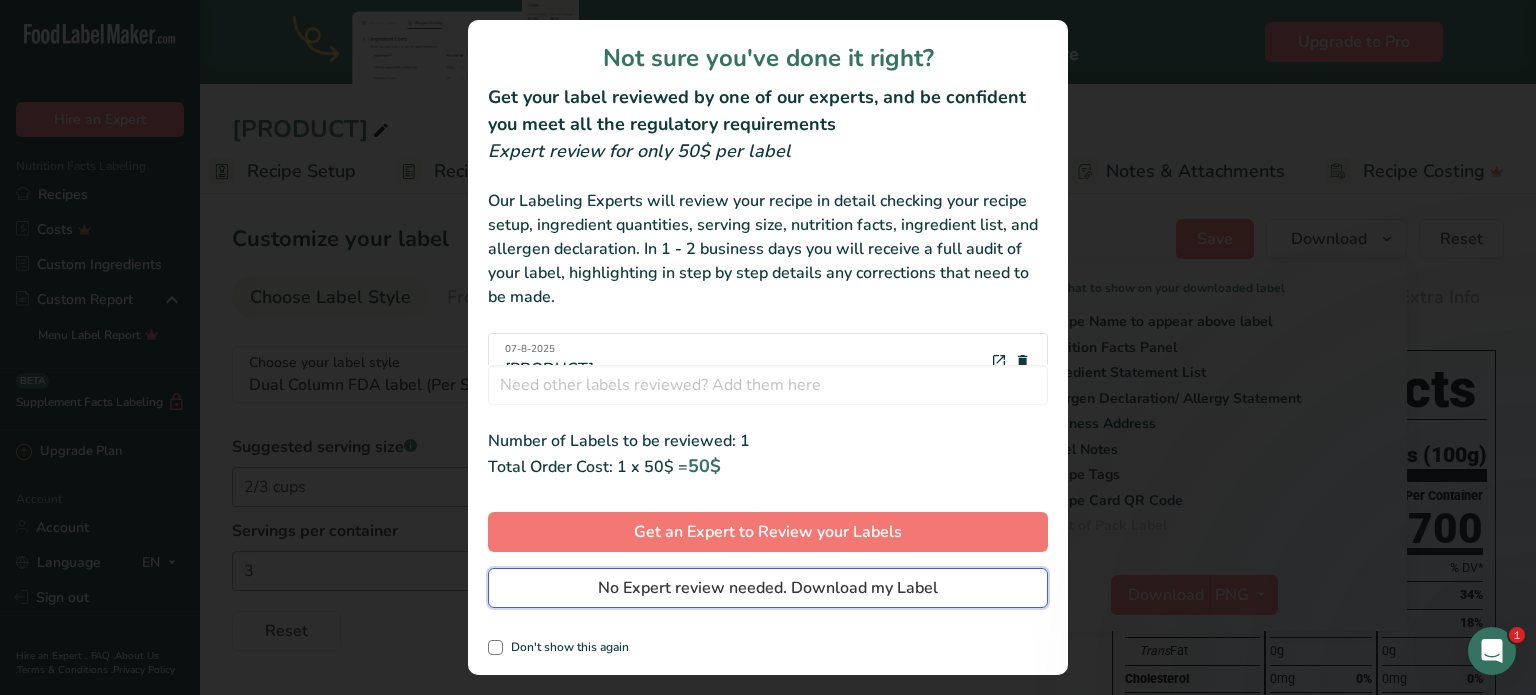 click on "No Expert review needed. Download my Label" at bounding box center [768, 588] 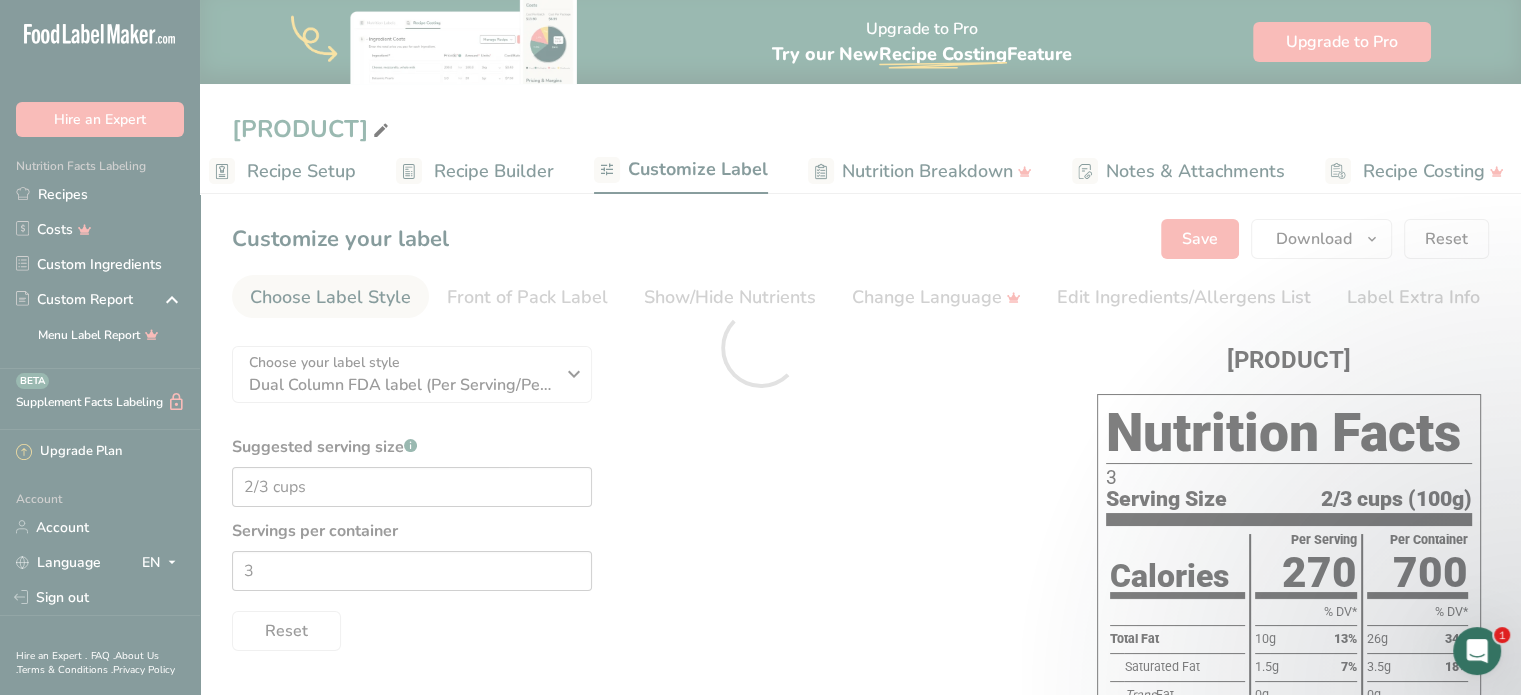 scroll, scrollTop: 0, scrollLeft: 0, axis: both 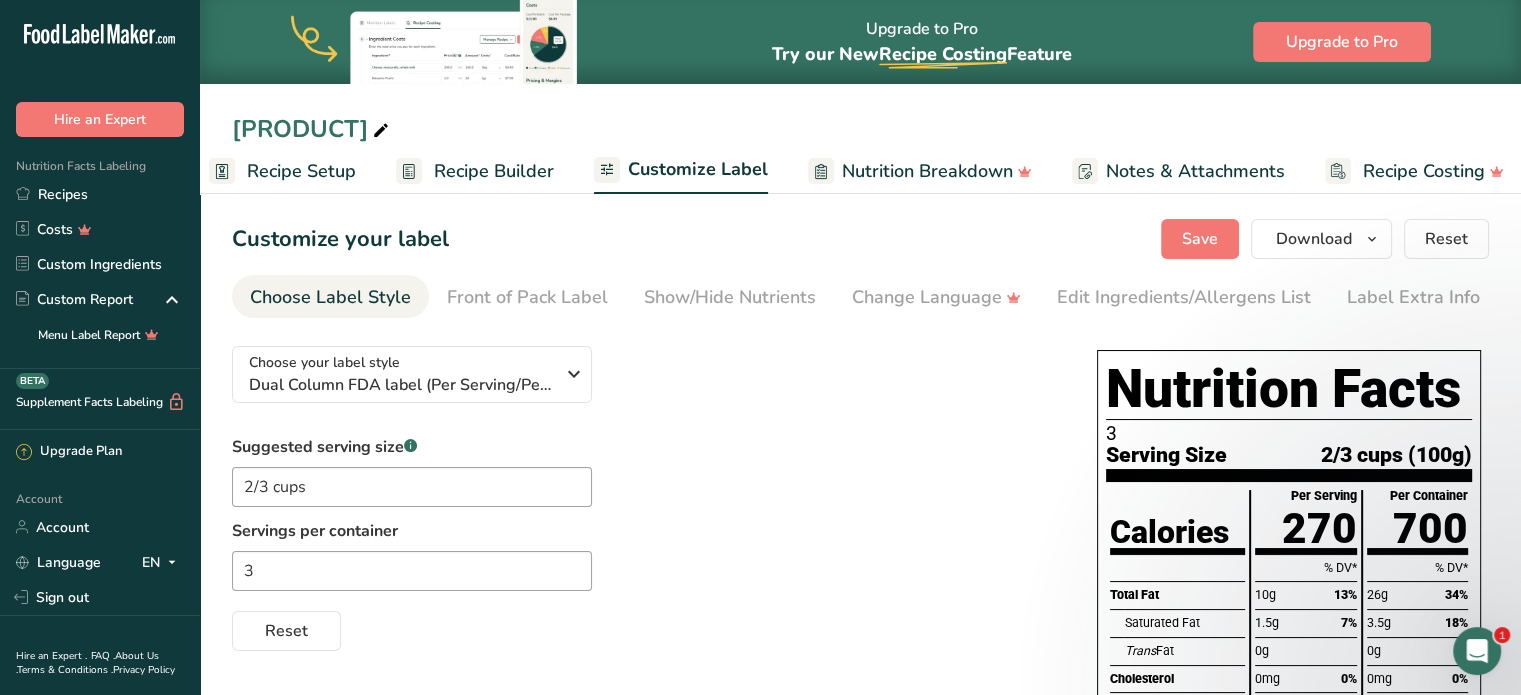 click on "Recipe Setup" at bounding box center (301, 171) 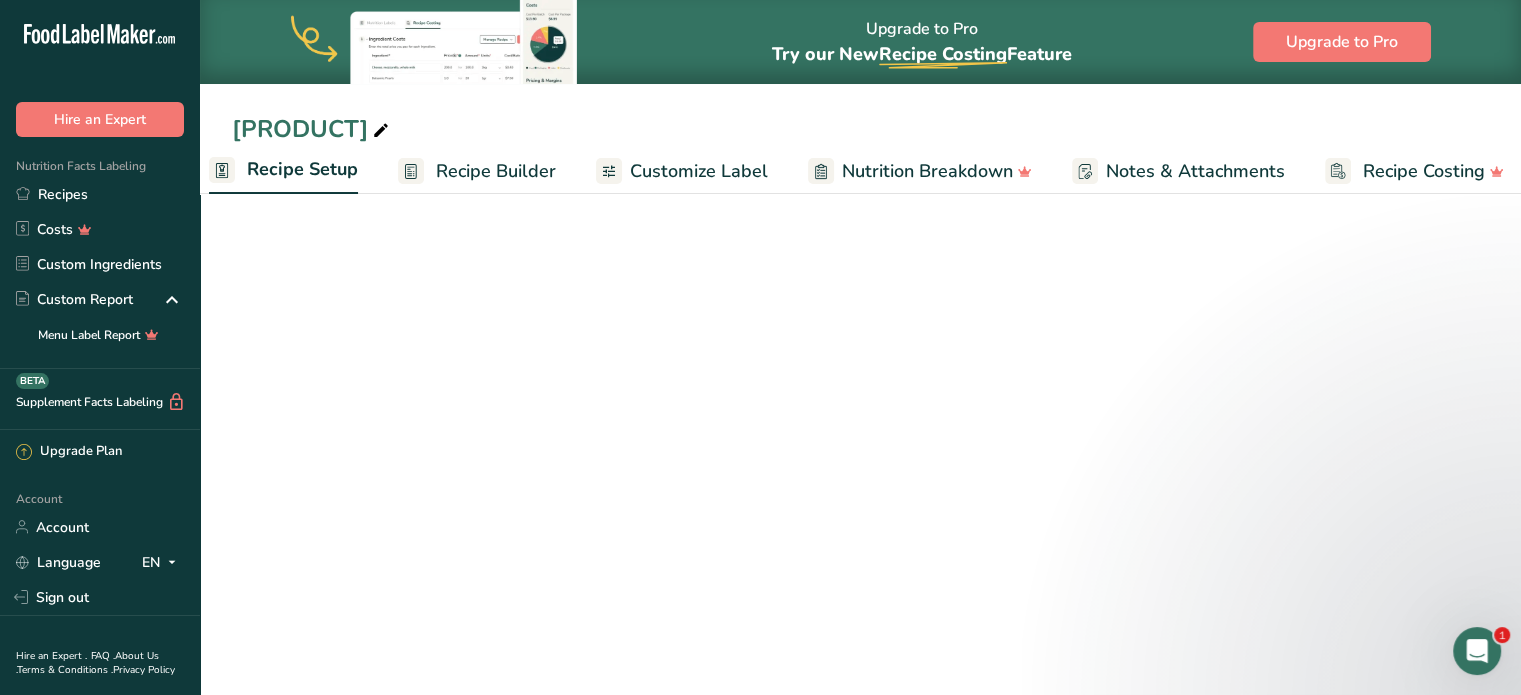 scroll, scrollTop: 0, scrollLeft: 7, axis: horizontal 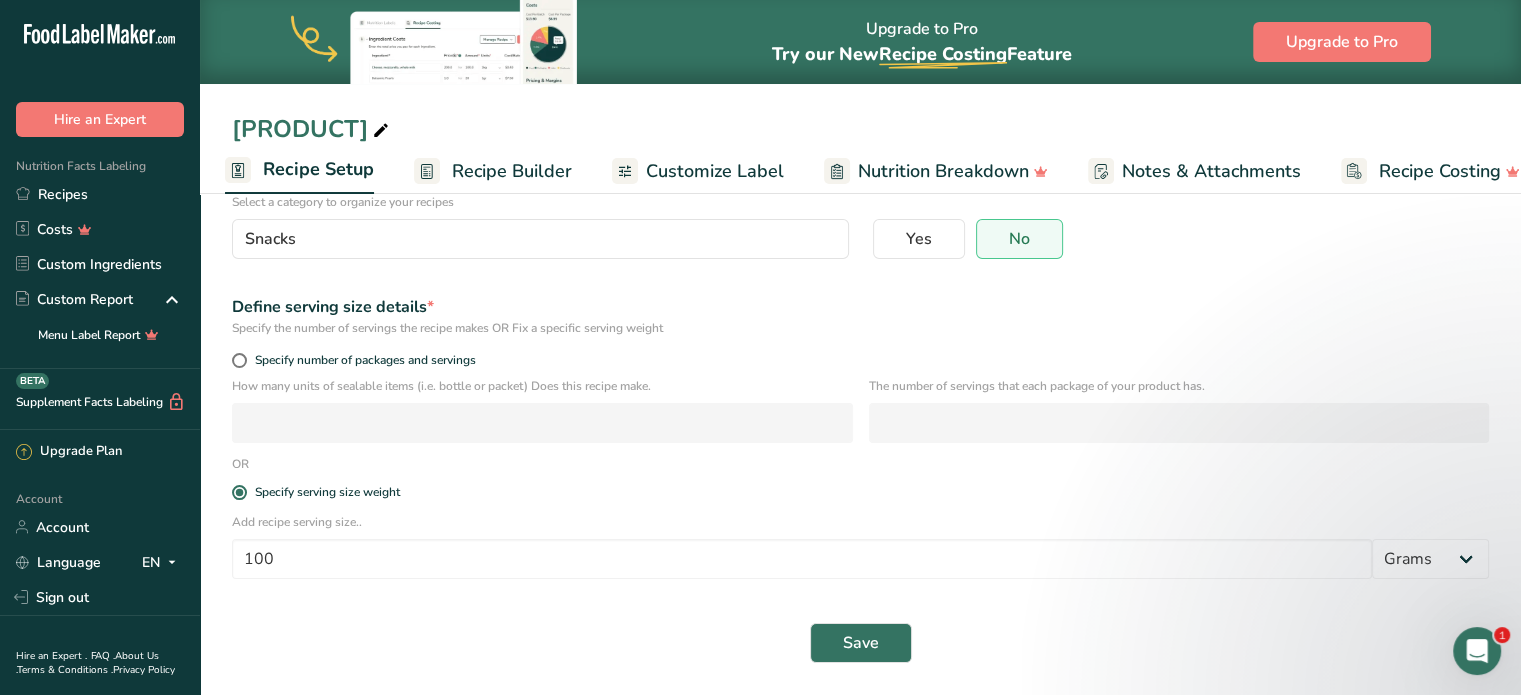 click on "Recipe Builder" at bounding box center [512, 171] 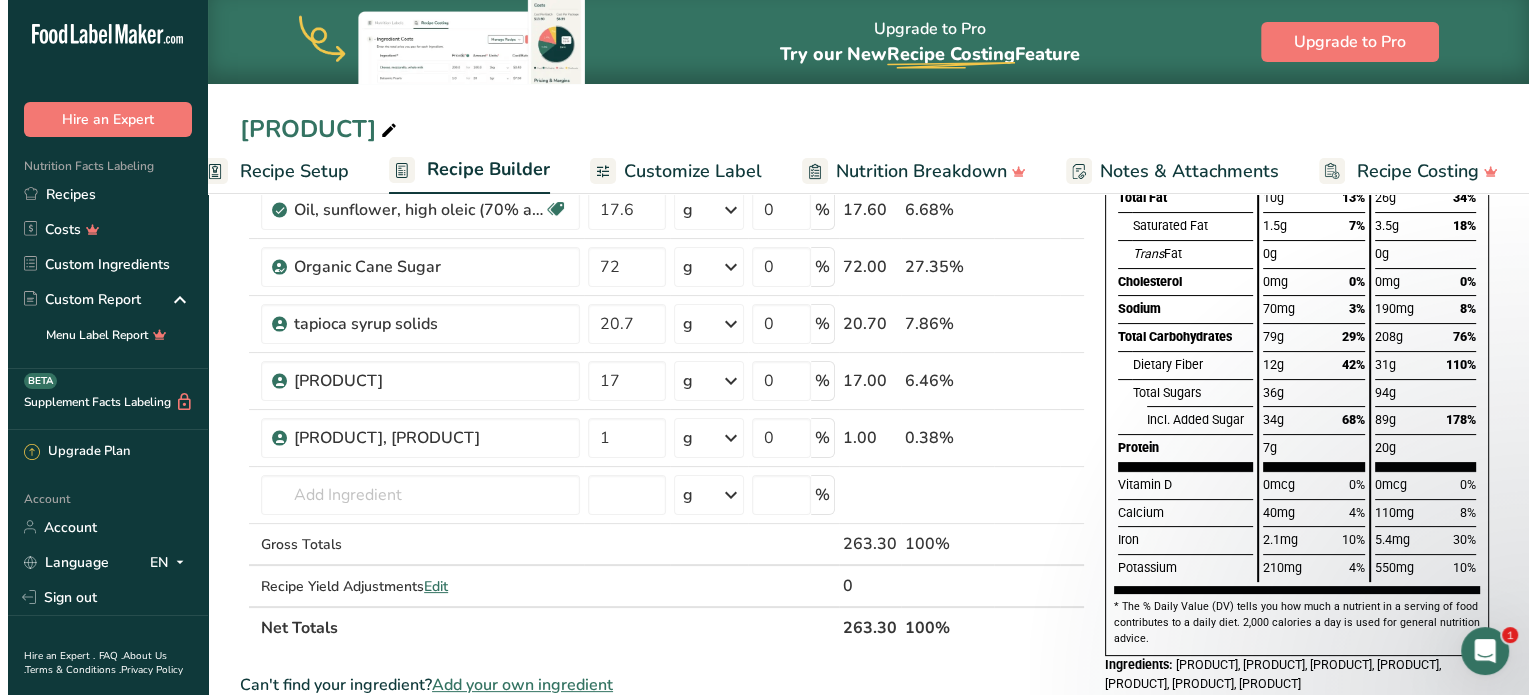 scroll, scrollTop: 282, scrollLeft: 0, axis: vertical 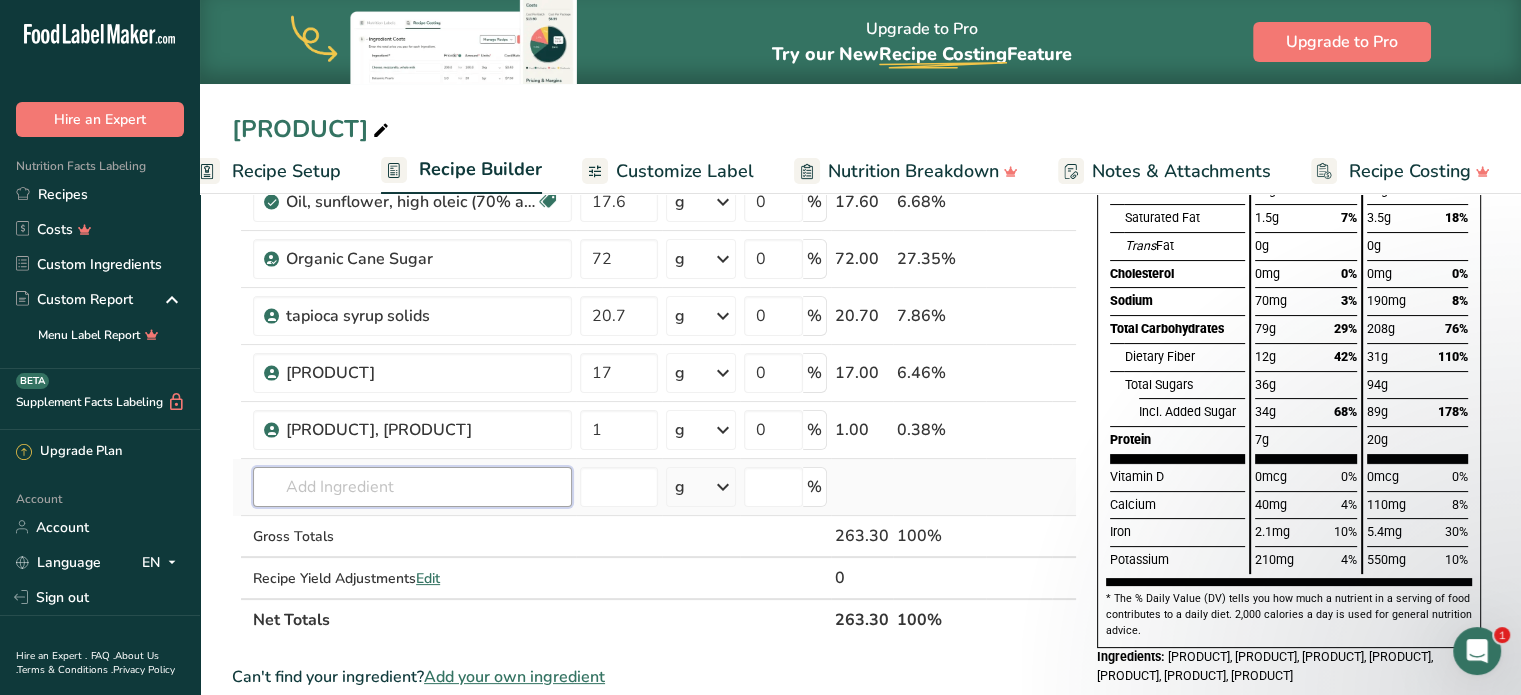 click at bounding box center [412, 487] 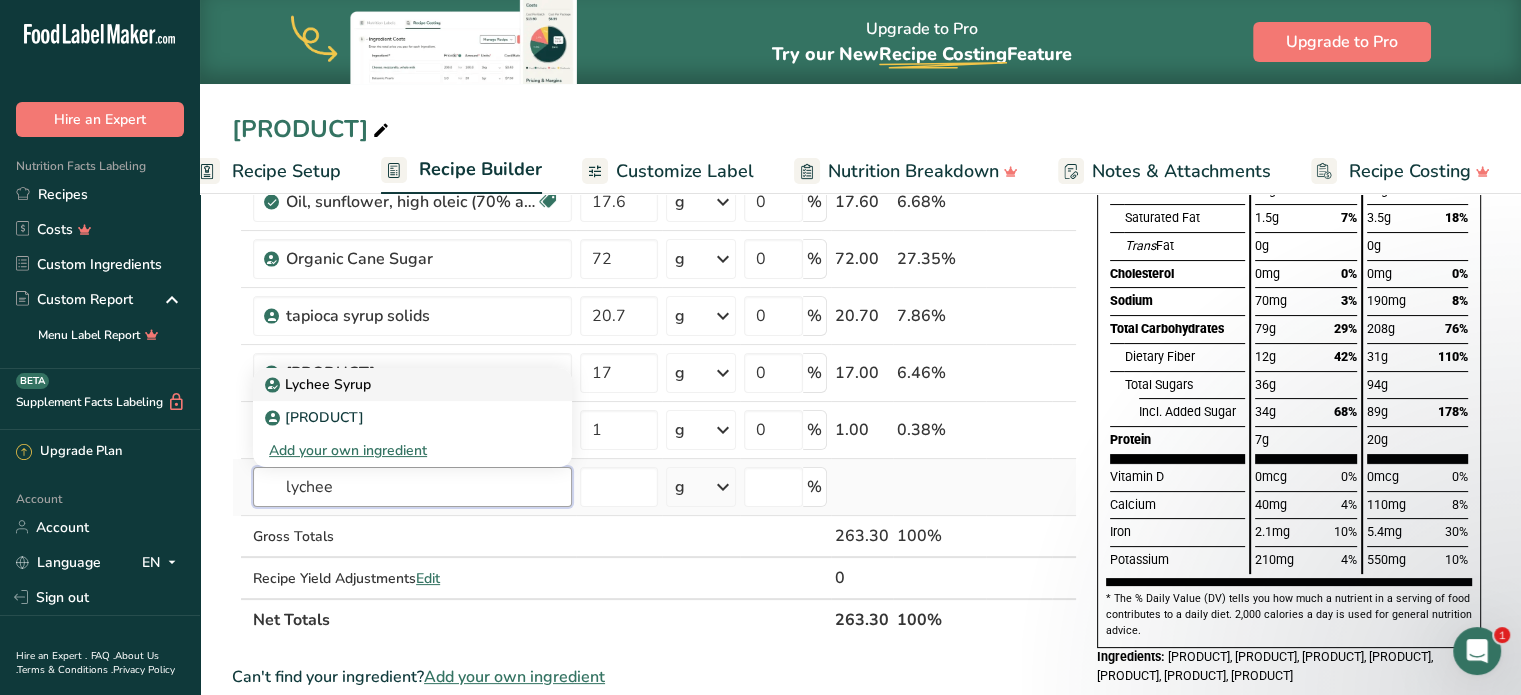 type on "lychee" 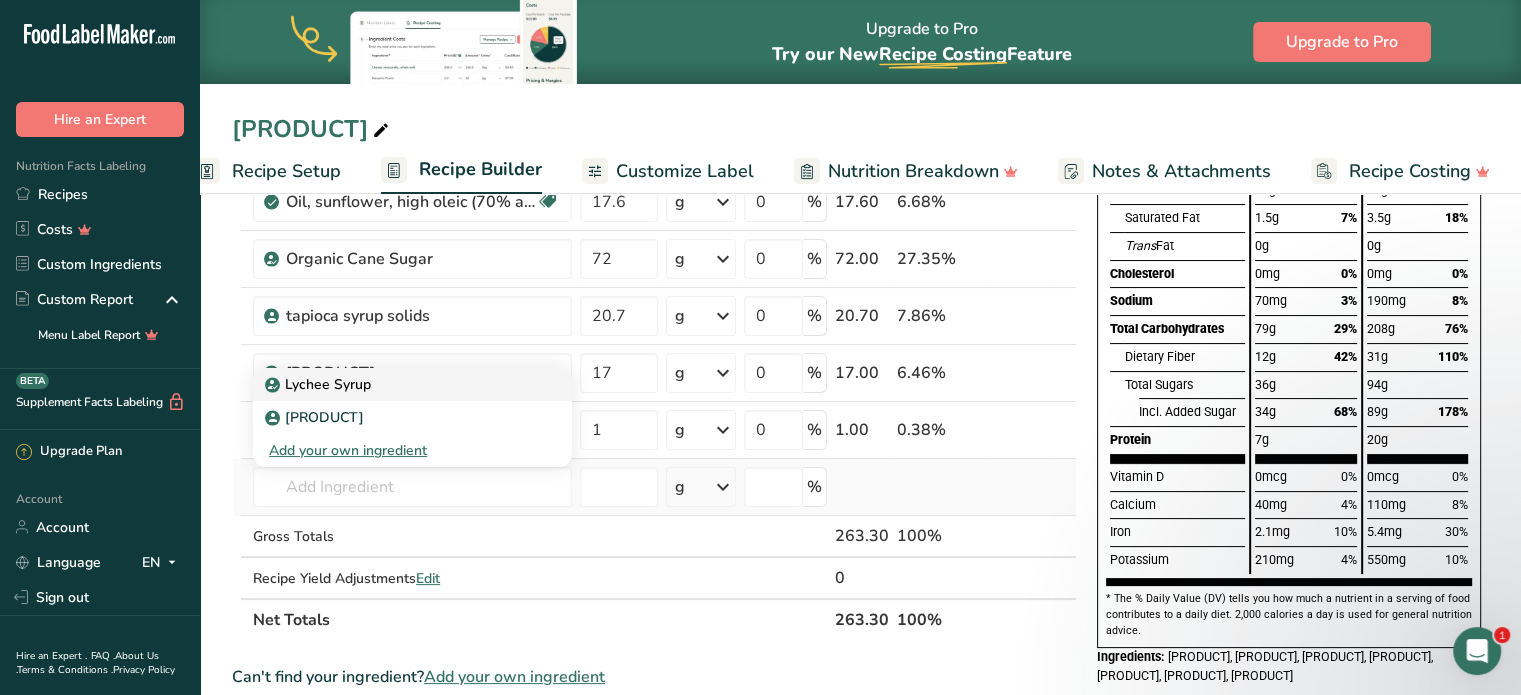 click on "Lychee Syrup" at bounding box center (320, 384) 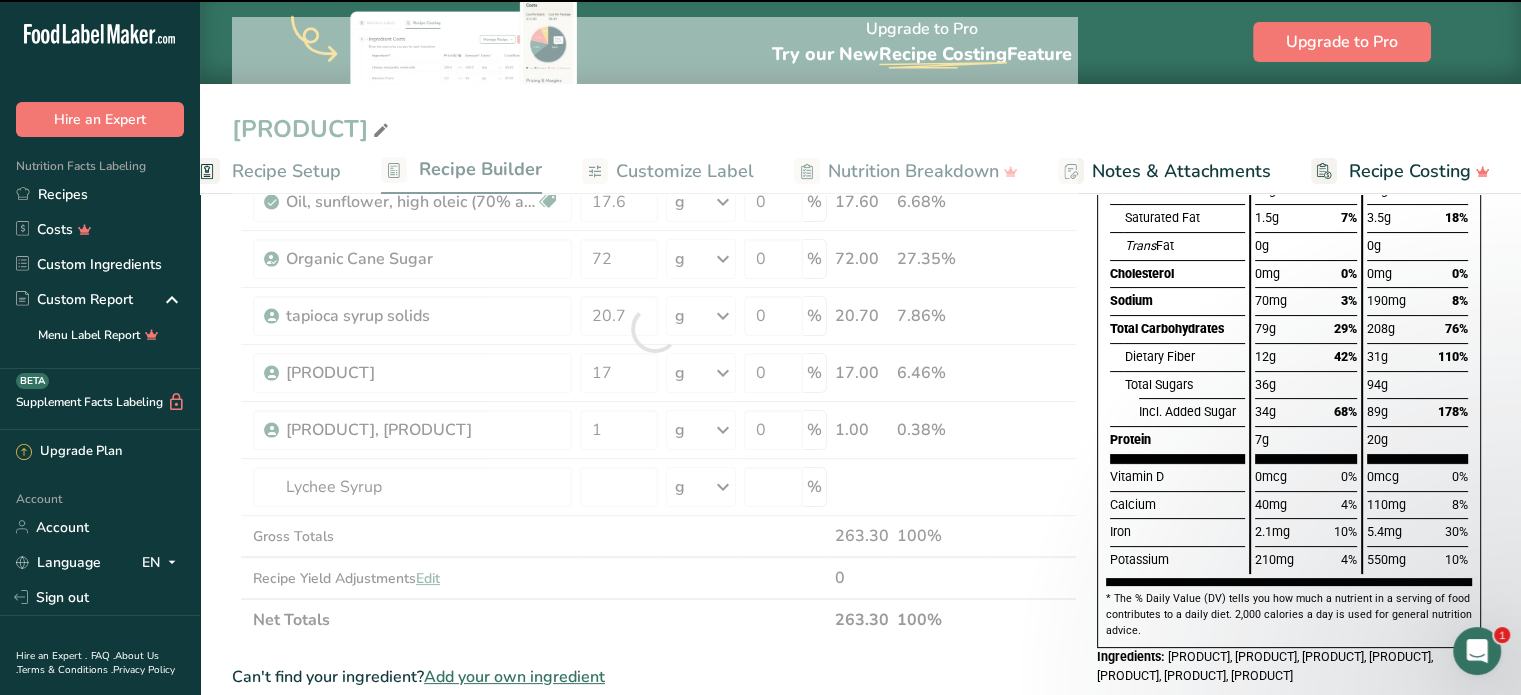 type on "0" 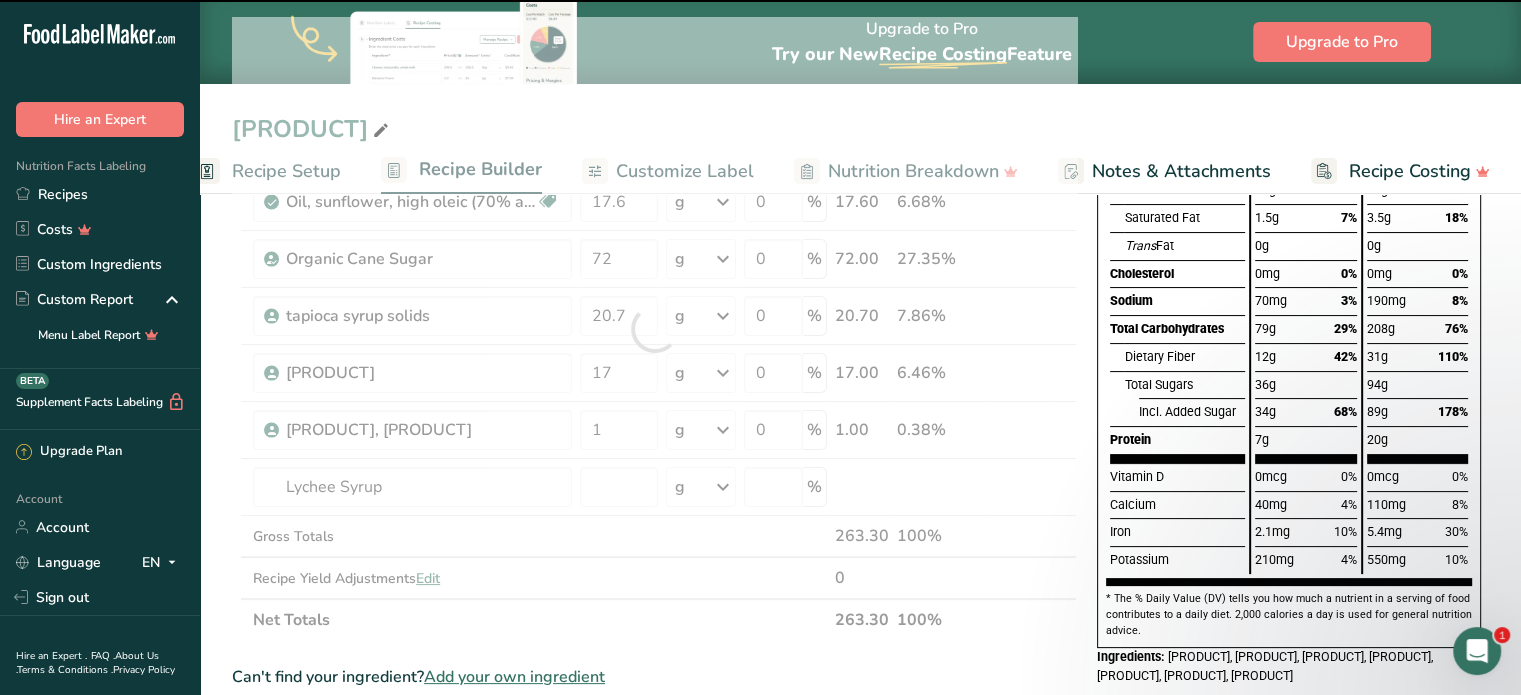 type on "0" 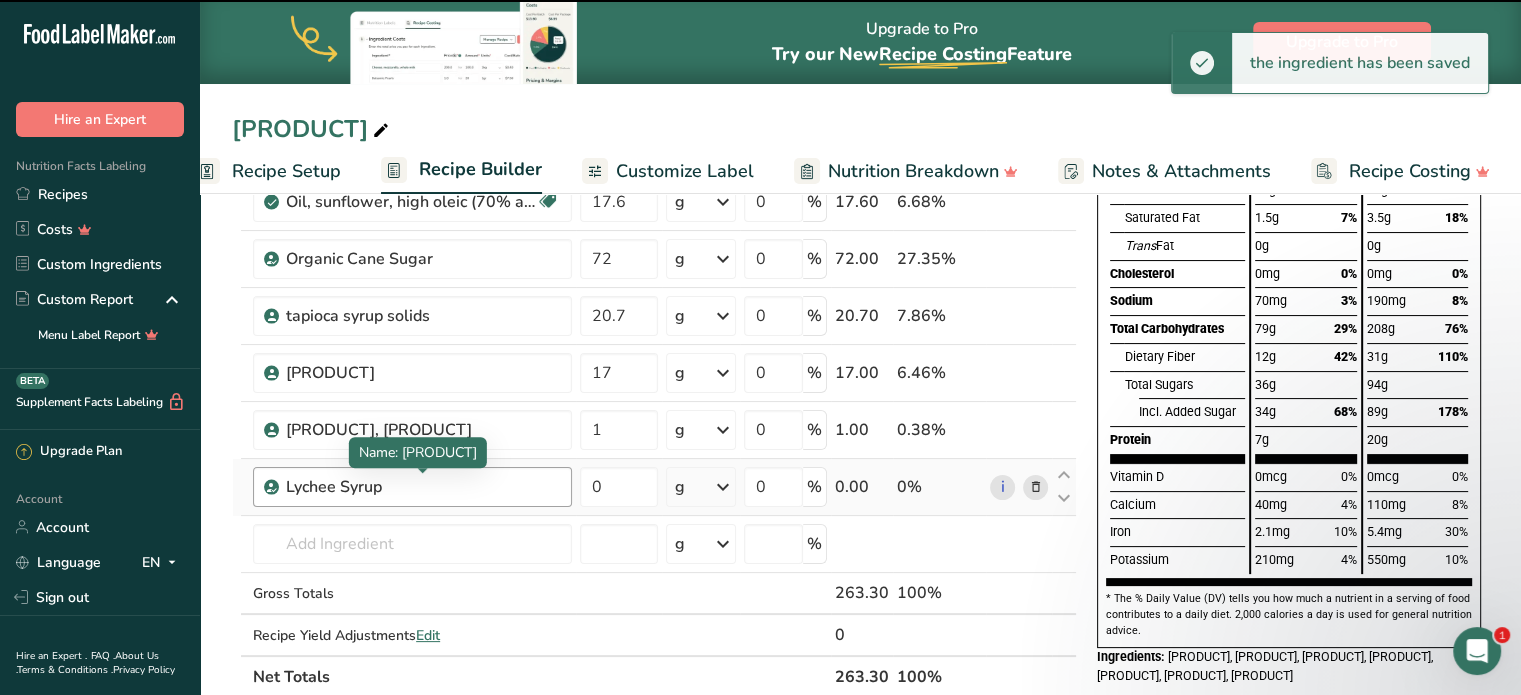 click on "Lychee Syrup" at bounding box center [411, 487] 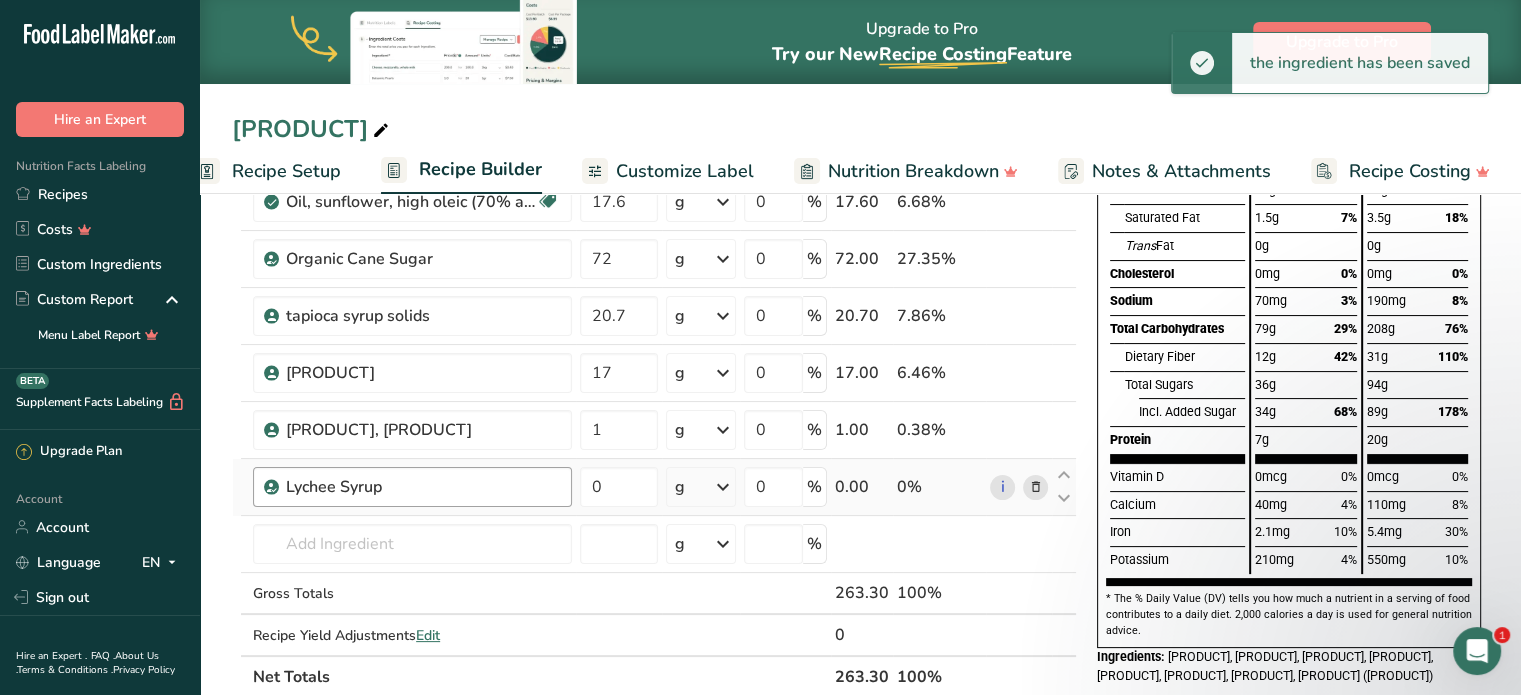 click on "Lychee Syrup" at bounding box center [411, 487] 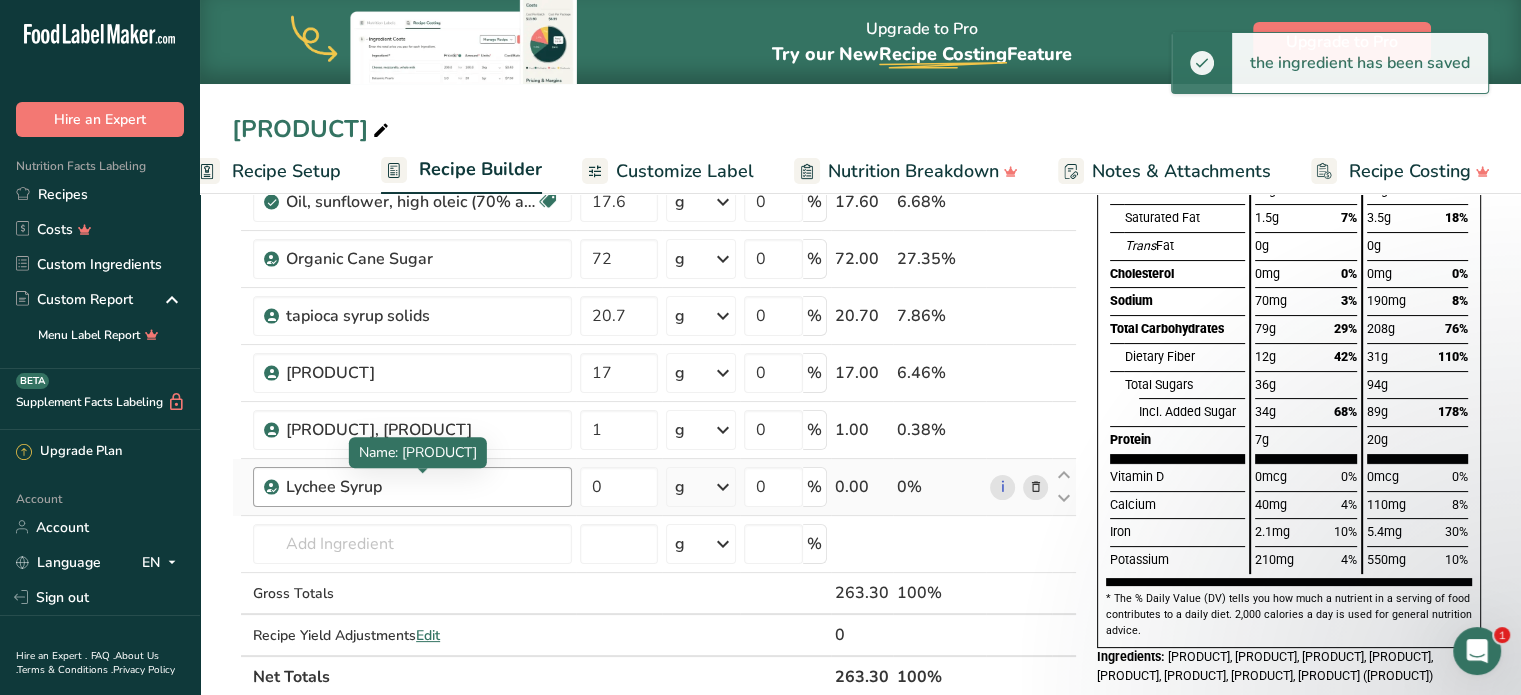 click on "Lychee Syrup" at bounding box center (411, 487) 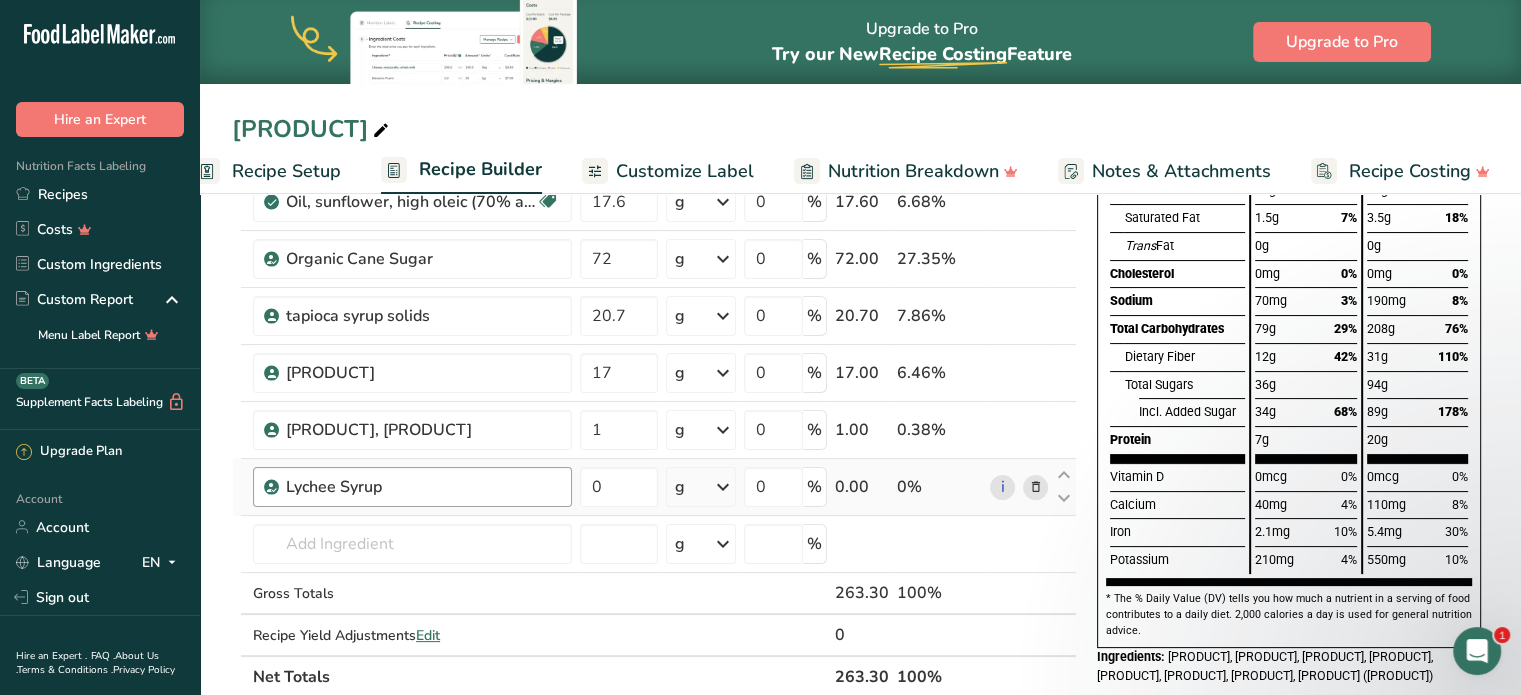 click on "Lychee Syrup" at bounding box center (411, 487) 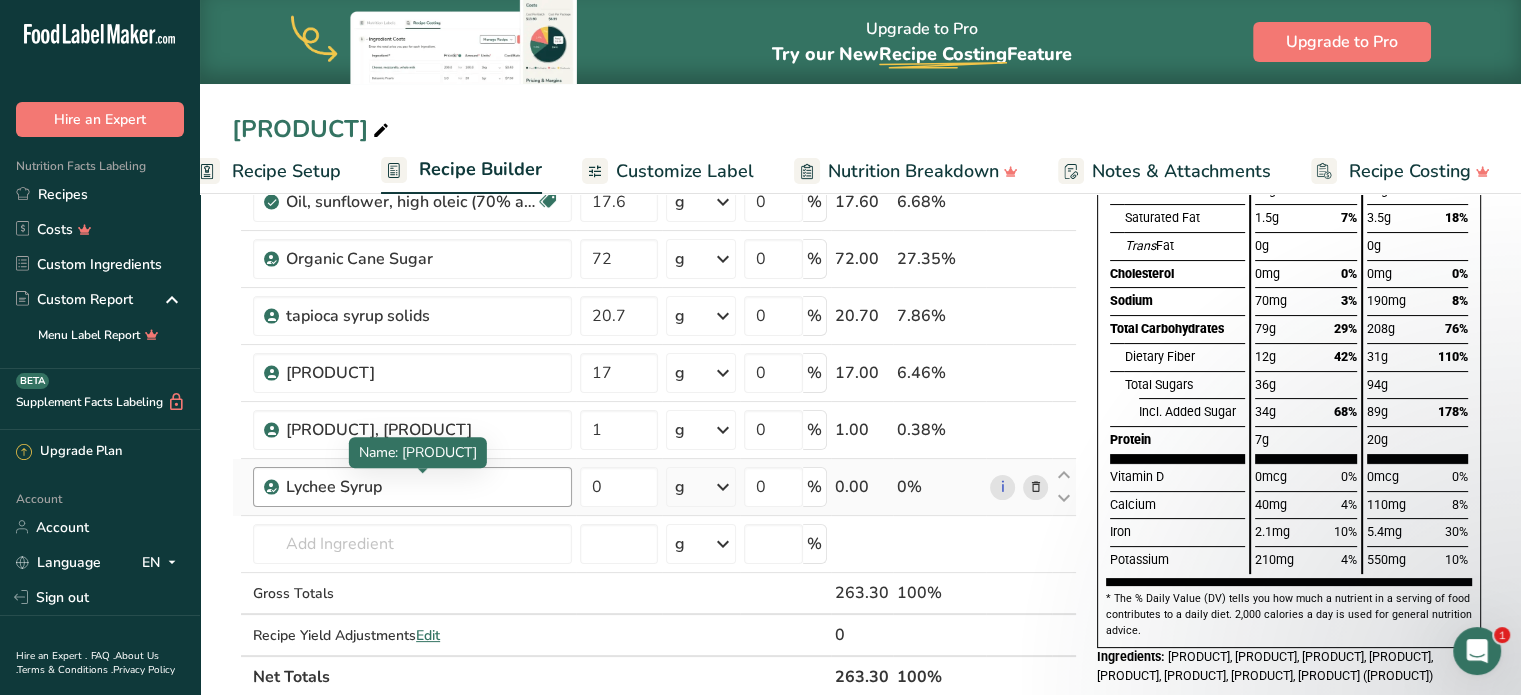 click on "Lychee Syrup" at bounding box center [411, 487] 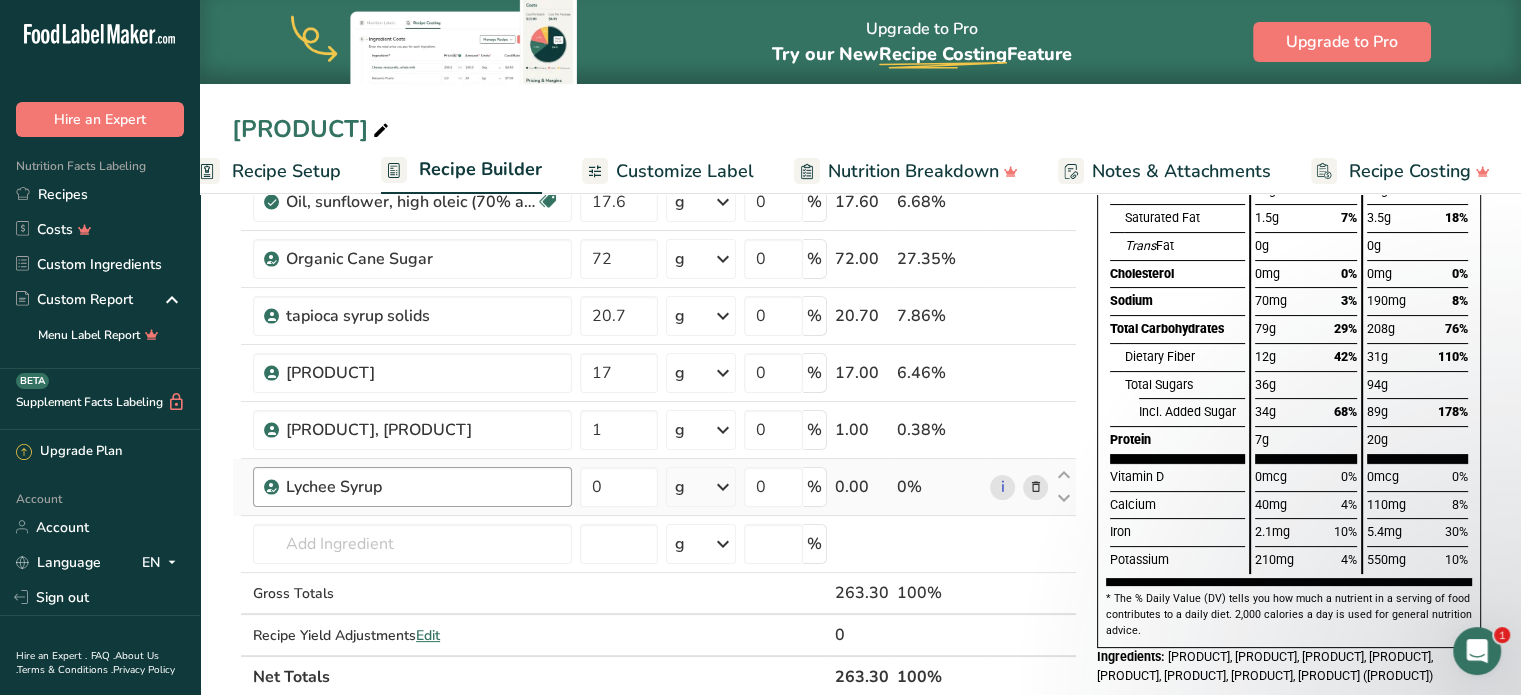 click on "Lychee Syrup" at bounding box center (411, 487) 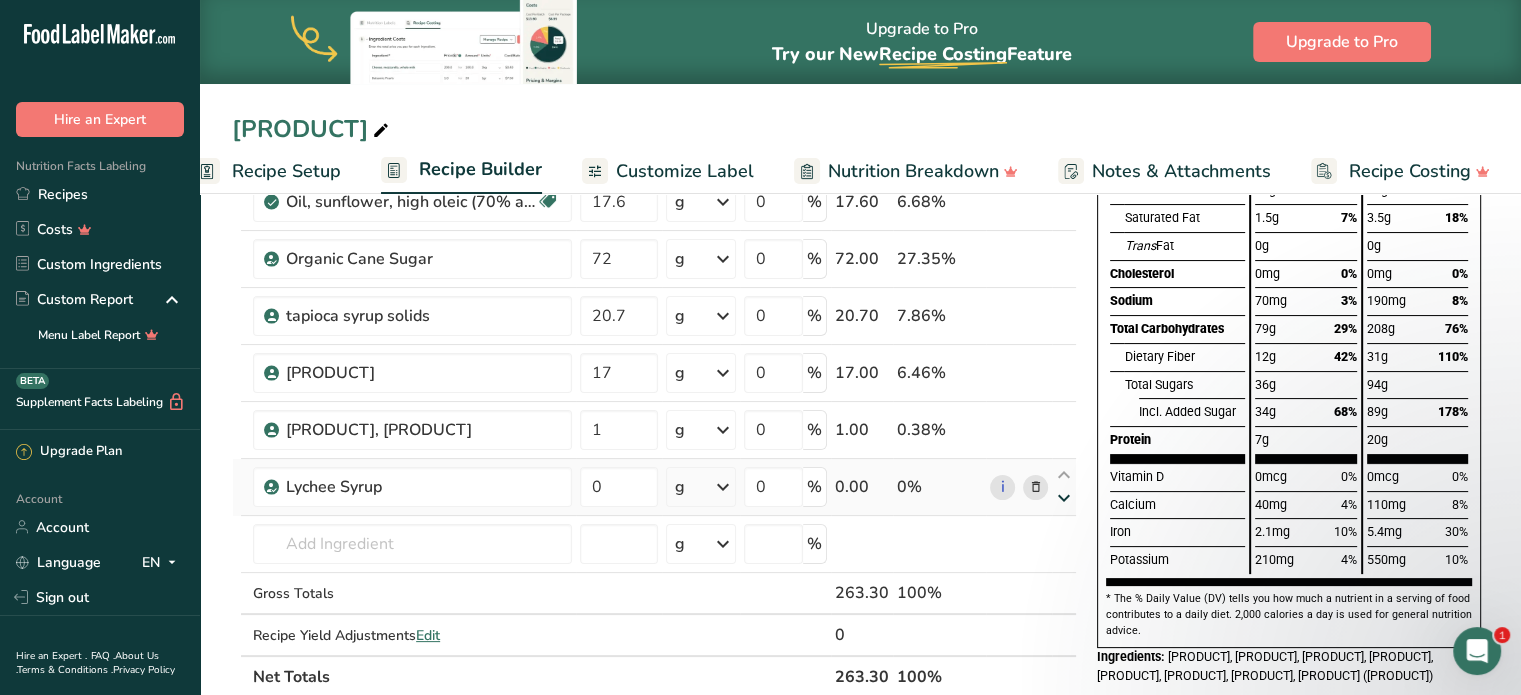 click at bounding box center (1064, 498) 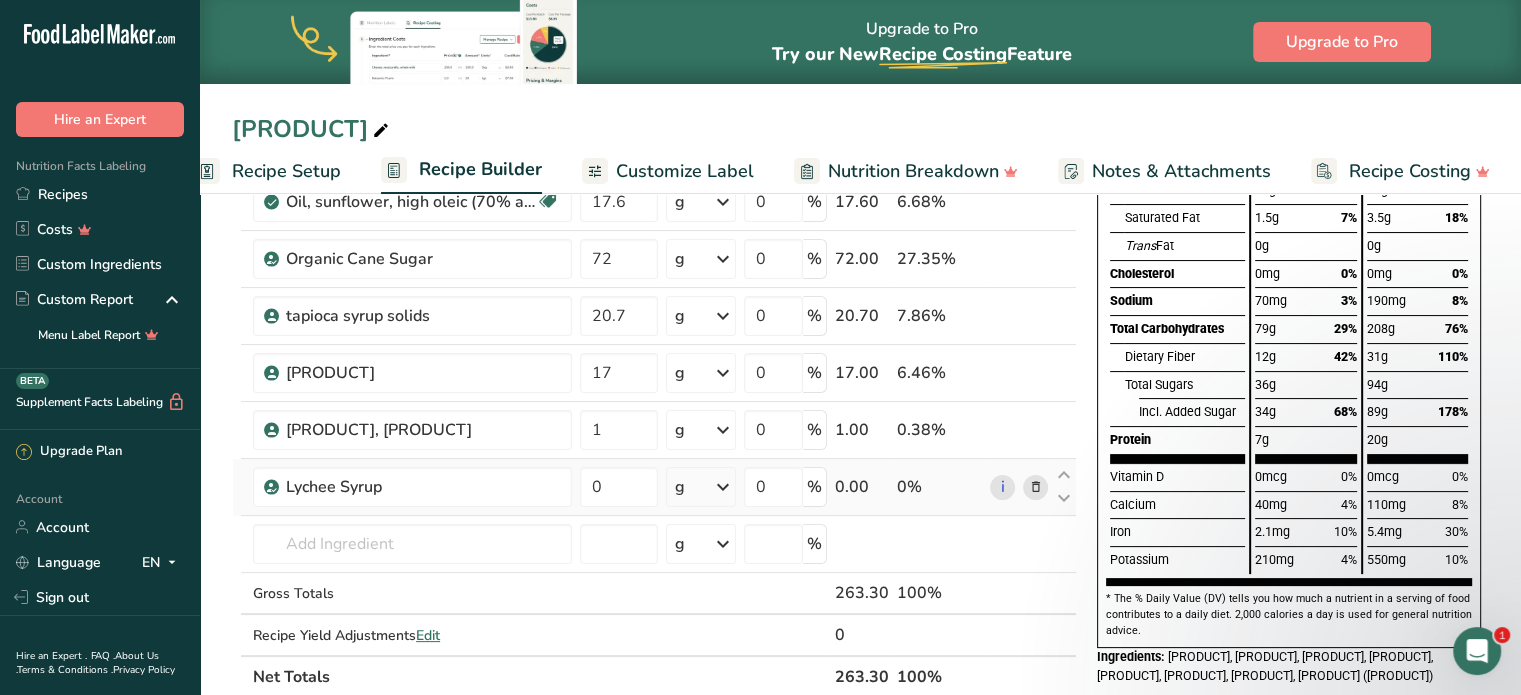 click at bounding box center [1035, 487] 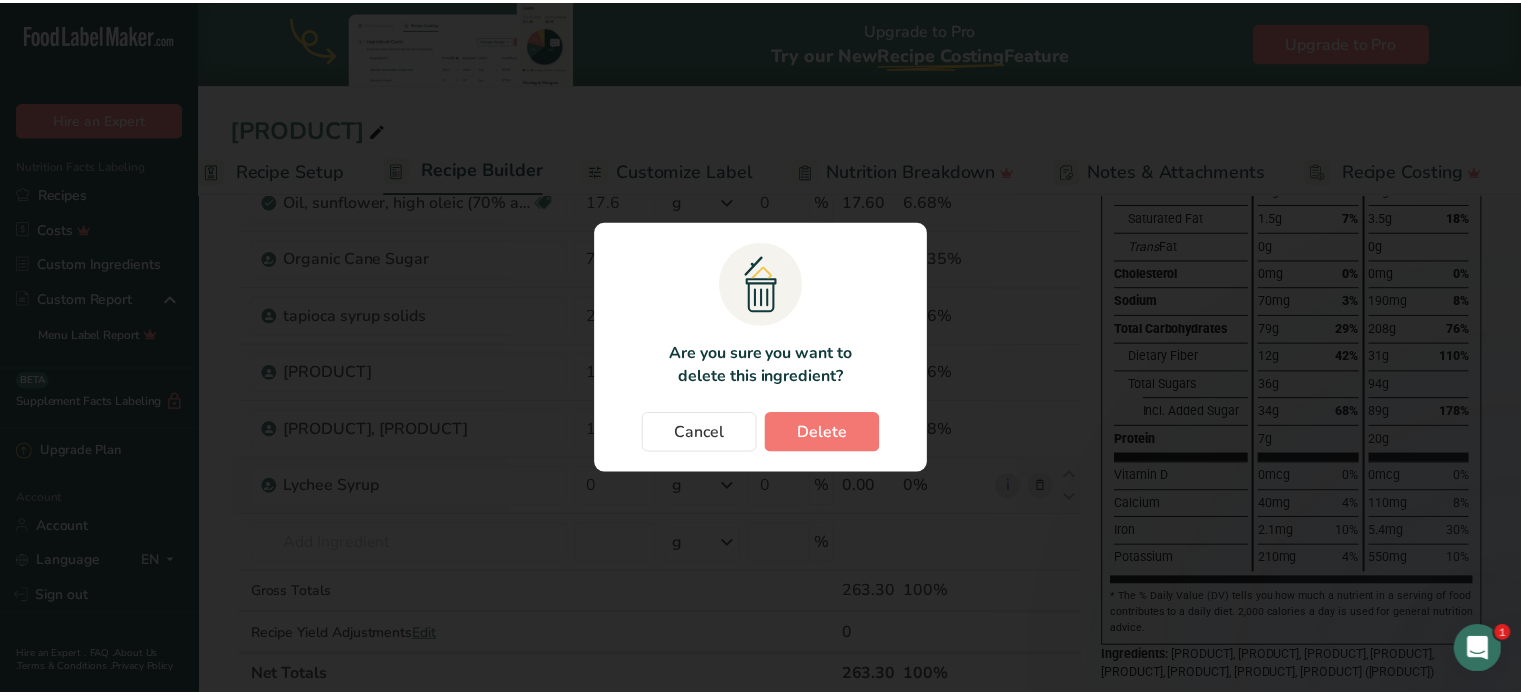 scroll, scrollTop: 0, scrollLeft: 23, axis: horizontal 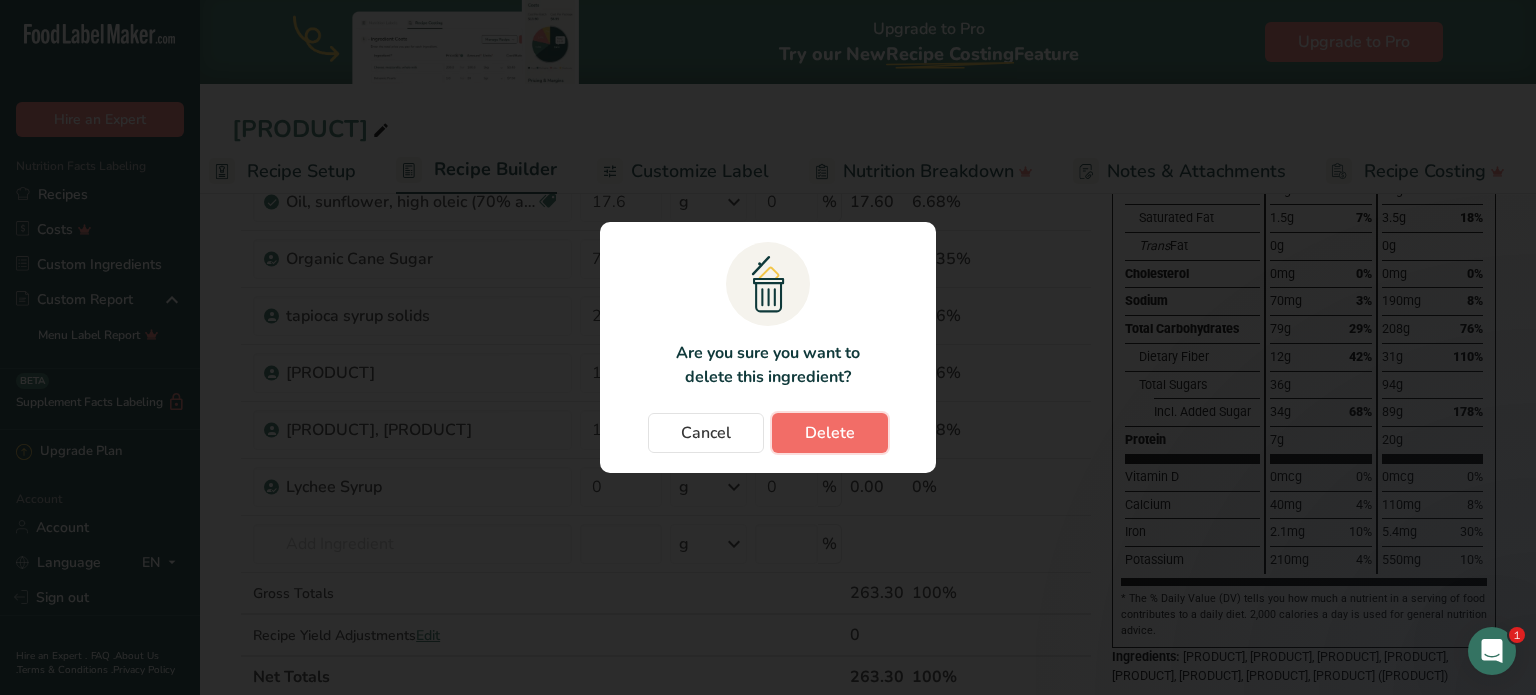 click on "Delete" at bounding box center [830, 433] 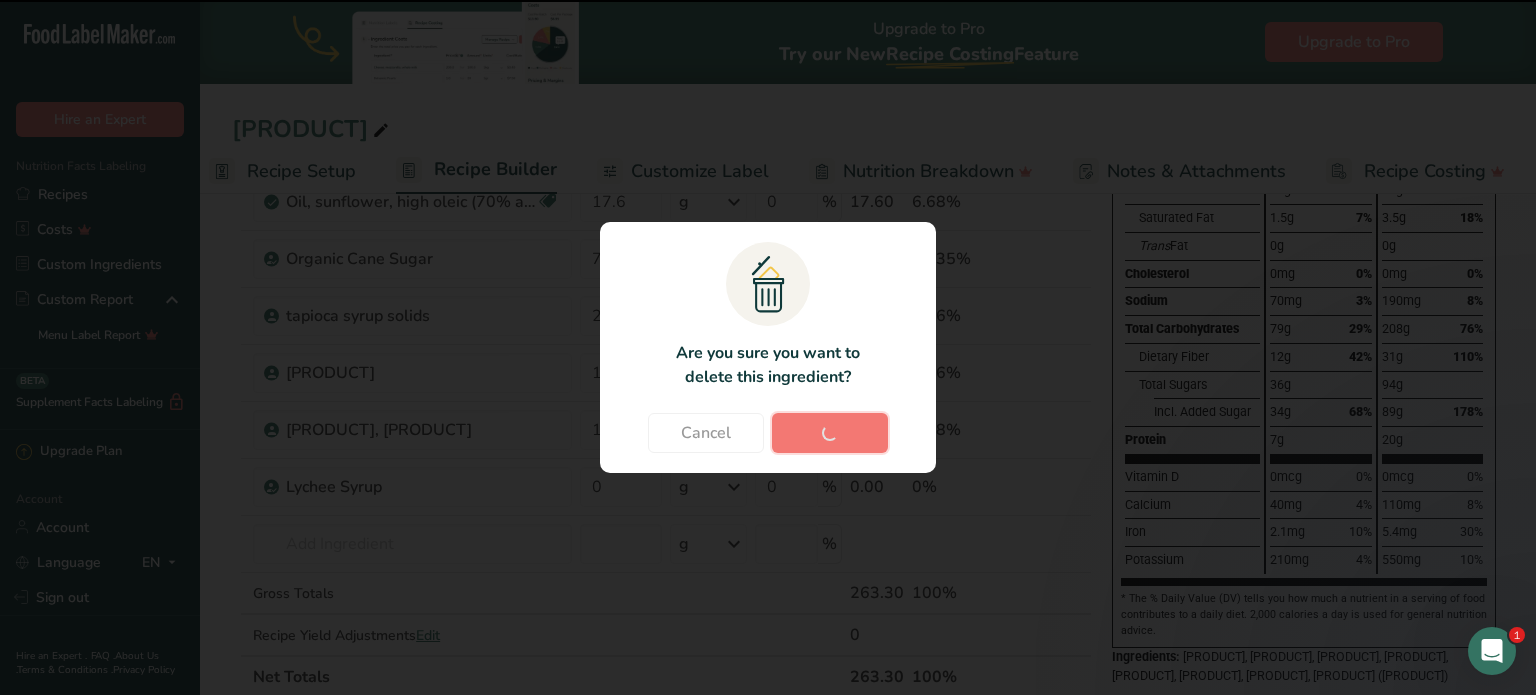 type 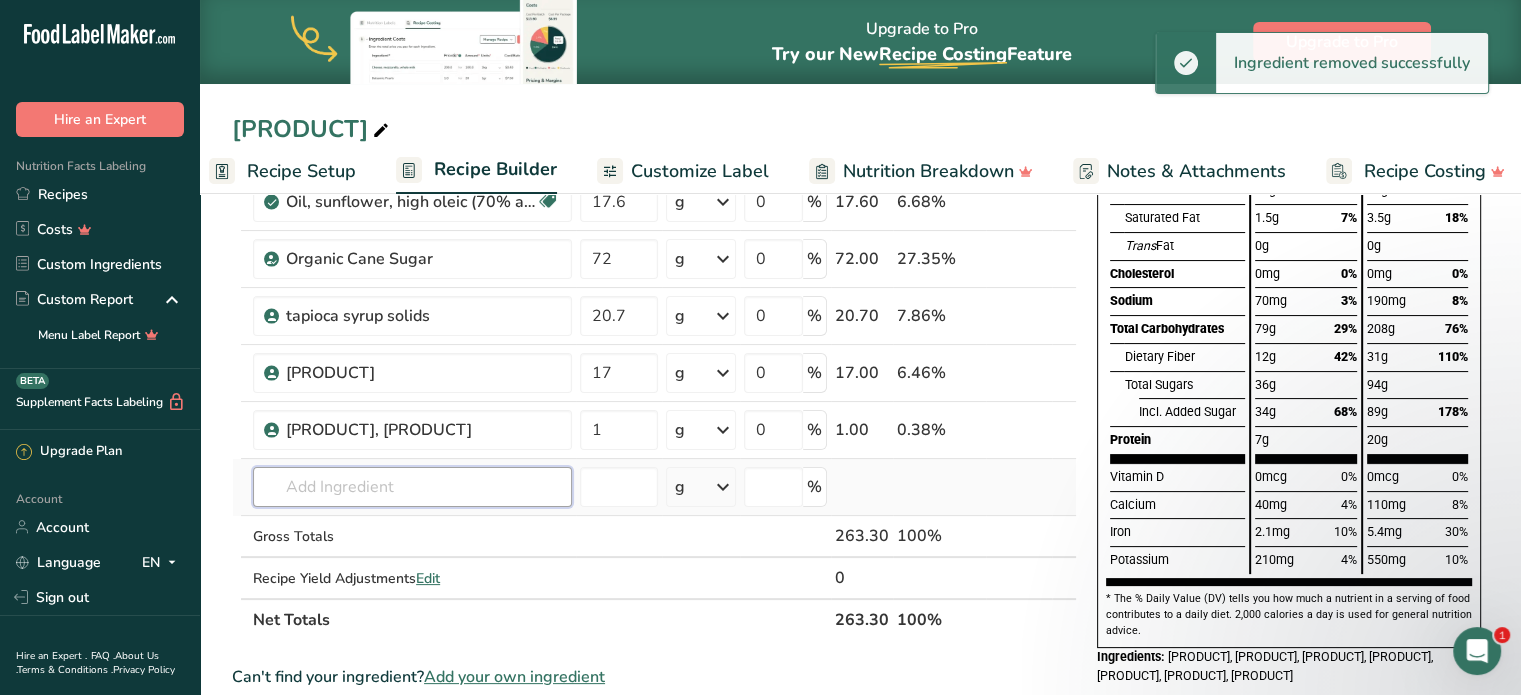 click at bounding box center [412, 487] 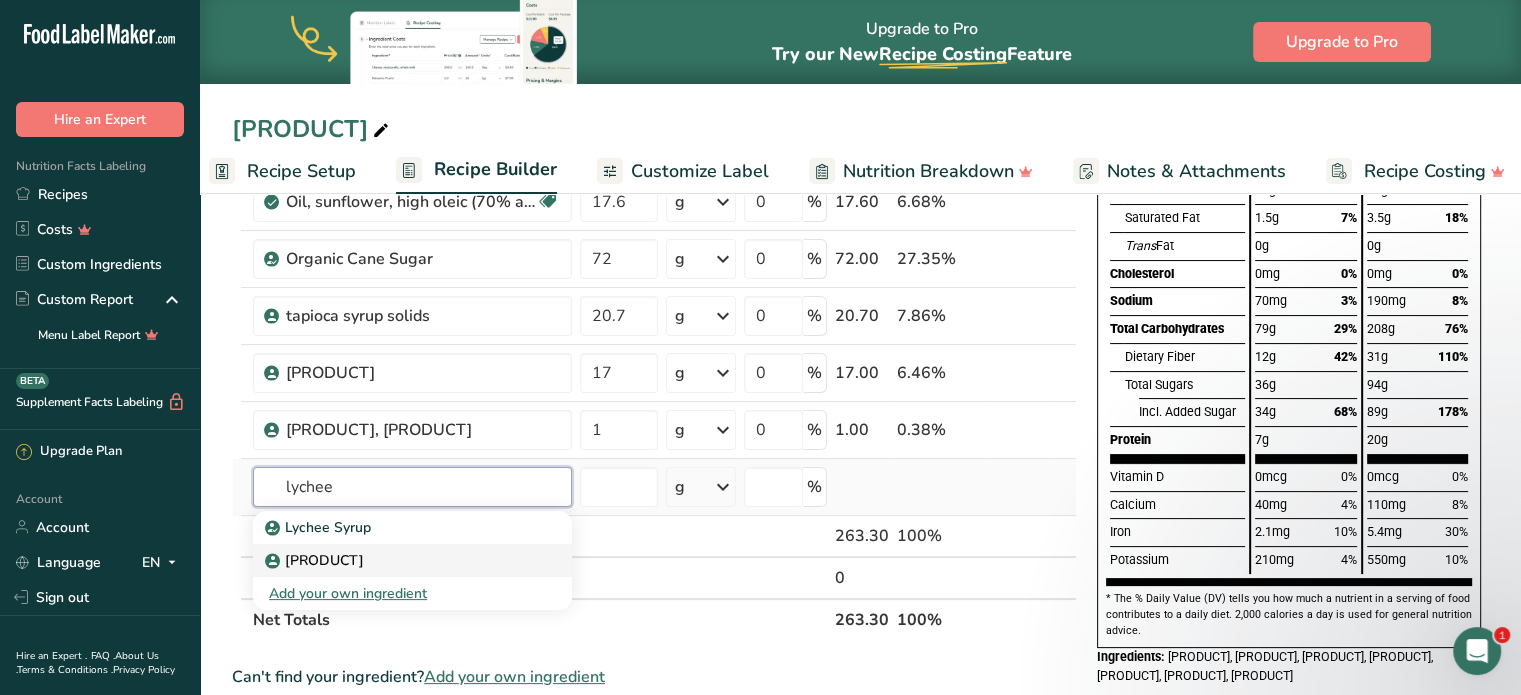 type on "lychee" 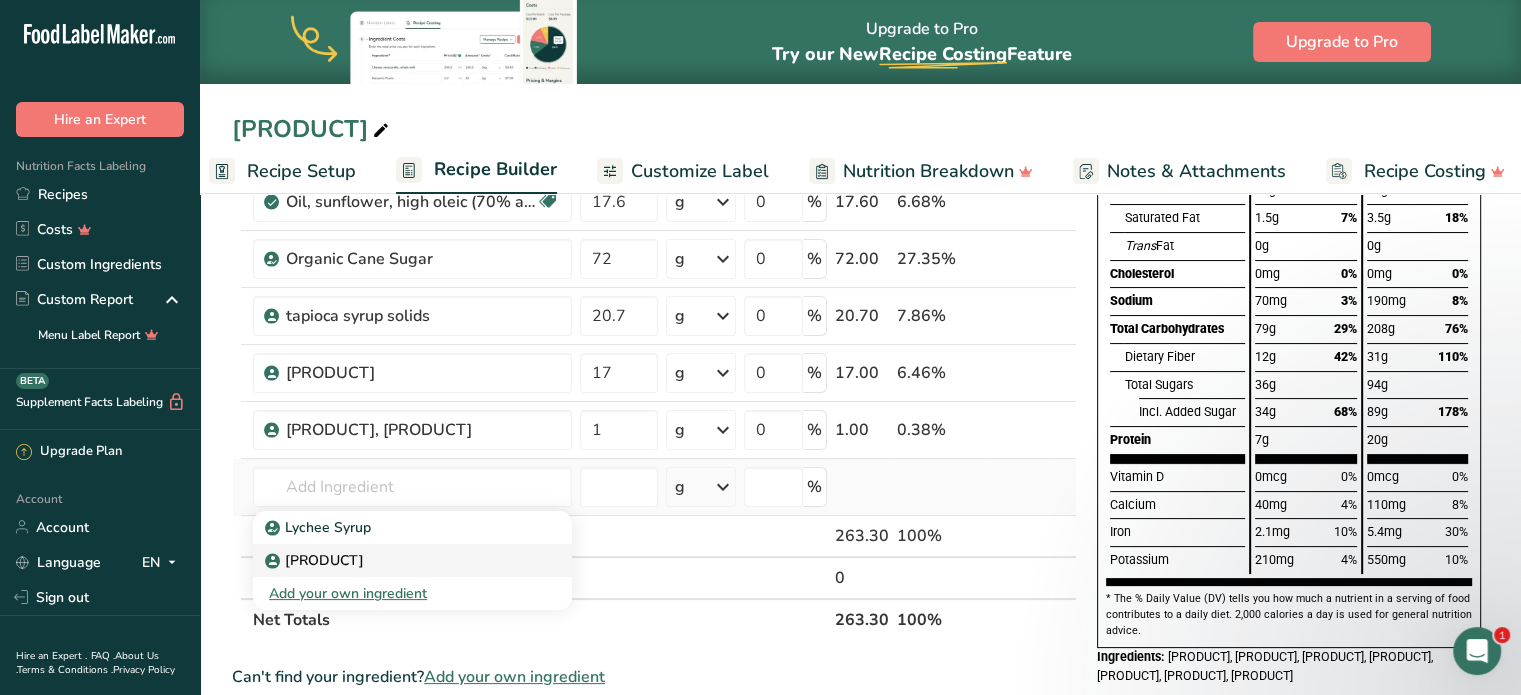 click on "[PRODUCT]" at bounding box center [316, 560] 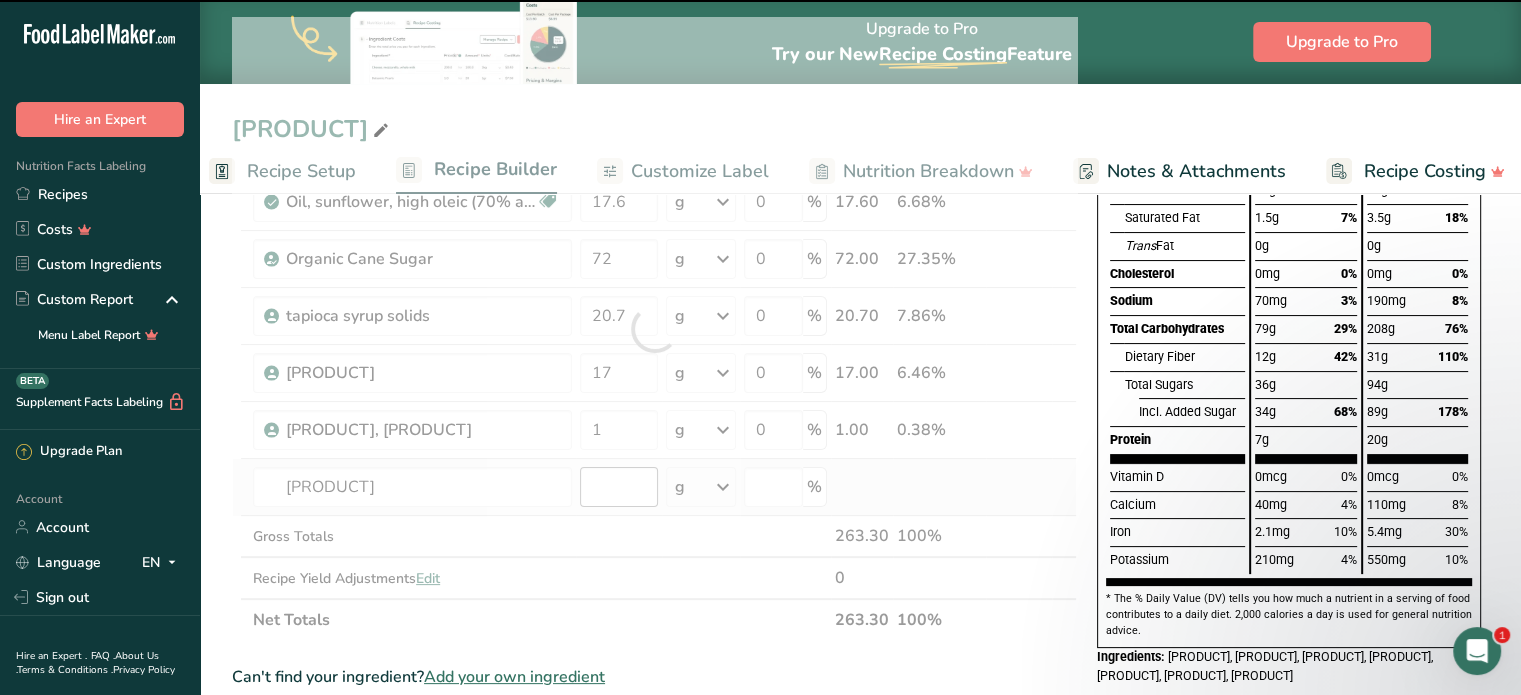 type on "0" 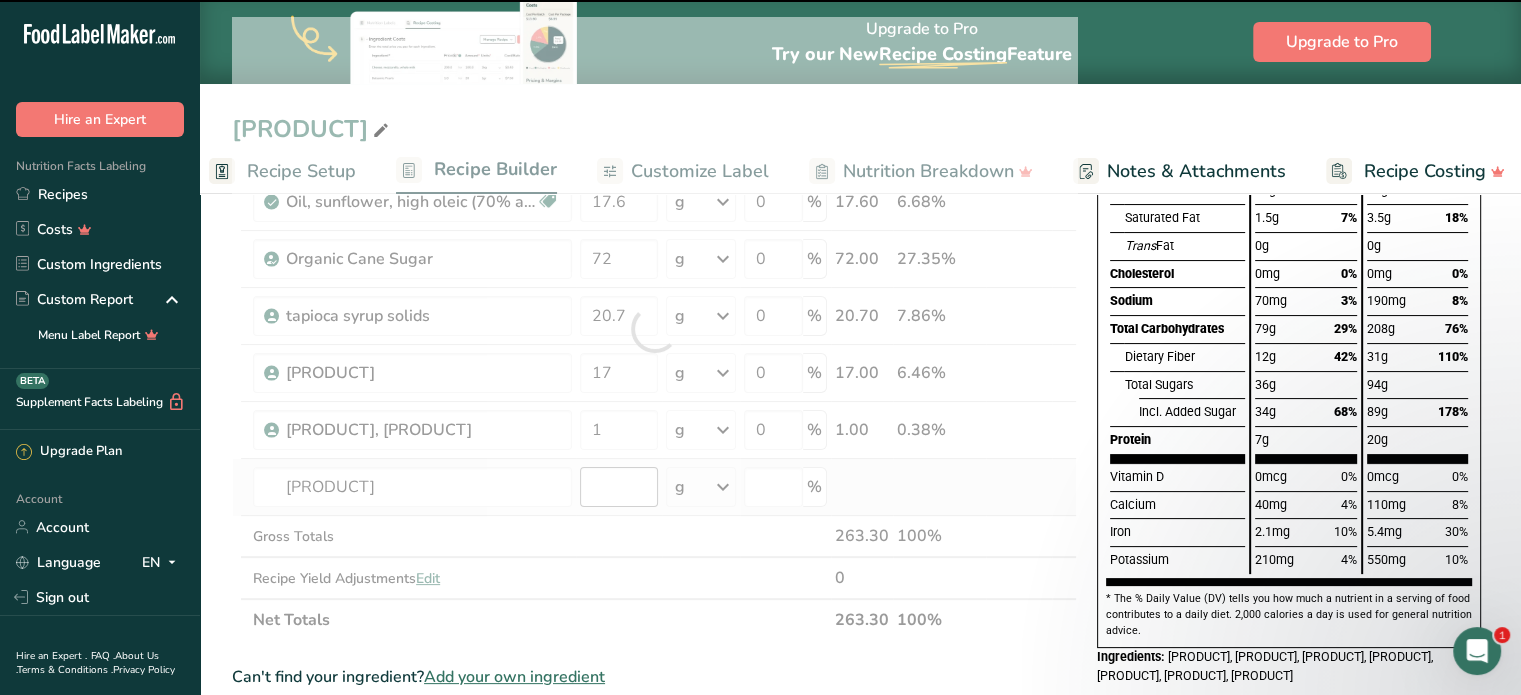 type on "0" 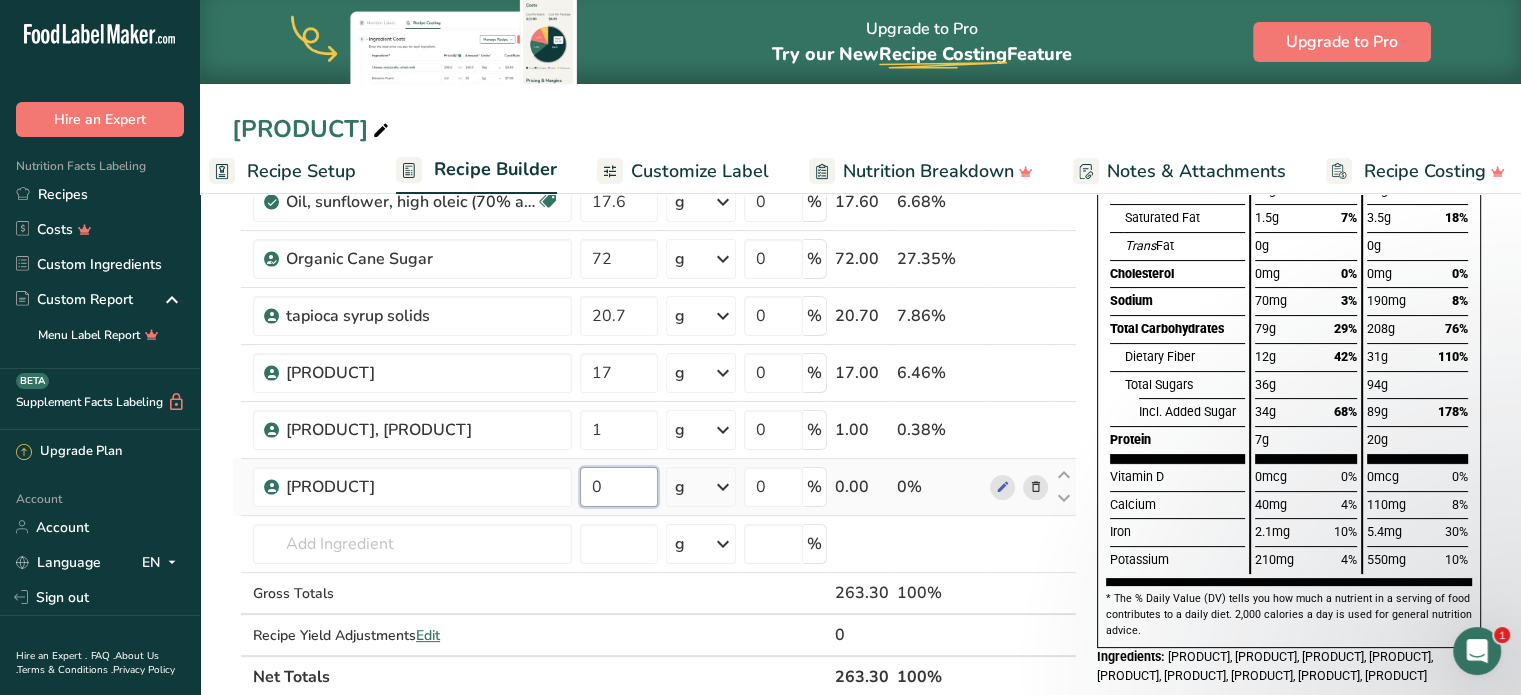 click on "0" at bounding box center [619, 487] 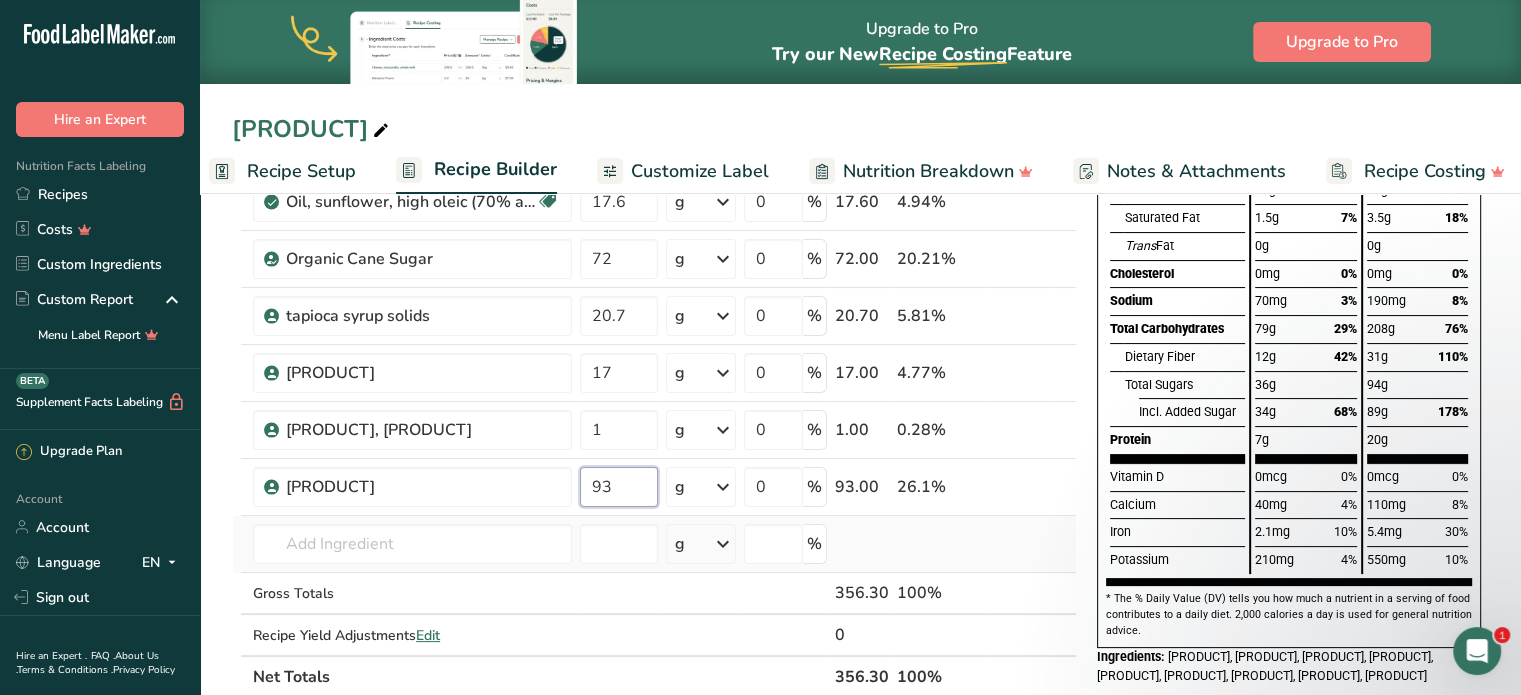 type on "93" 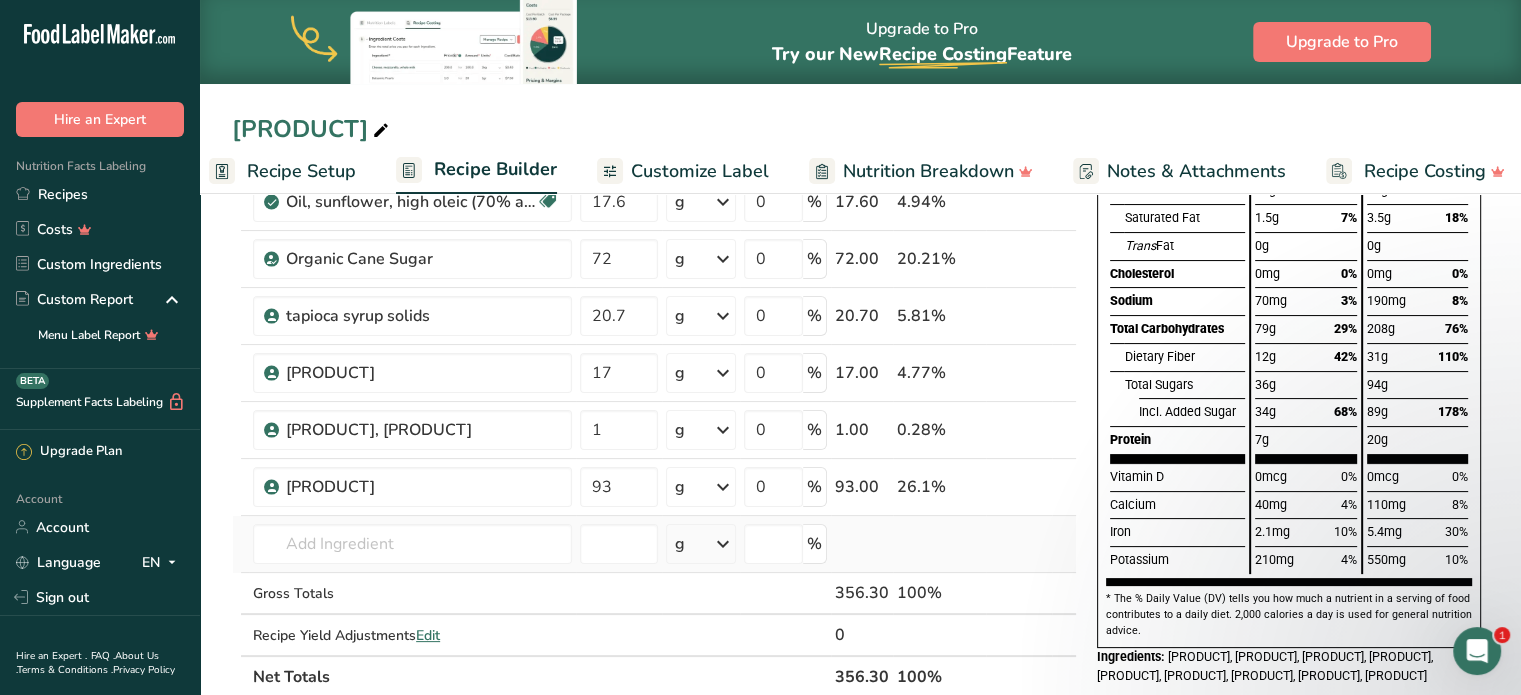 click on "Ingredient *
Amount *
Unit *
Waste *   .a-a{fill:#347362;}.b-a{fill:#fff;}          Grams
Percentage
oats
135
g
Weight Units
g
kg
mg
See more
Volume Units
l
mL
fl oz
See more
0
%
135.00
37.89%
Earth Circle Organic Virgin Coconut Oil
0
g
Weight Units
g
kg
mg
See more
Volume Units
l
mL
fl oz
See more
0
%
0.00
0%
Dairy free
Gluten free" at bounding box center [654, 357] 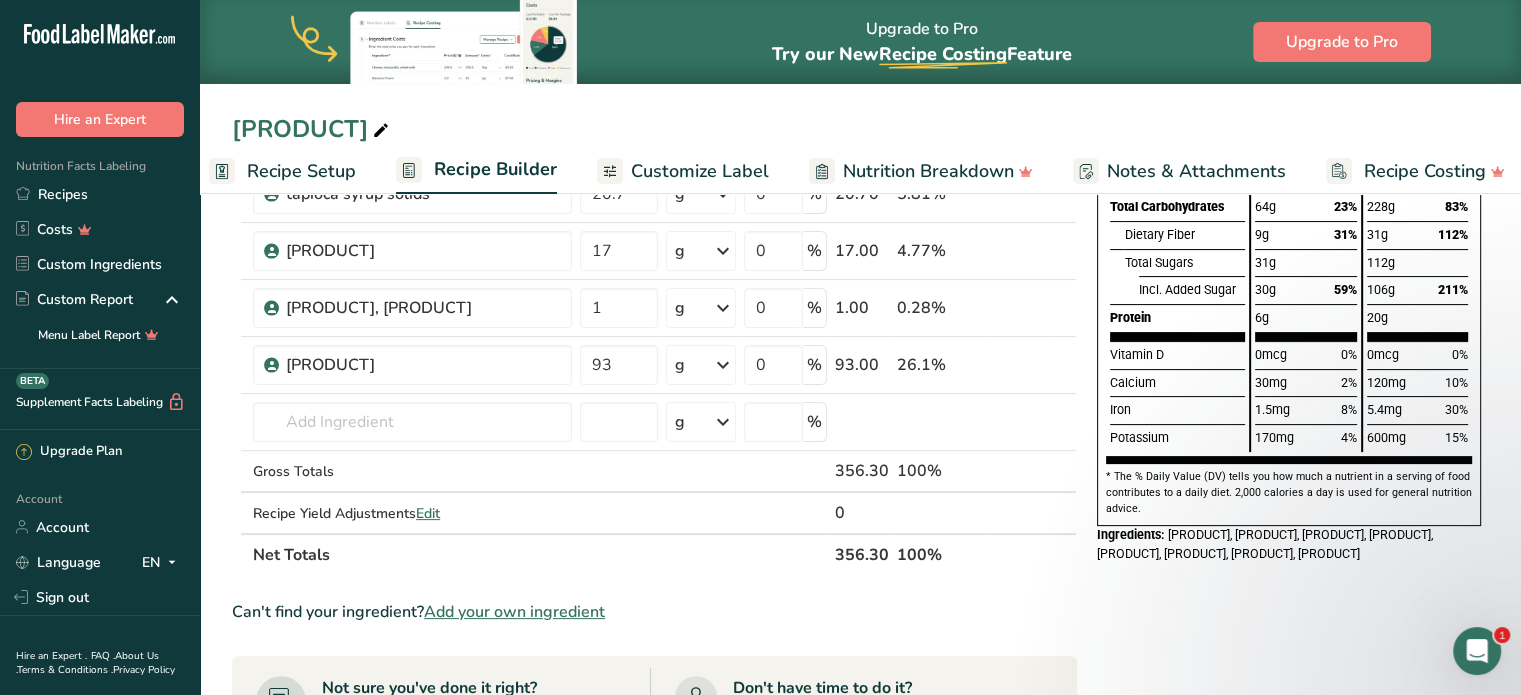 scroll, scrollTop: 0, scrollLeft: 0, axis: both 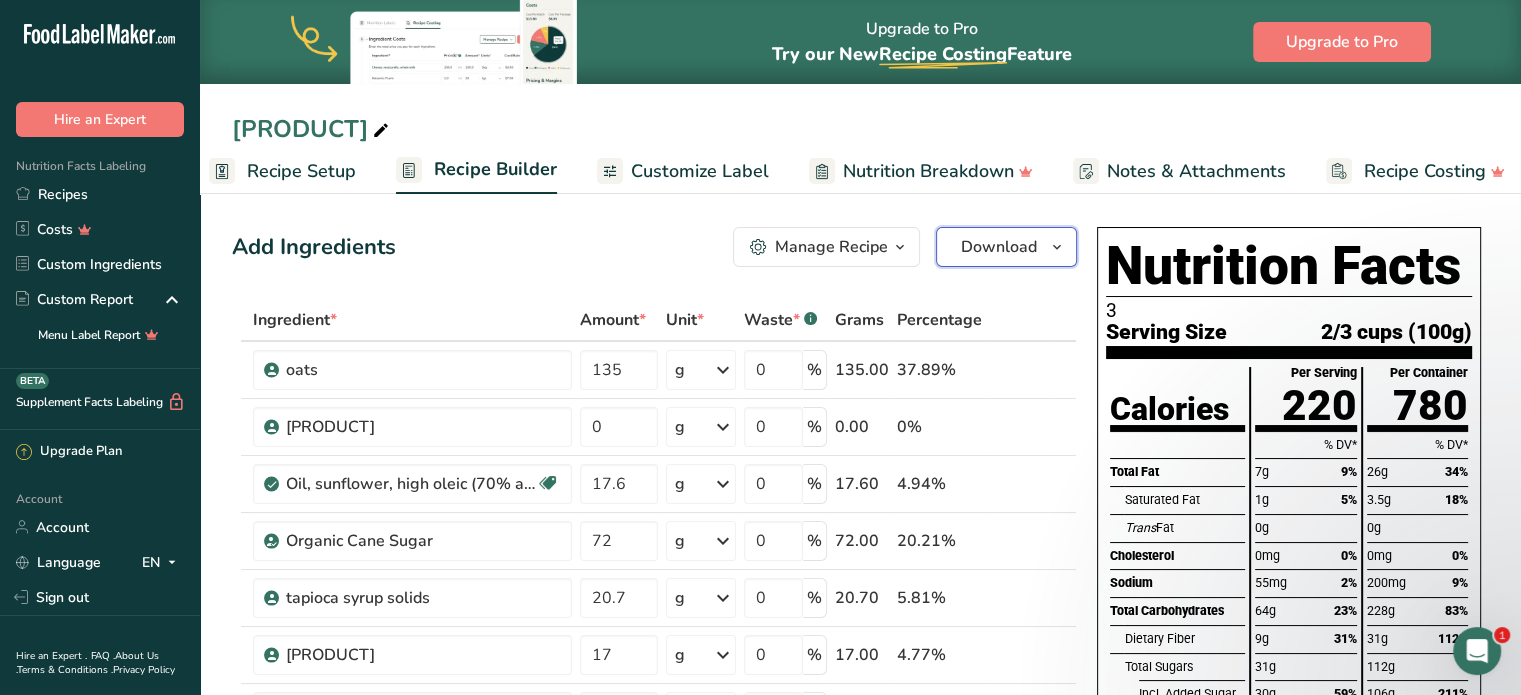 click on "Download" at bounding box center [999, 247] 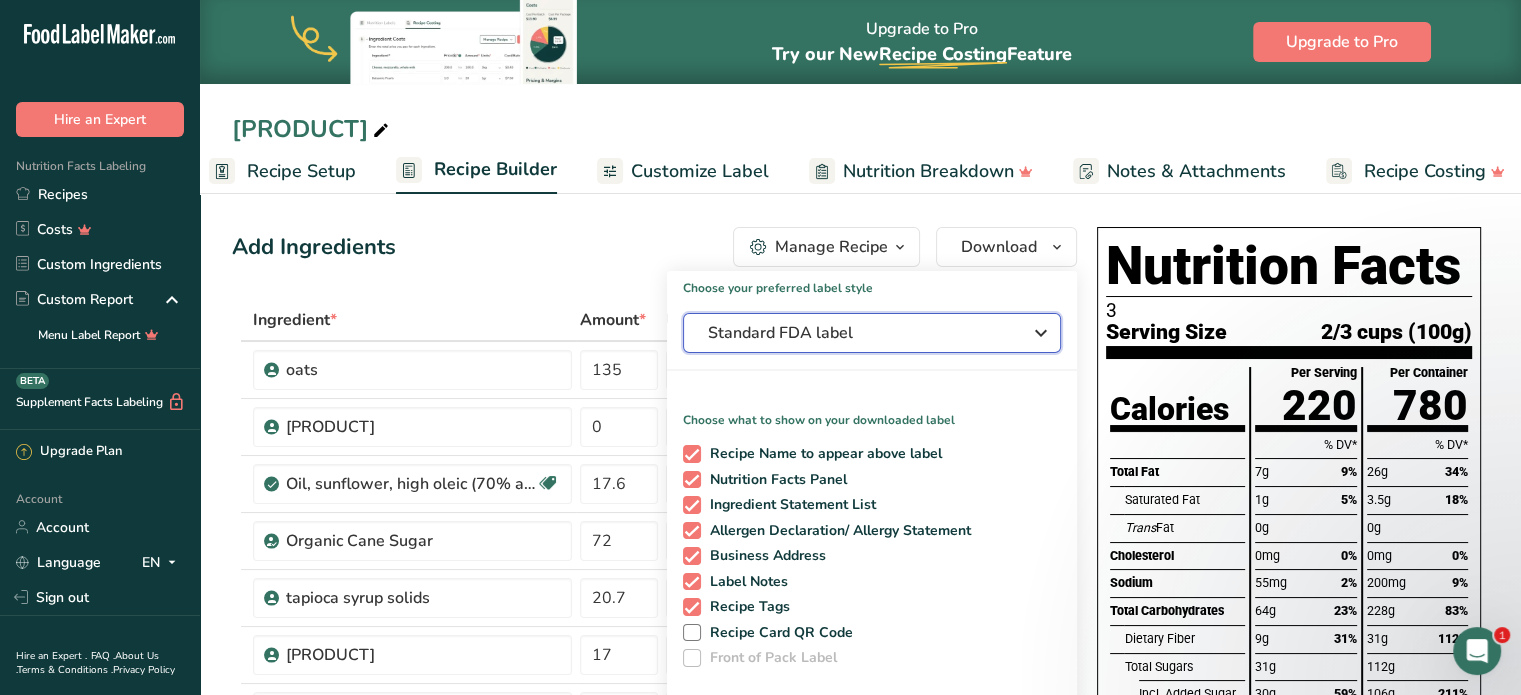 click on "Standard FDA label" at bounding box center (872, 333) 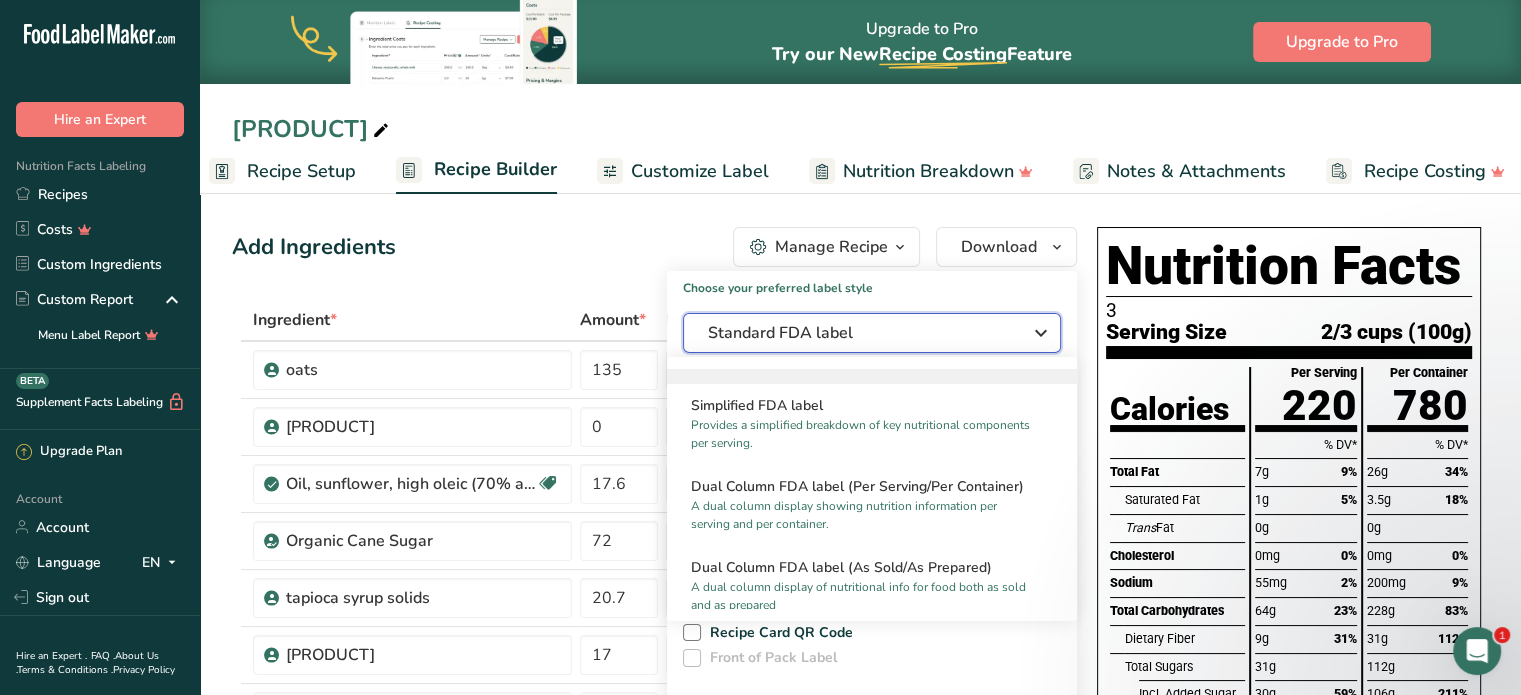 scroll, scrollTop: 216, scrollLeft: 0, axis: vertical 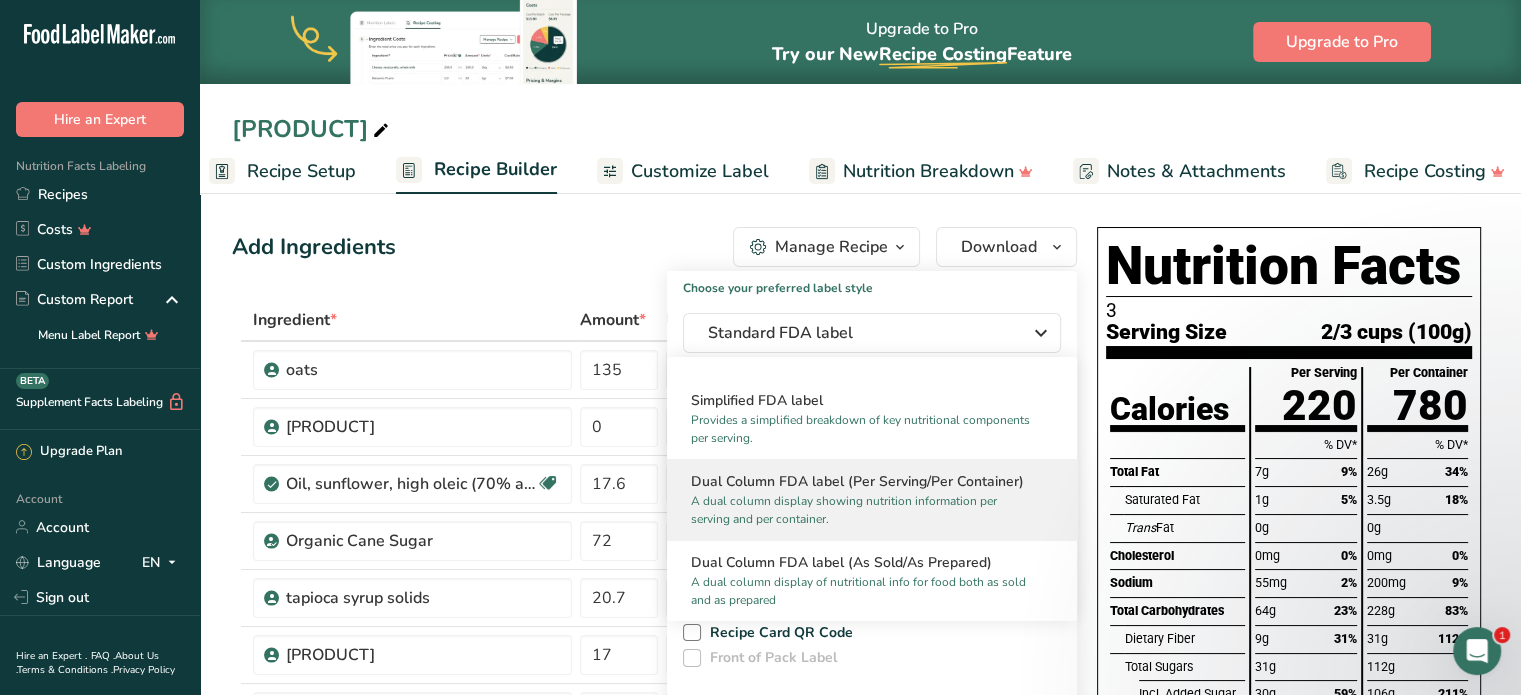 click on "A dual column display showing nutrition information per serving and per container." at bounding box center (863, 510) 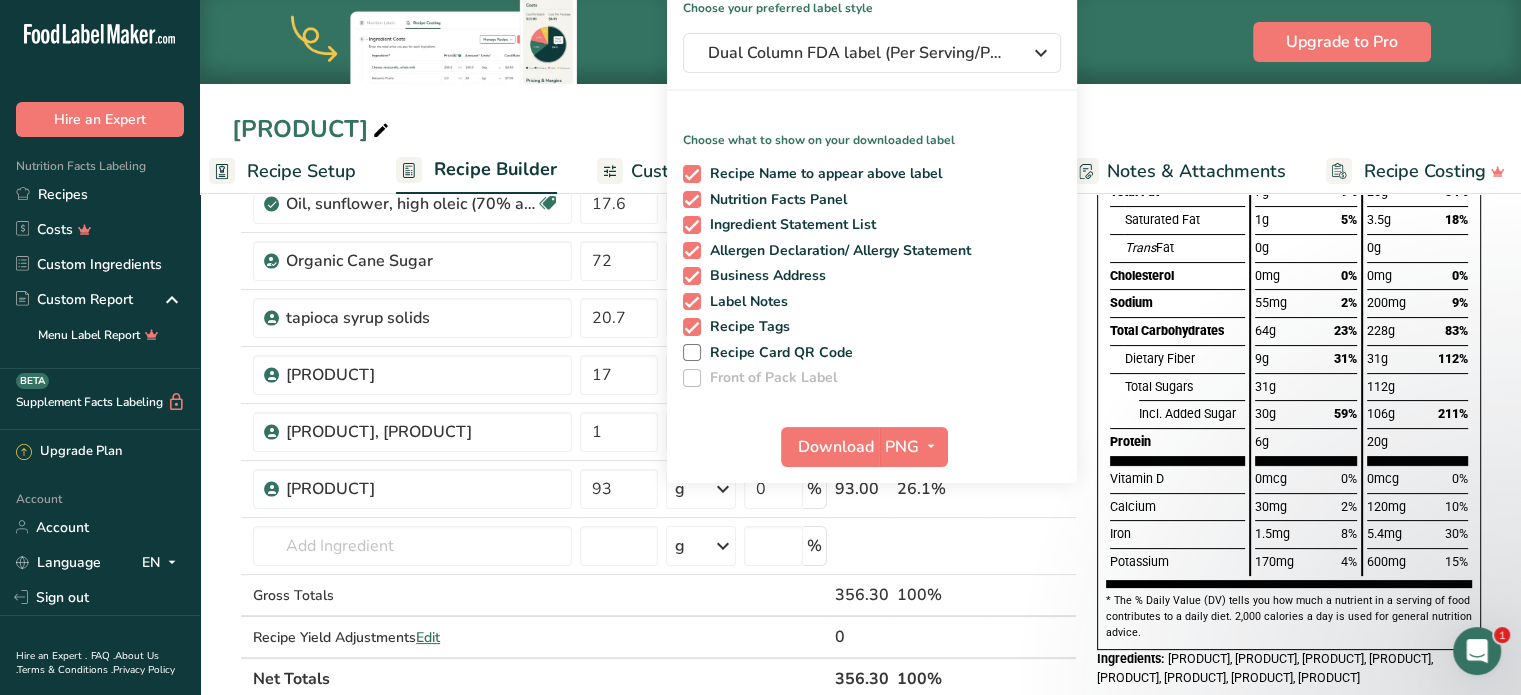 scroll, scrollTop: 292, scrollLeft: 0, axis: vertical 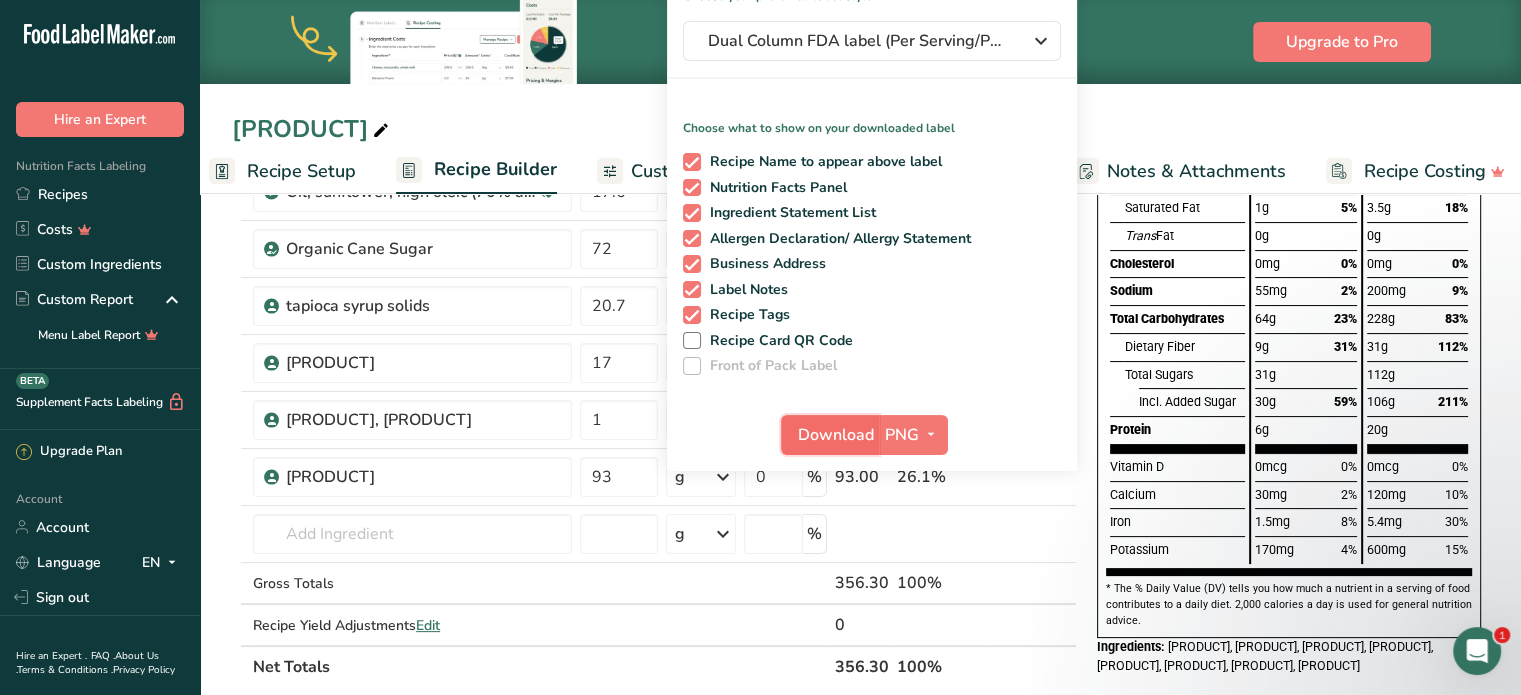 click on "Download" at bounding box center [830, 435] 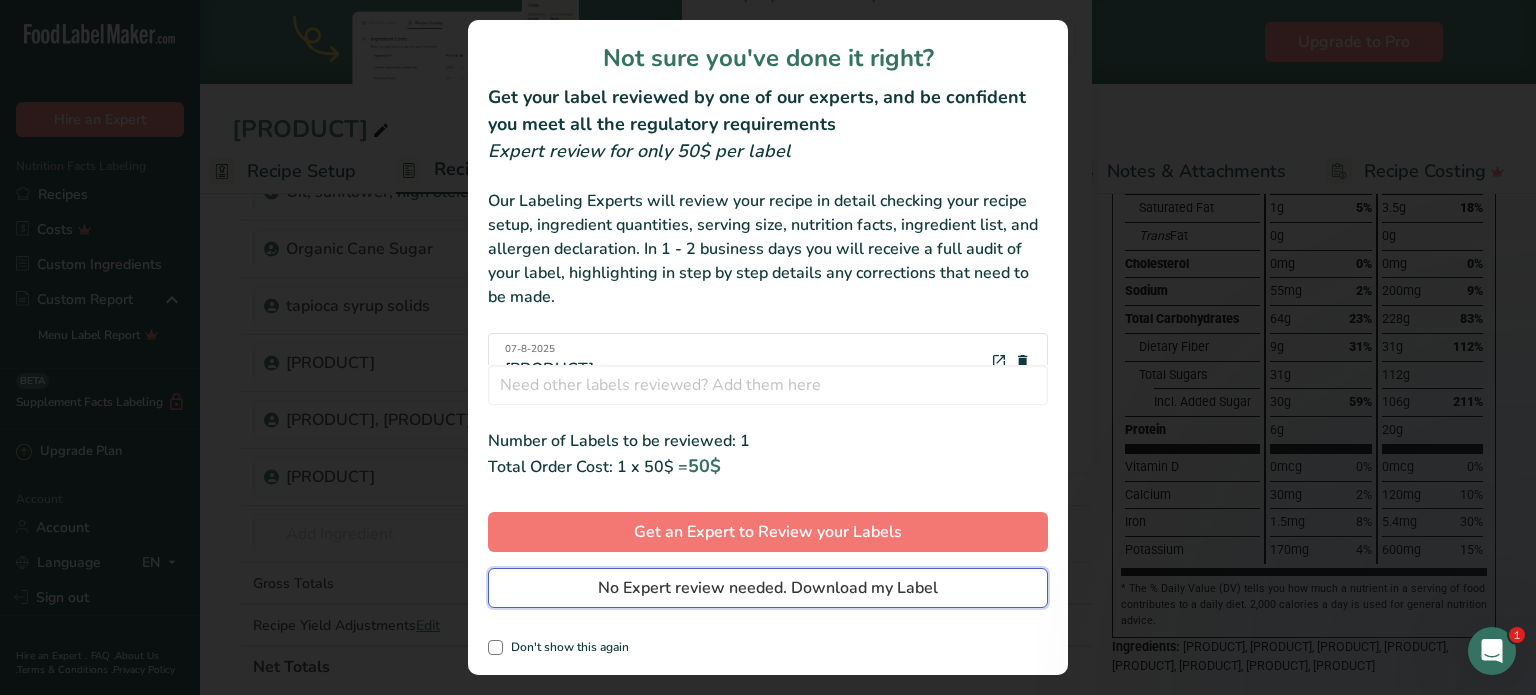 click on "No Expert review needed. Download my Label" at bounding box center [768, 588] 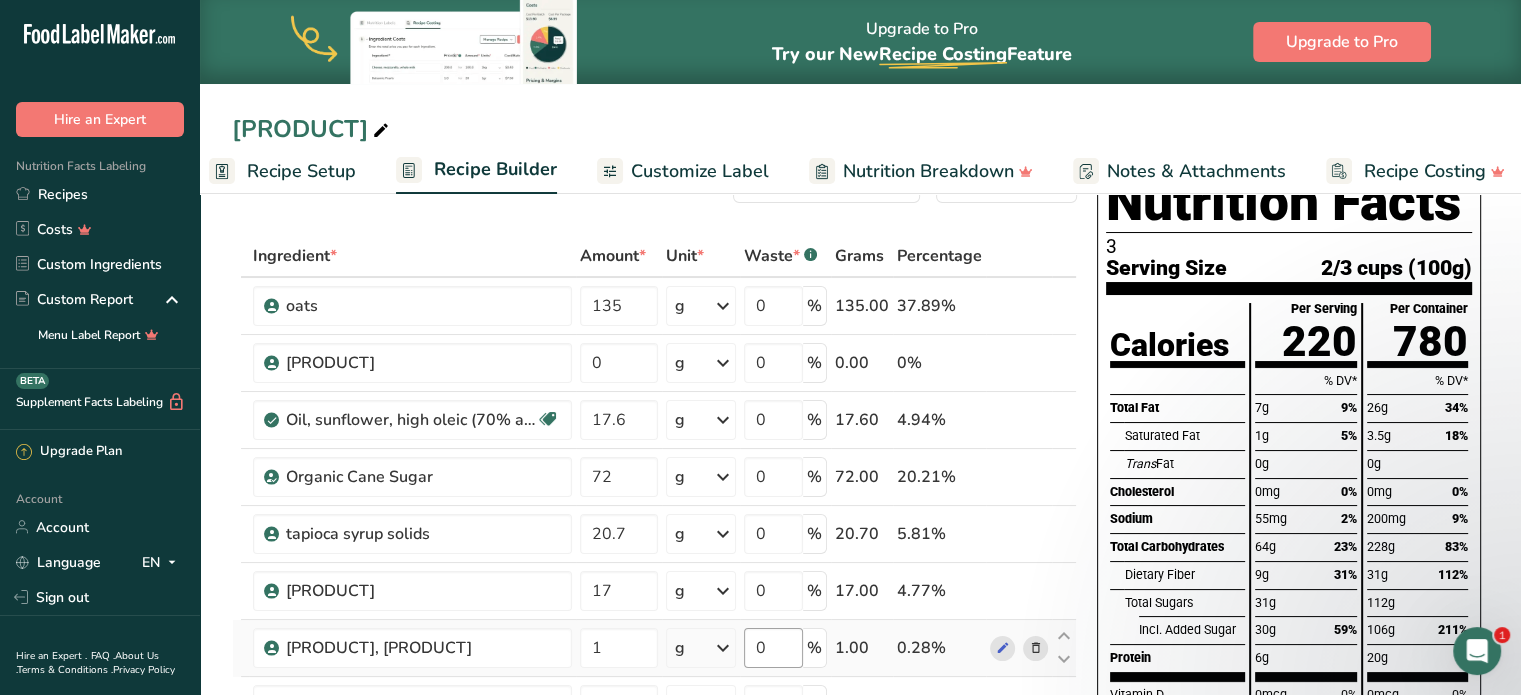 scroll, scrollTop: 0, scrollLeft: 0, axis: both 